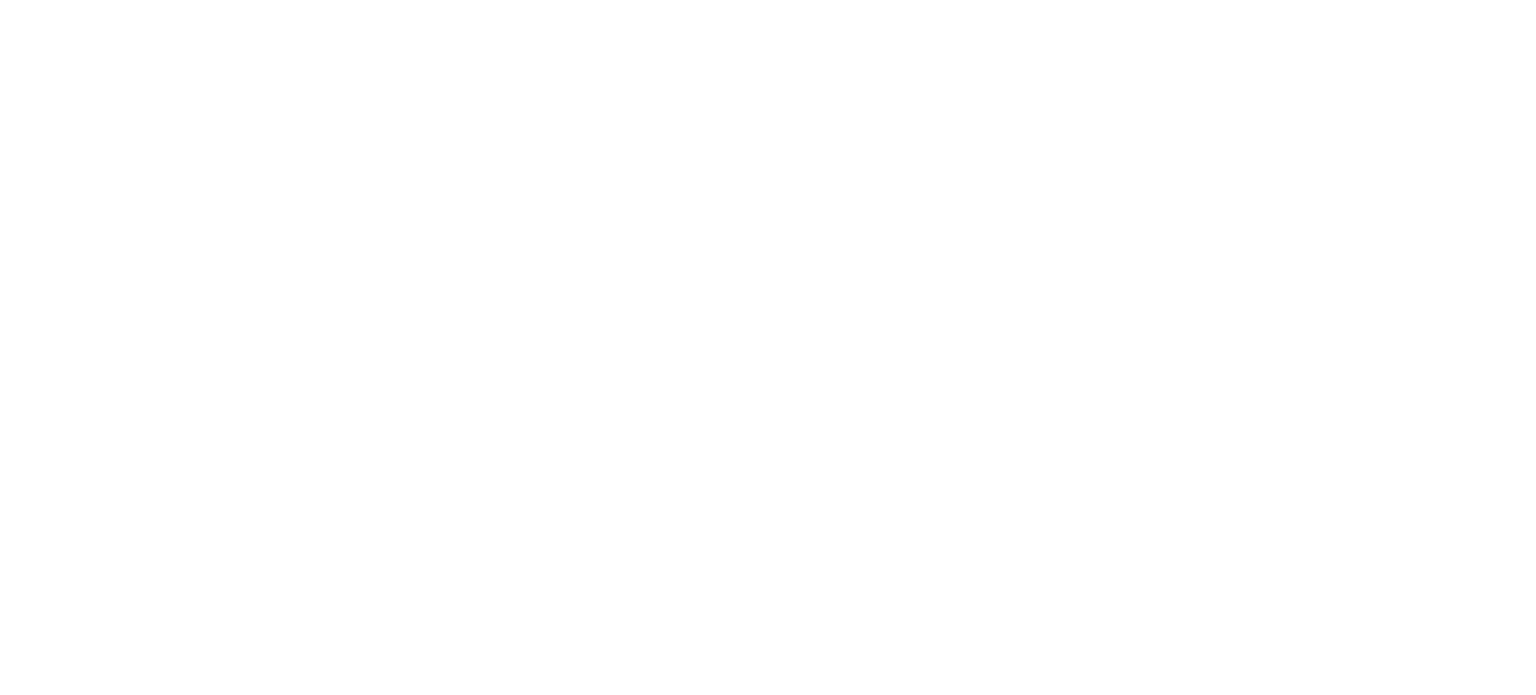 scroll, scrollTop: 0, scrollLeft: 0, axis: both 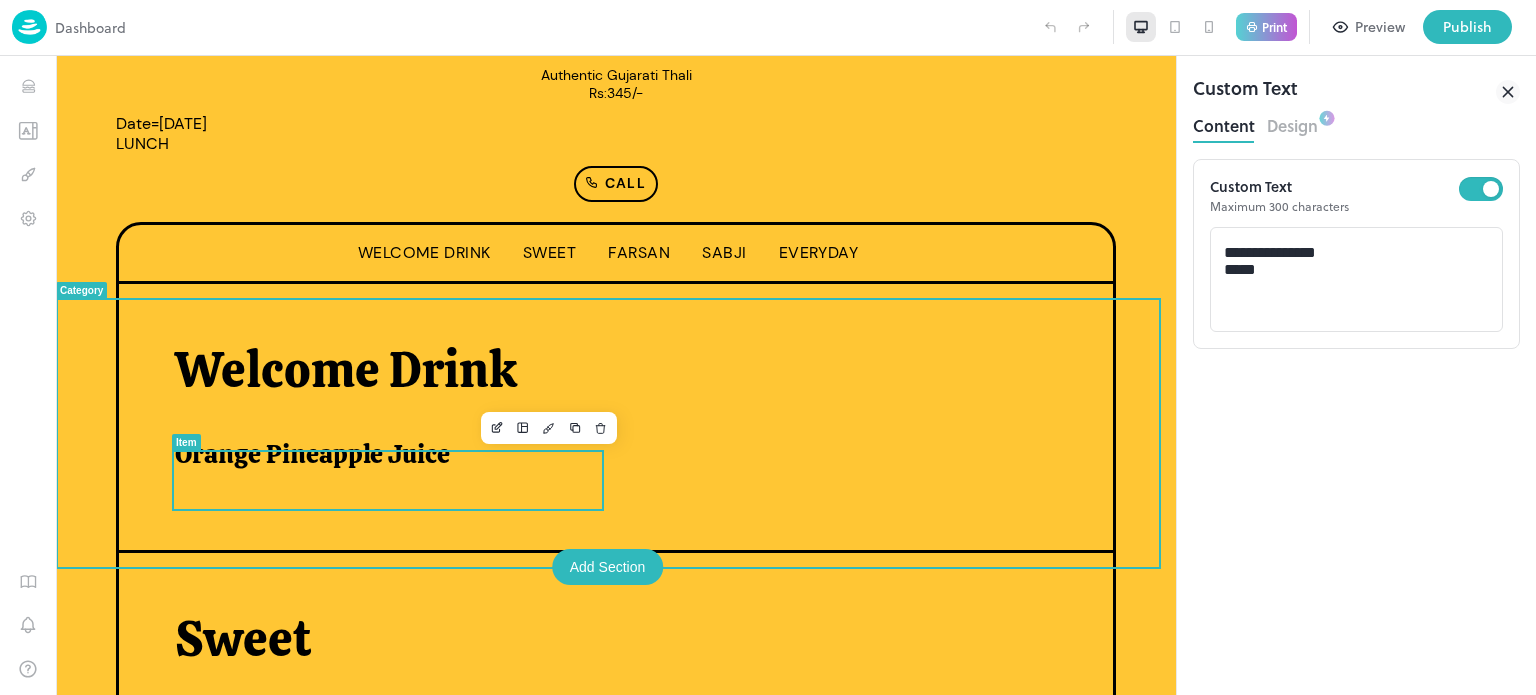 click on "Orange Pineapple Juice" at bounding box center [312, 454] 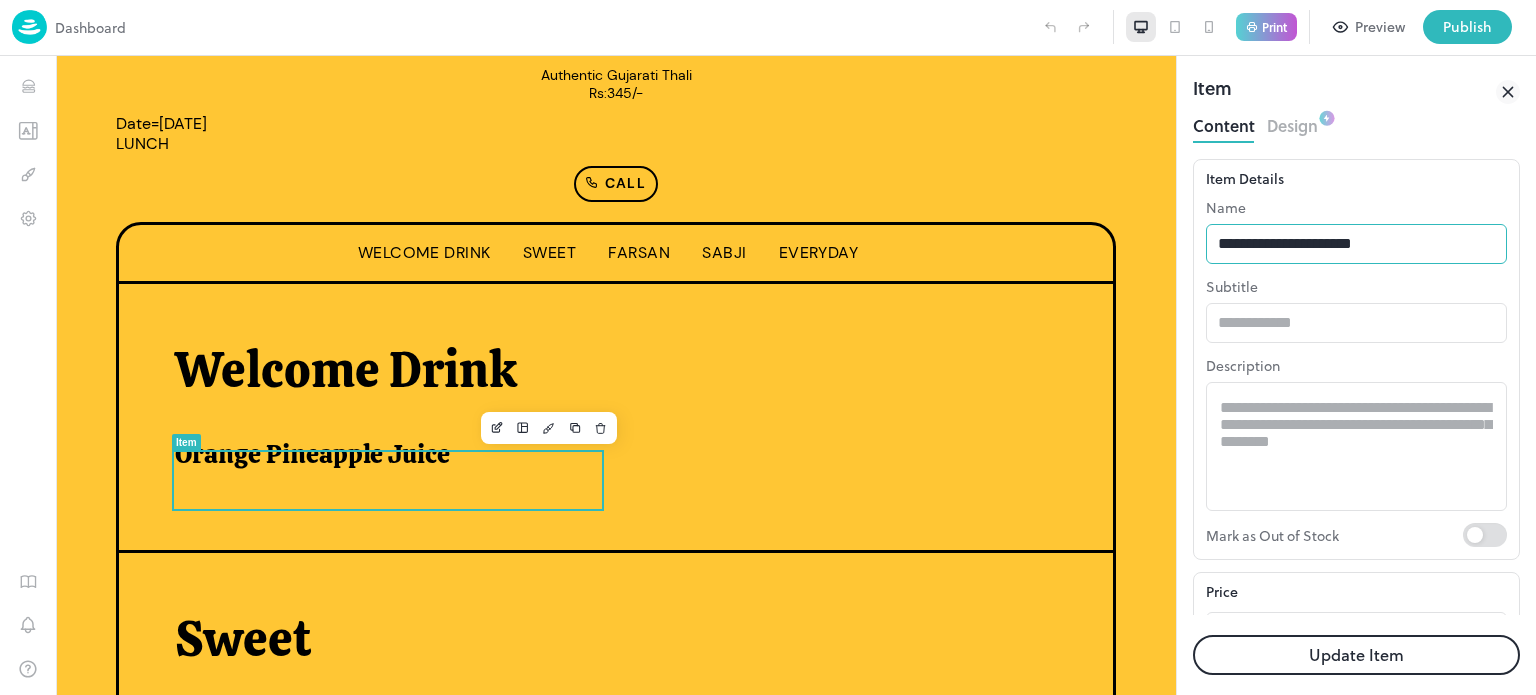 click on "**********" at bounding box center [1356, 244] 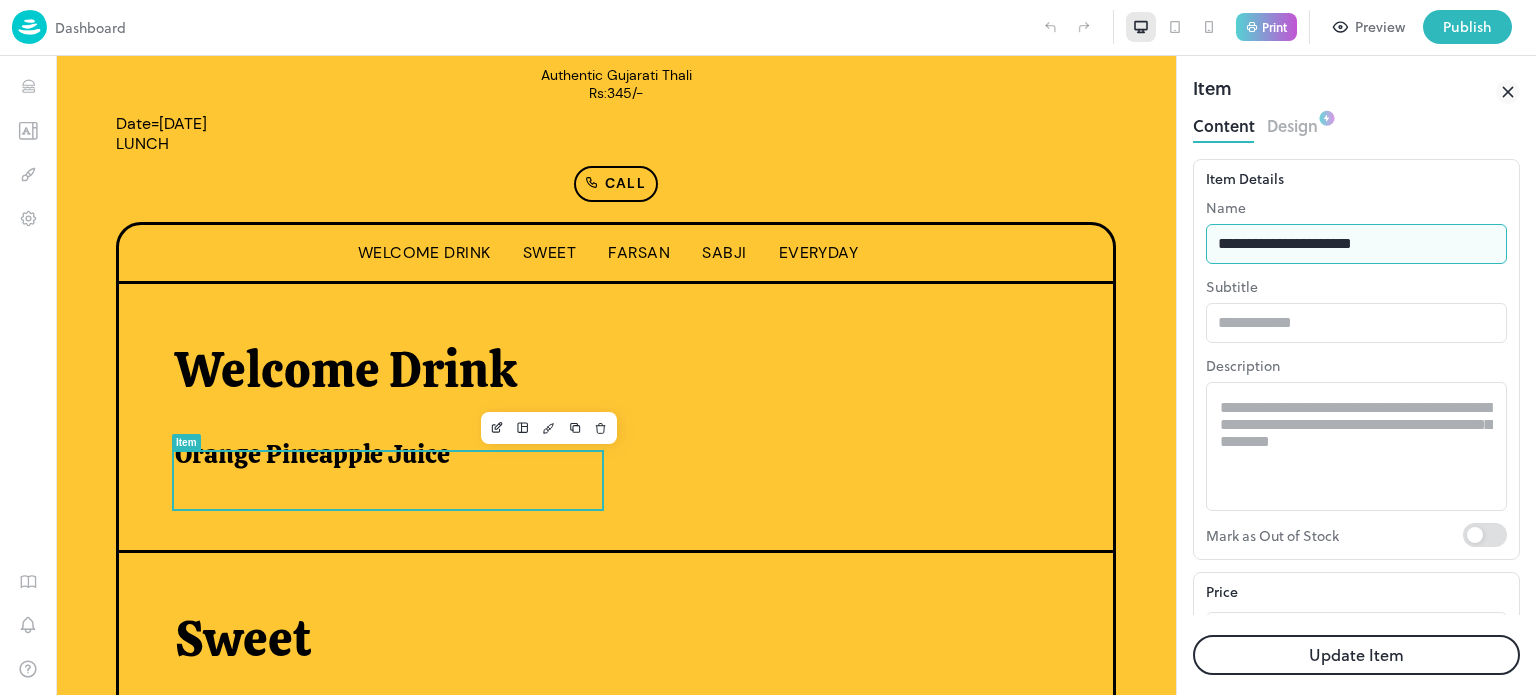 click on "**********" at bounding box center (1356, 244) 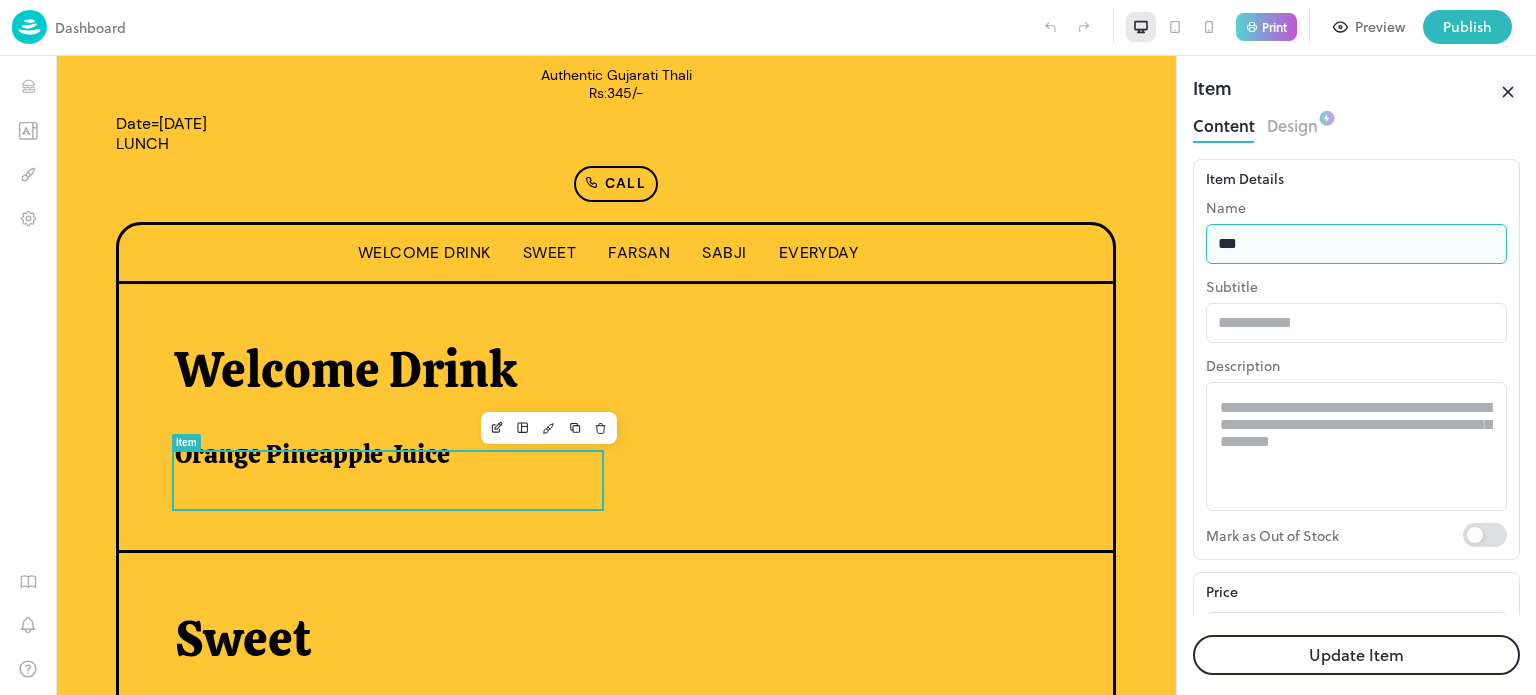 type on "**********" 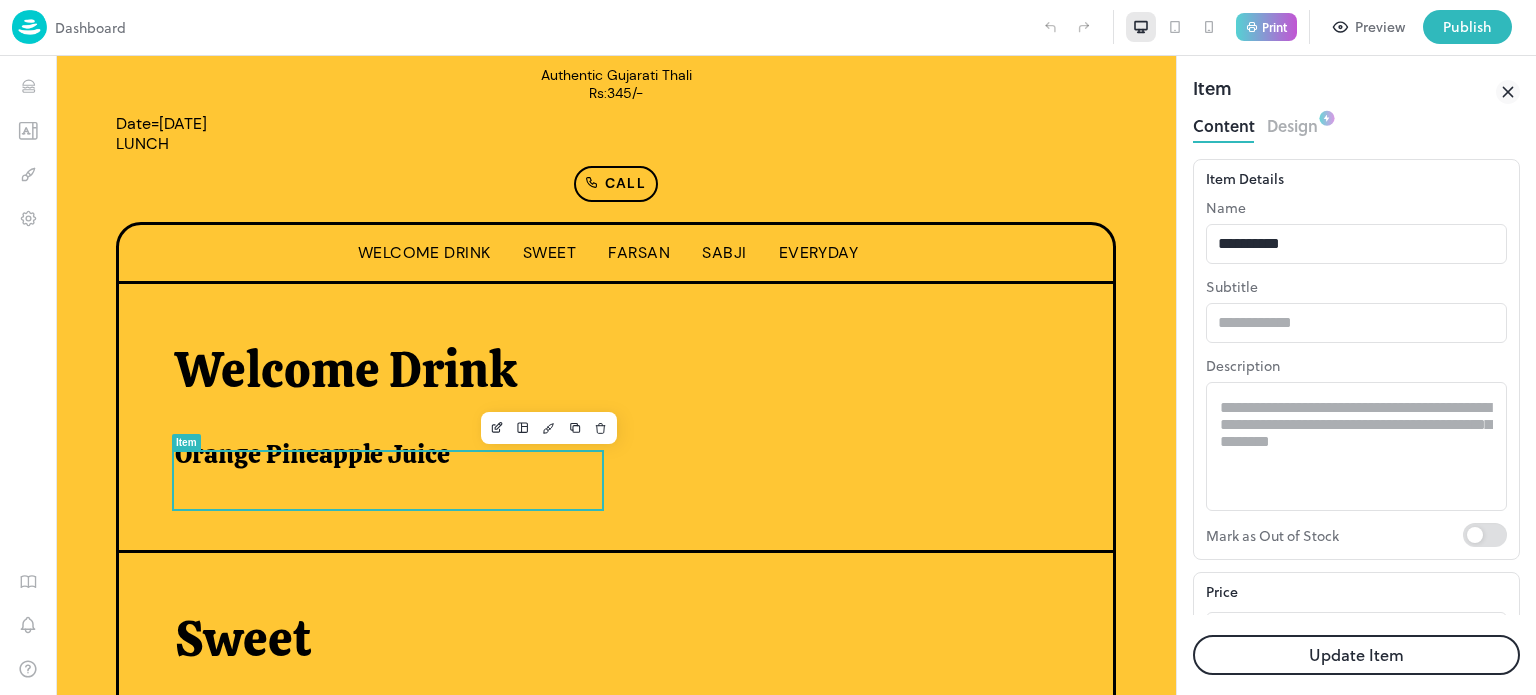 click on "Update Item" at bounding box center [1356, 655] 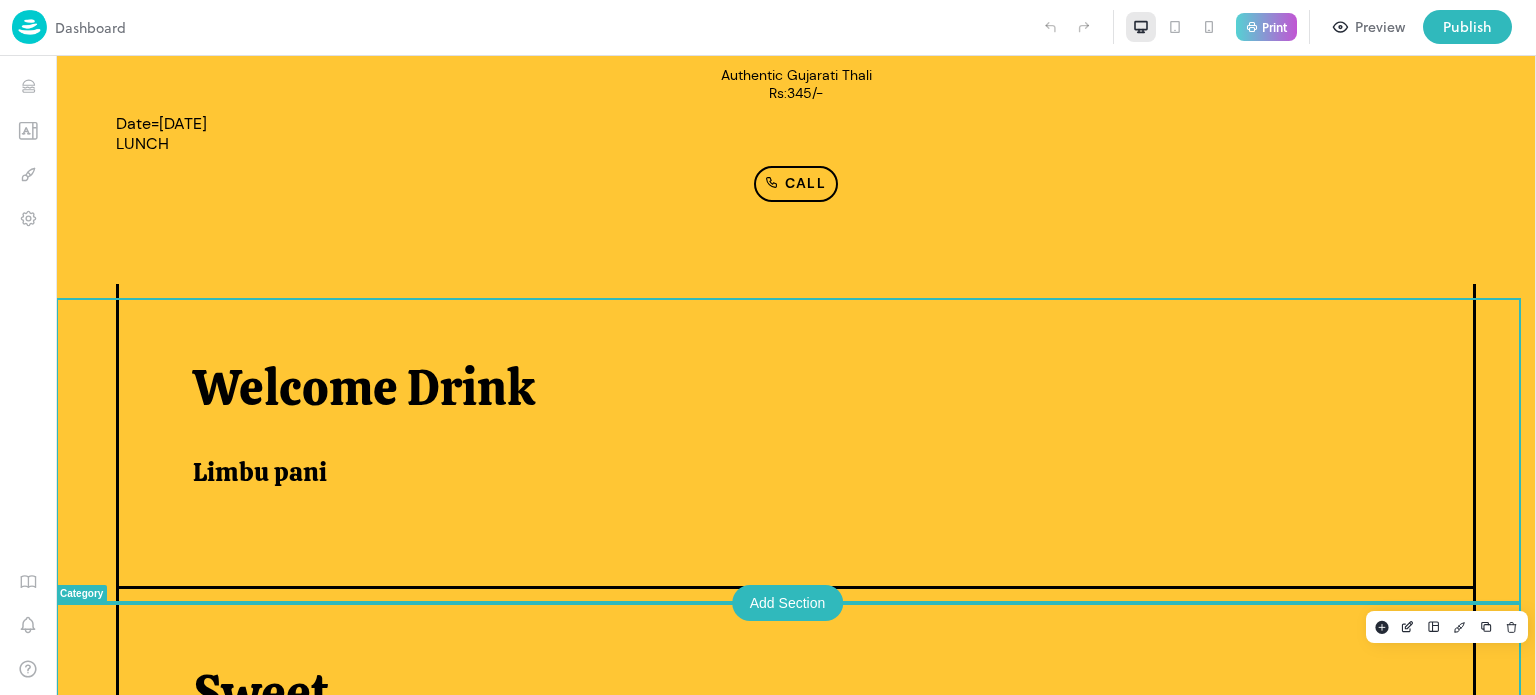 scroll, scrollTop: 644, scrollLeft: 0, axis: vertical 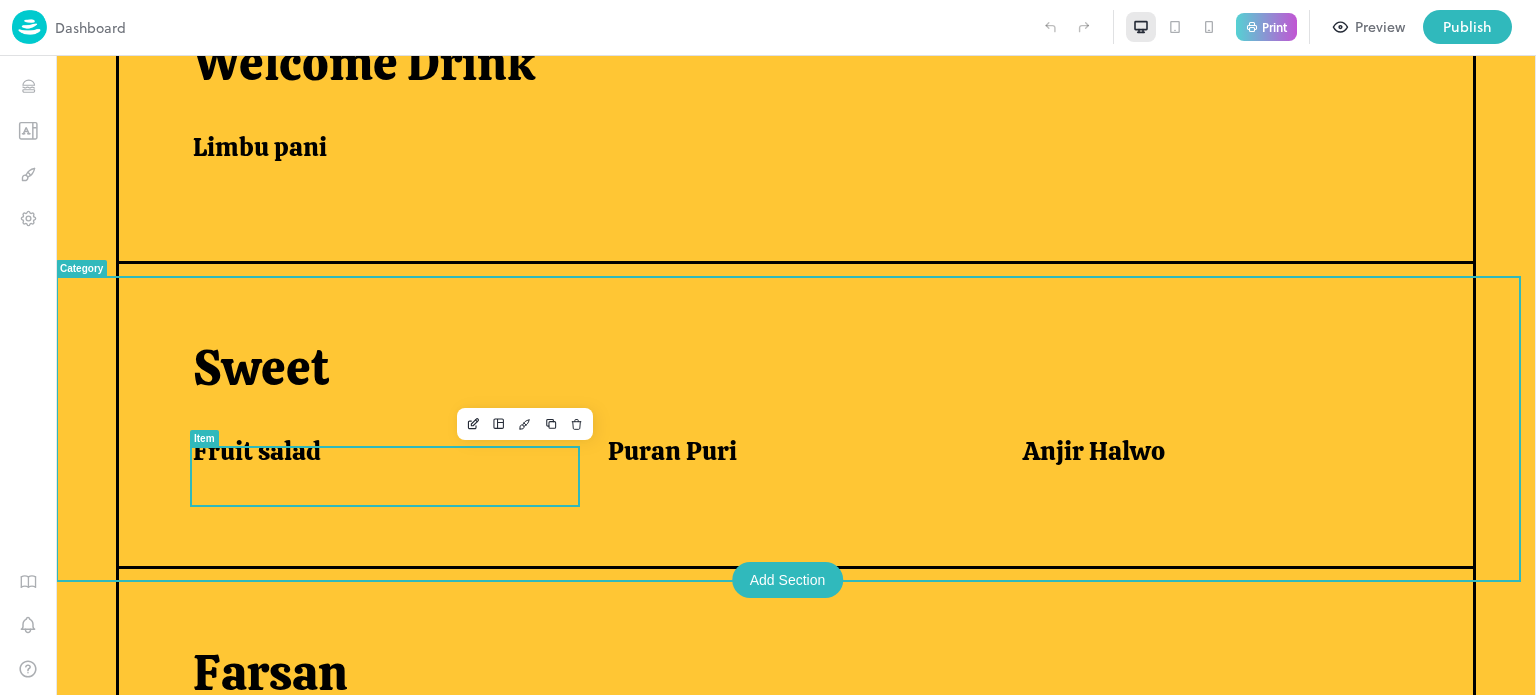 click on "Fruit salad" at bounding box center (376, 451) 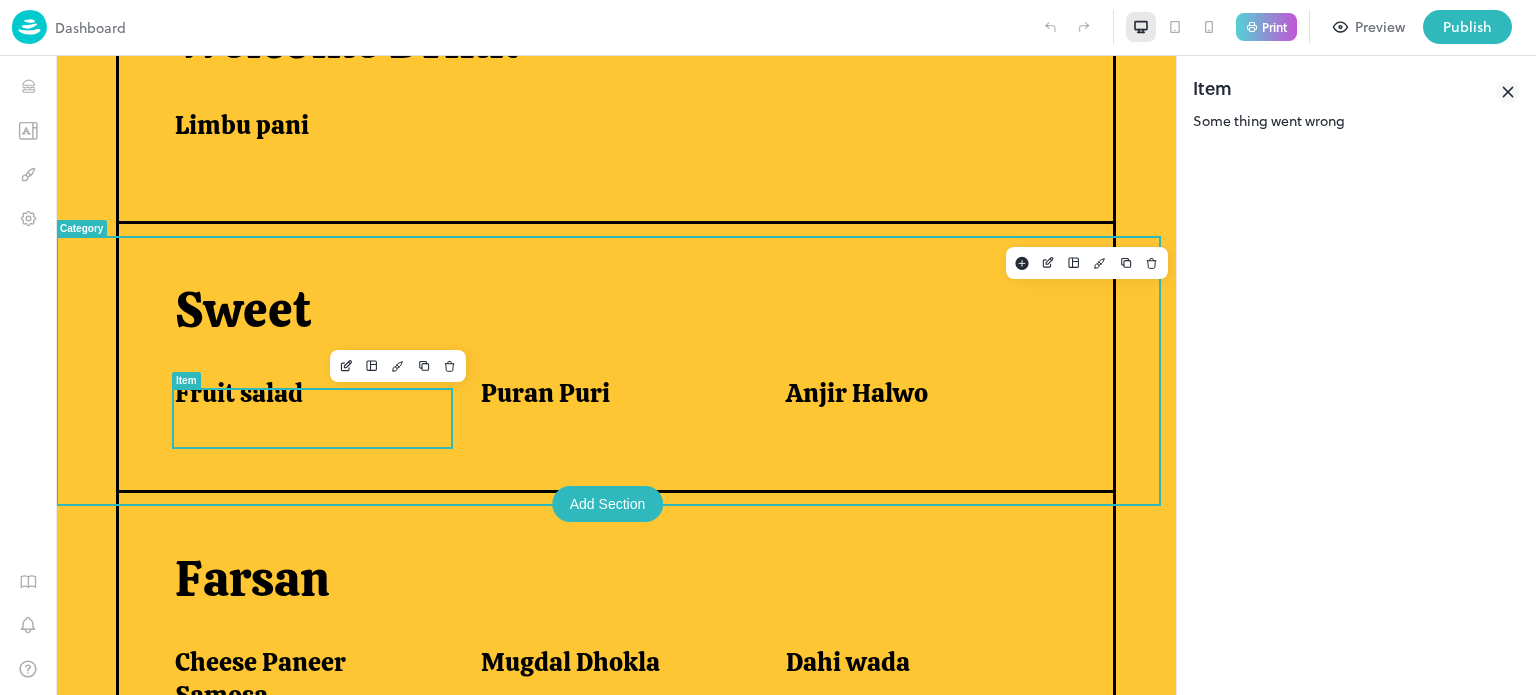 scroll, scrollTop: 677, scrollLeft: 0, axis: vertical 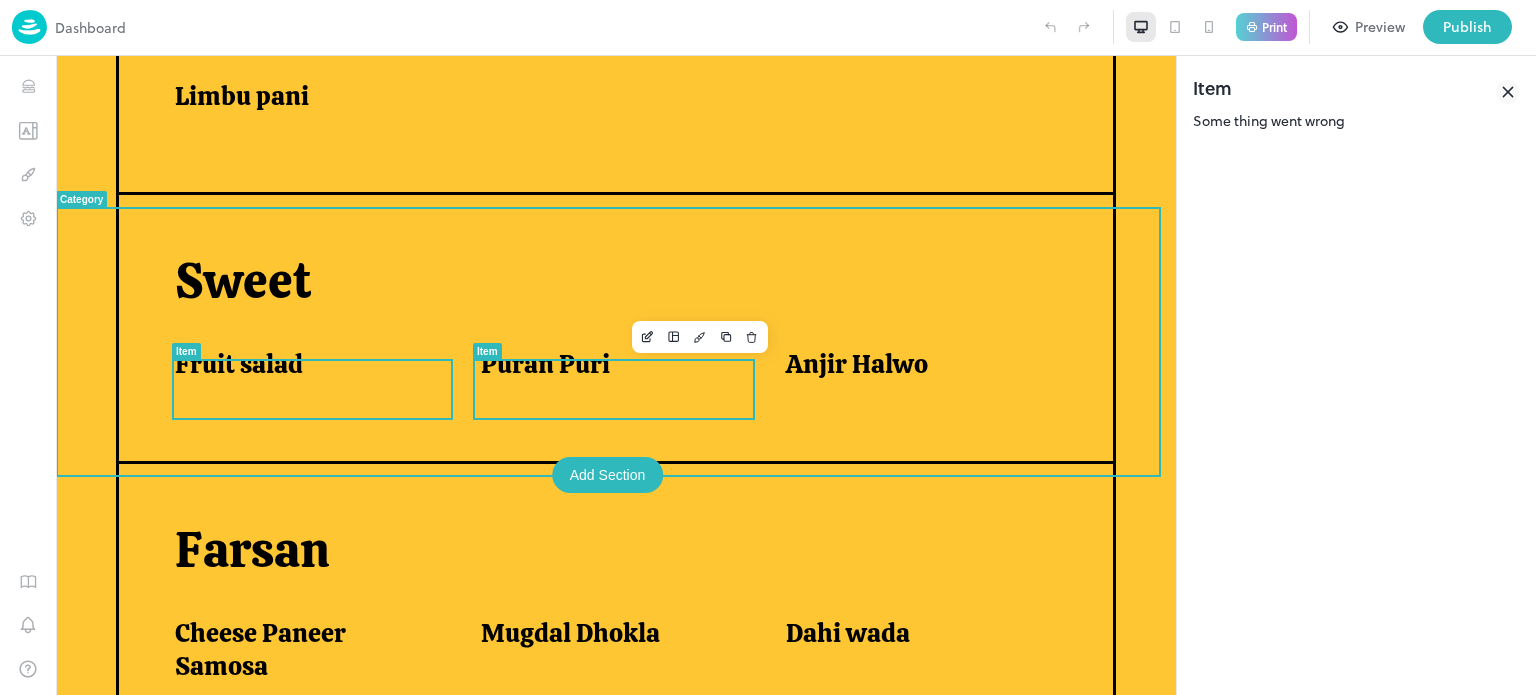click on "Puran Puri" at bounding box center [545, 364] 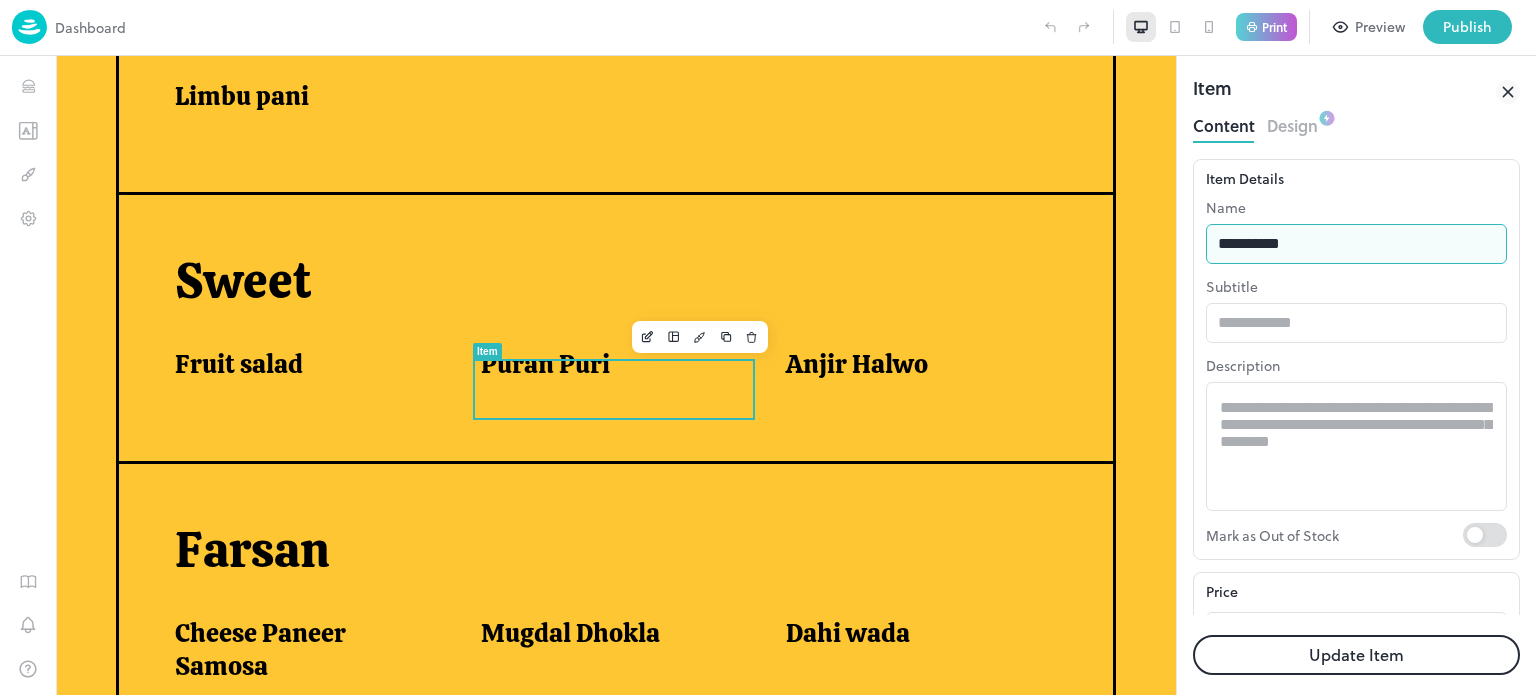 click on "**********" at bounding box center [1356, 244] 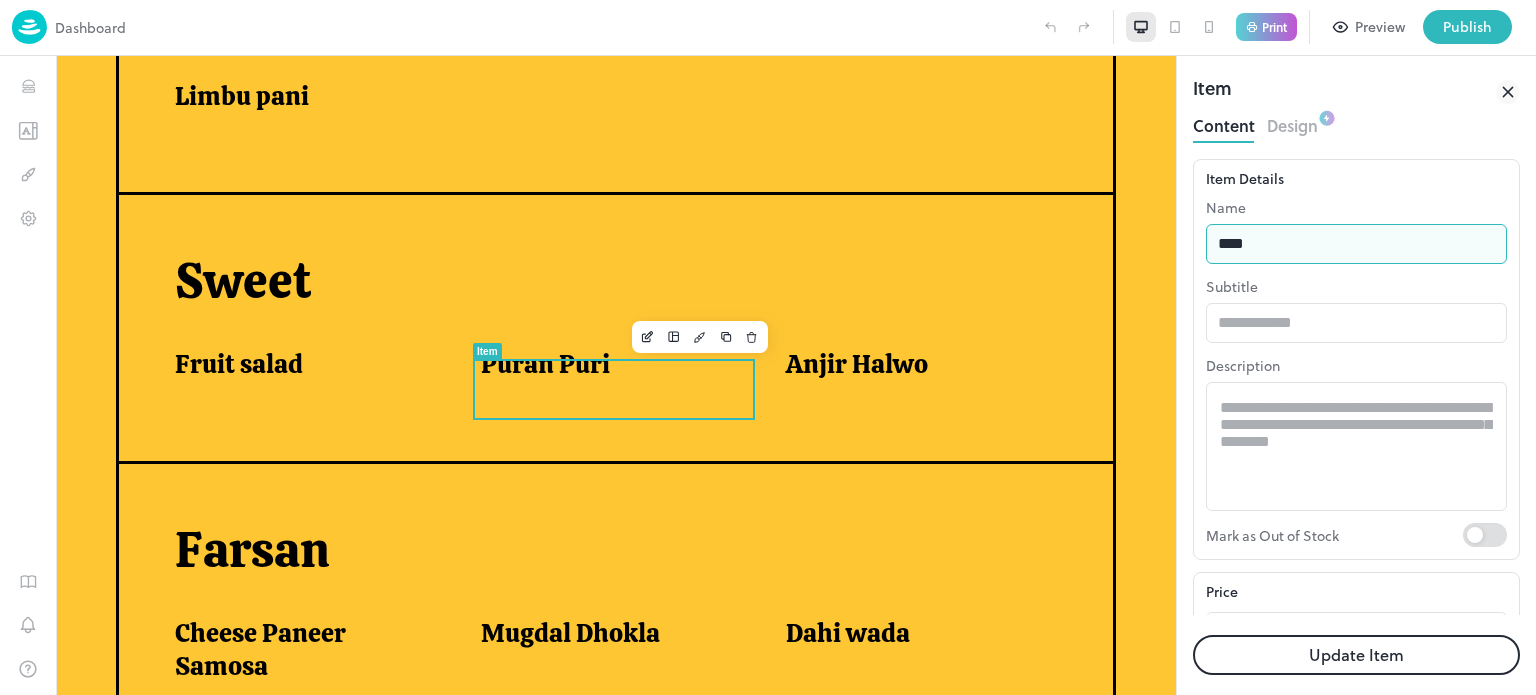 type on "**********" 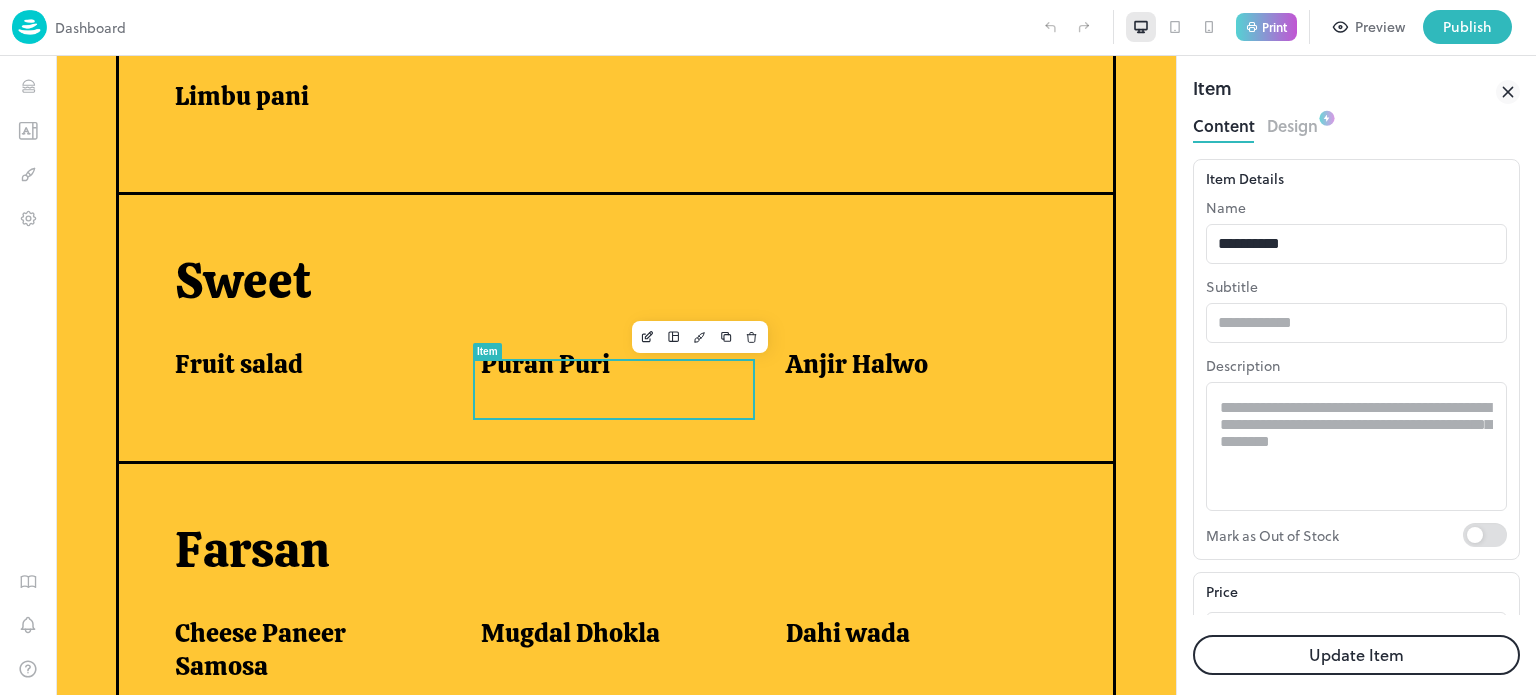 click on "Update Item" at bounding box center [1356, 655] 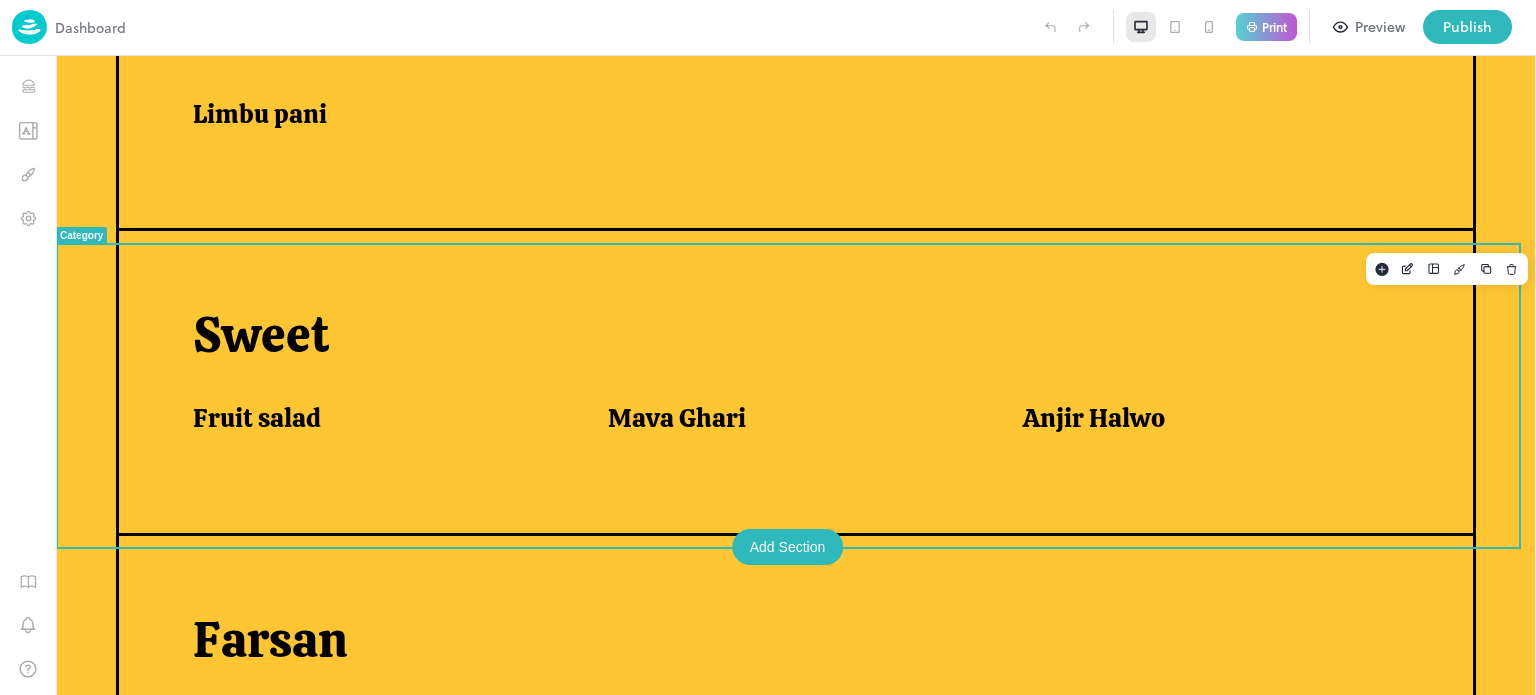 scroll, scrollTop: 644, scrollLeft: 0, axis: vertical 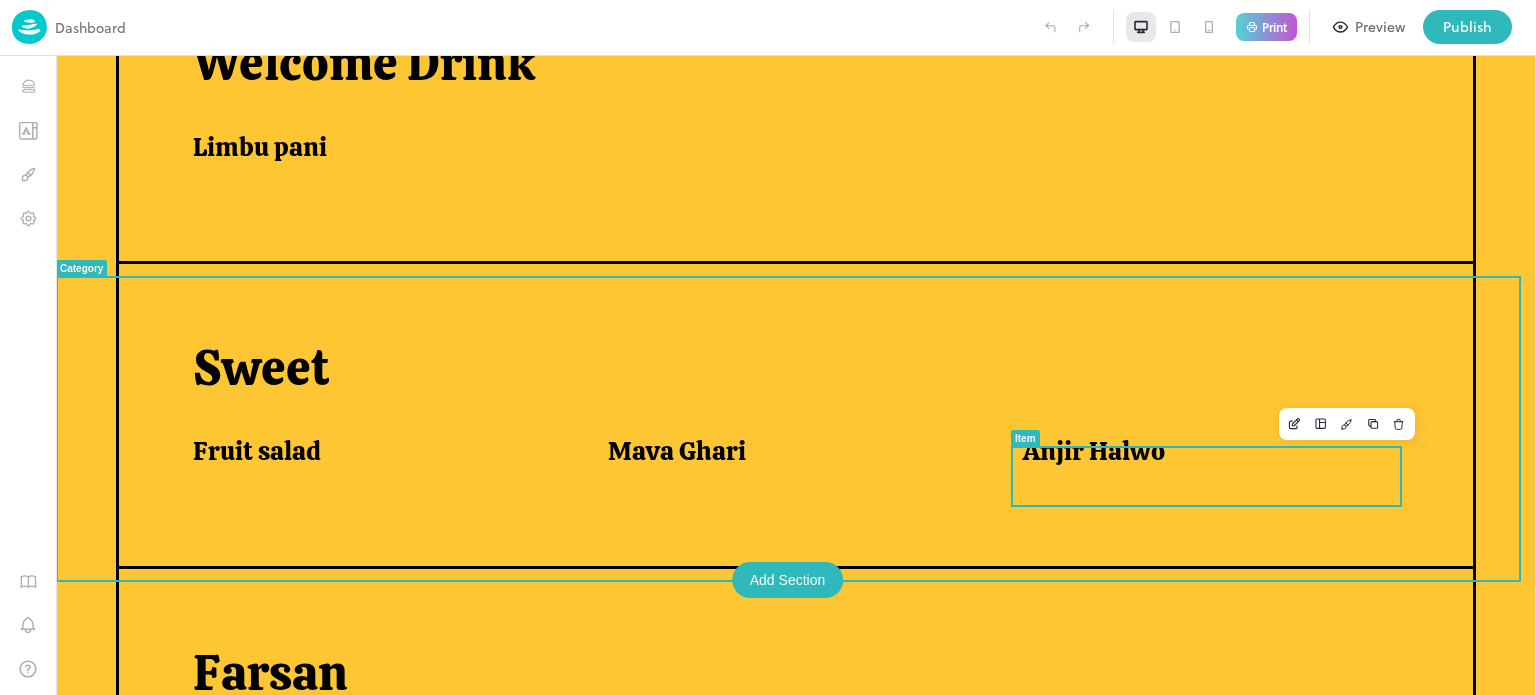 click on "Anjir Halwo" at bounding box center [1094, 451] 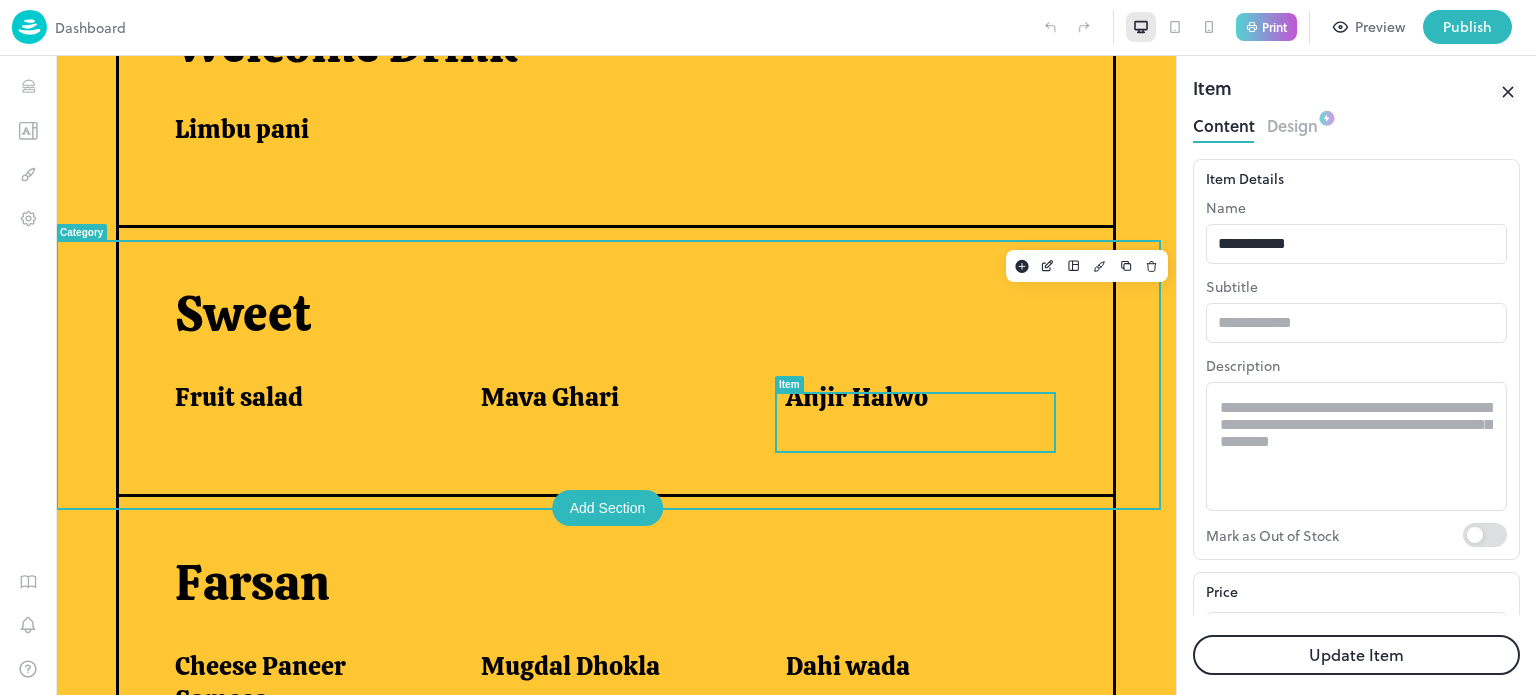 scroll, scrollTop: 677, scrollLeft: 0, axis: vertical 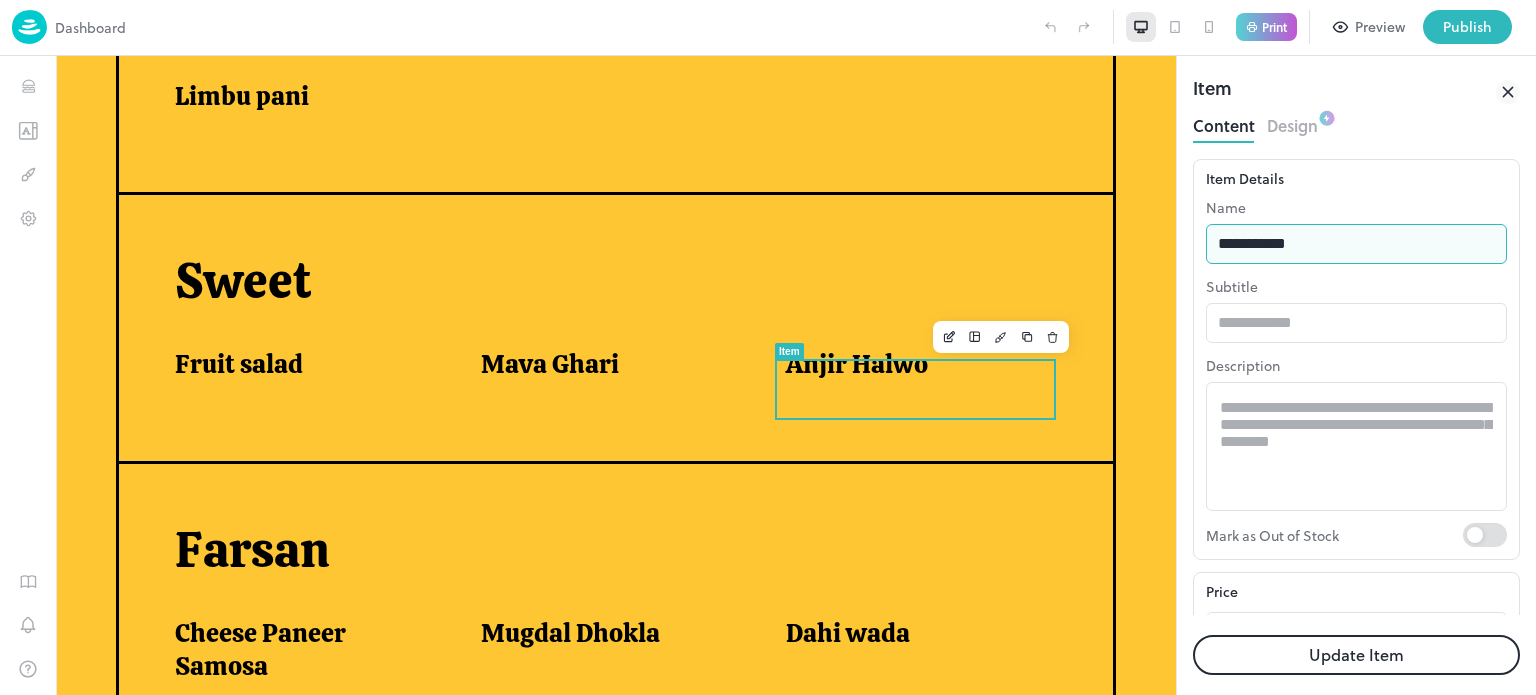 click on "**********" at bounding box center [1356, 244] 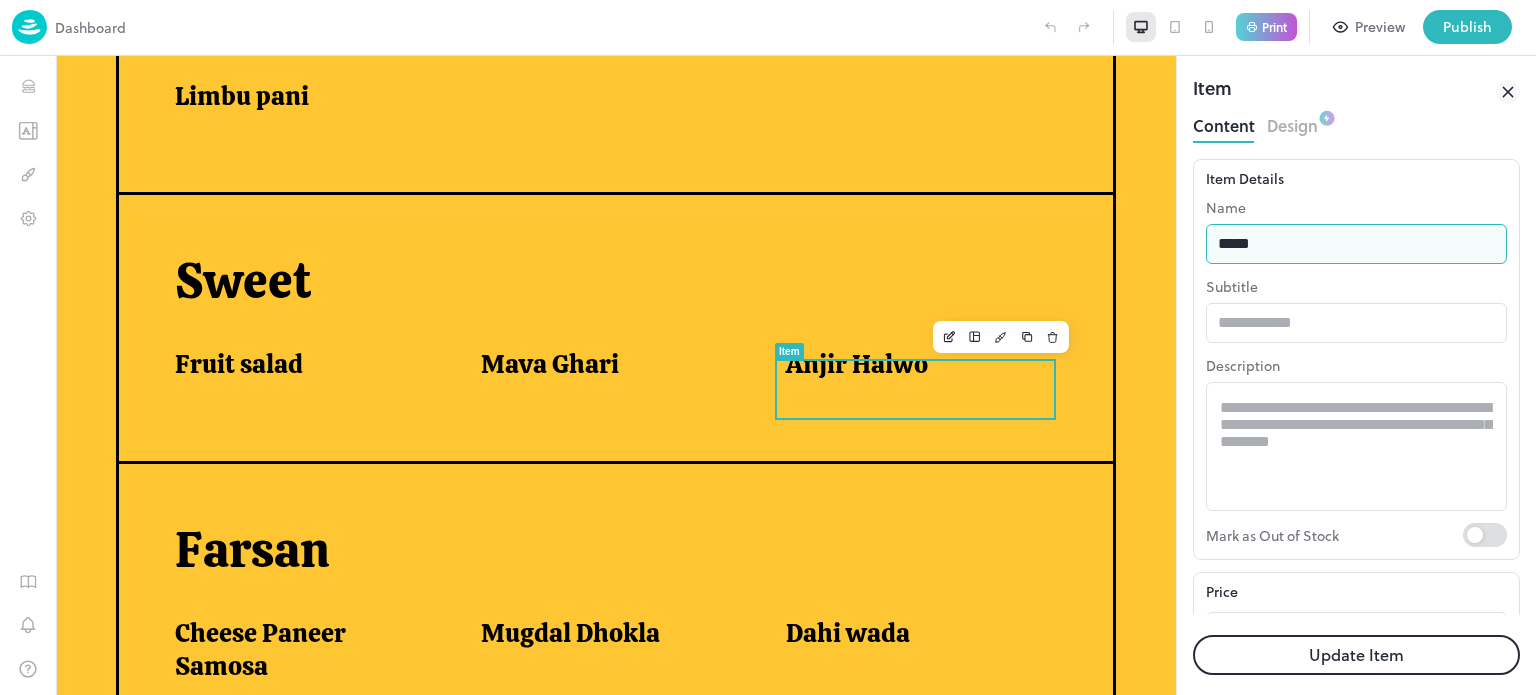 type on "**********" 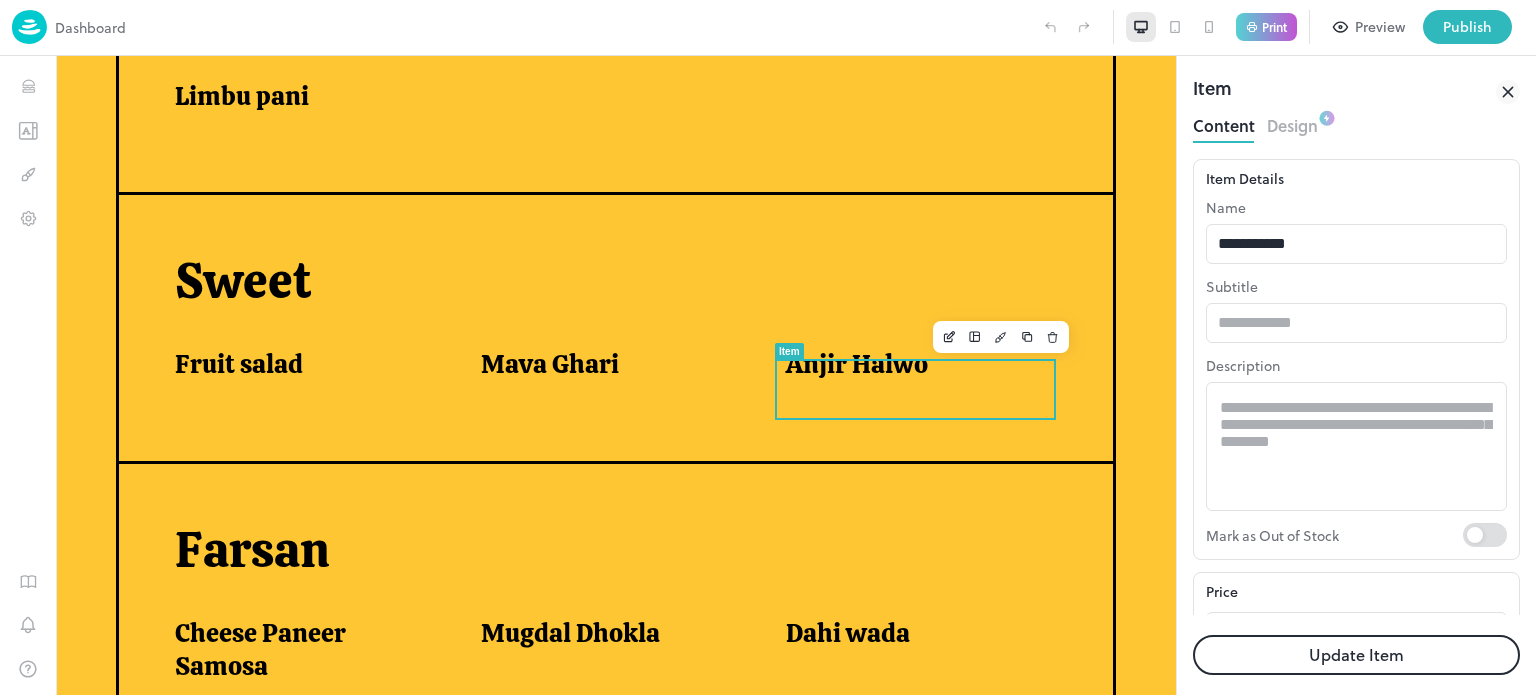 click on "Update Item" at bounding box center [1356, 655] 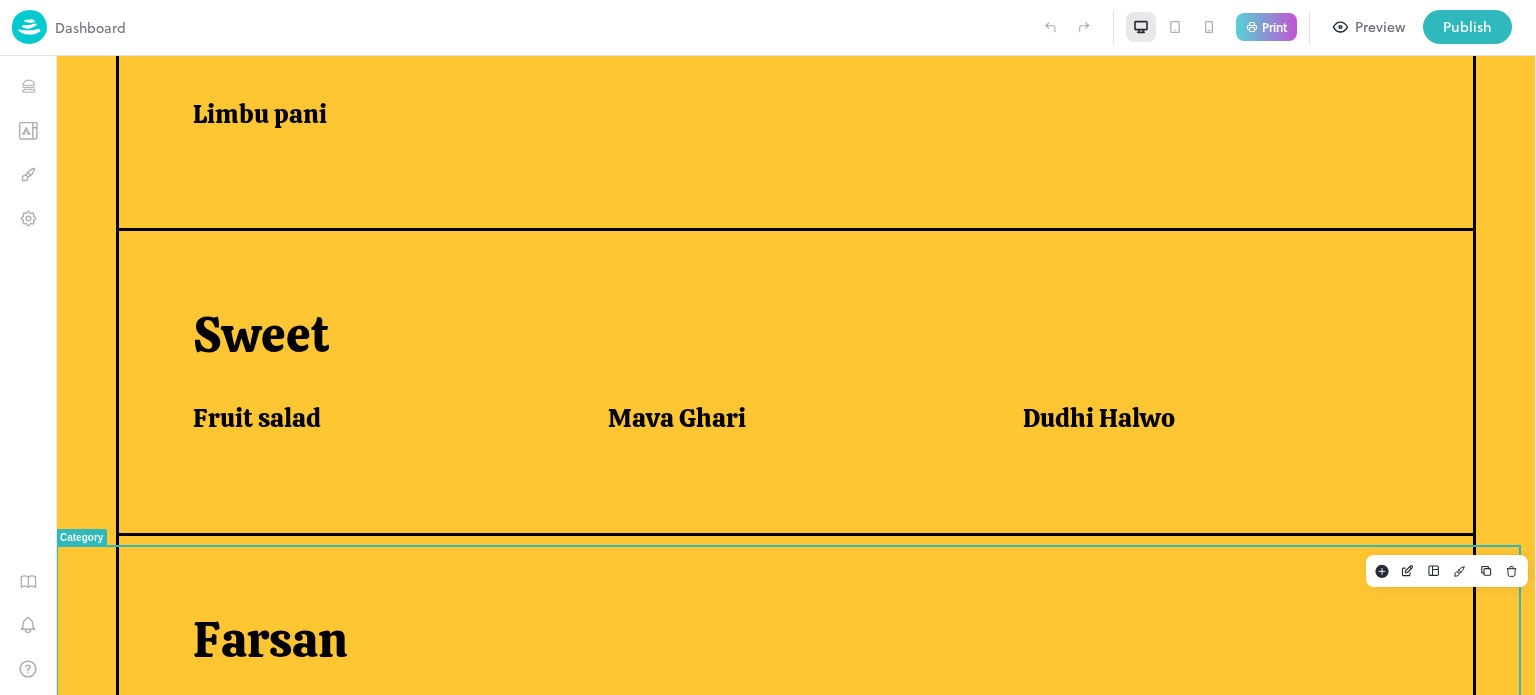 scroll, scrollTop: 644, scrollLeft: 0, axis: vertical 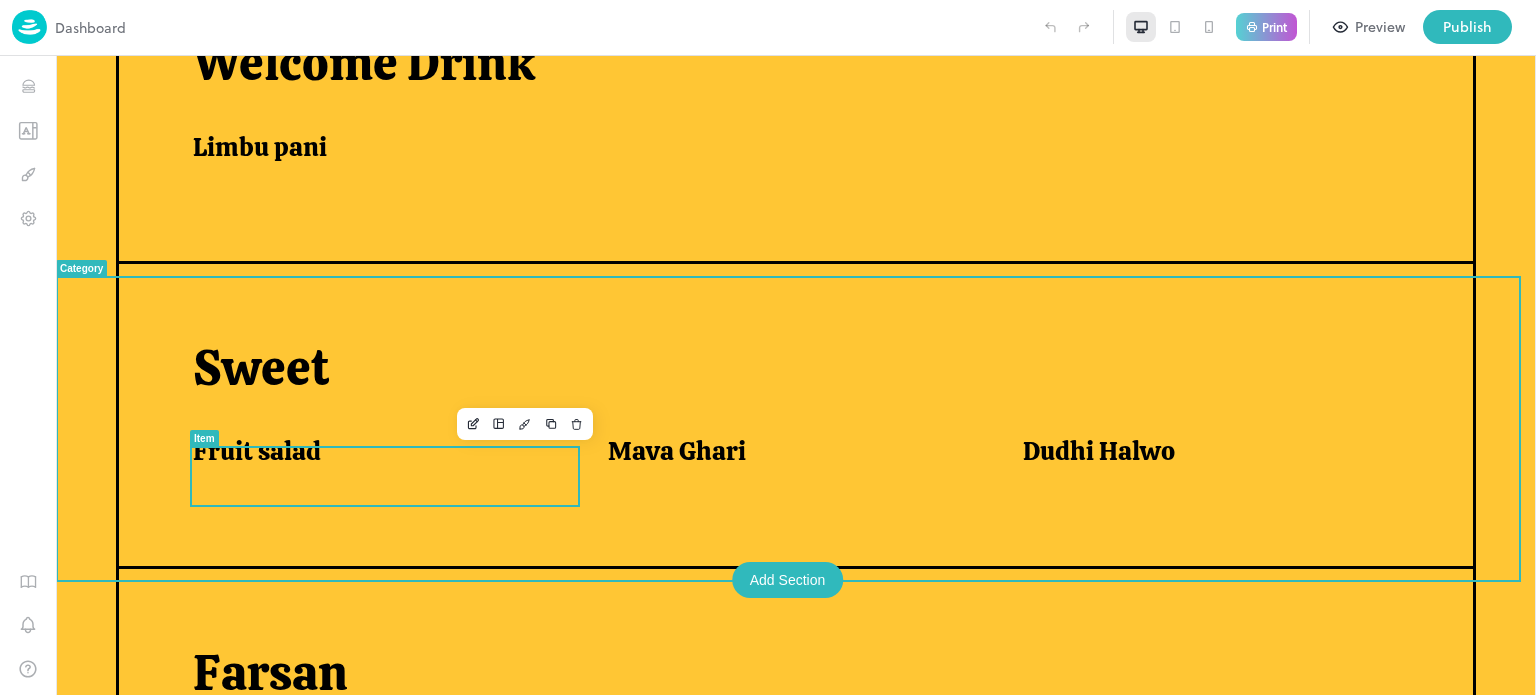 click on "Fruit salad" at bounding box center (257, 451) 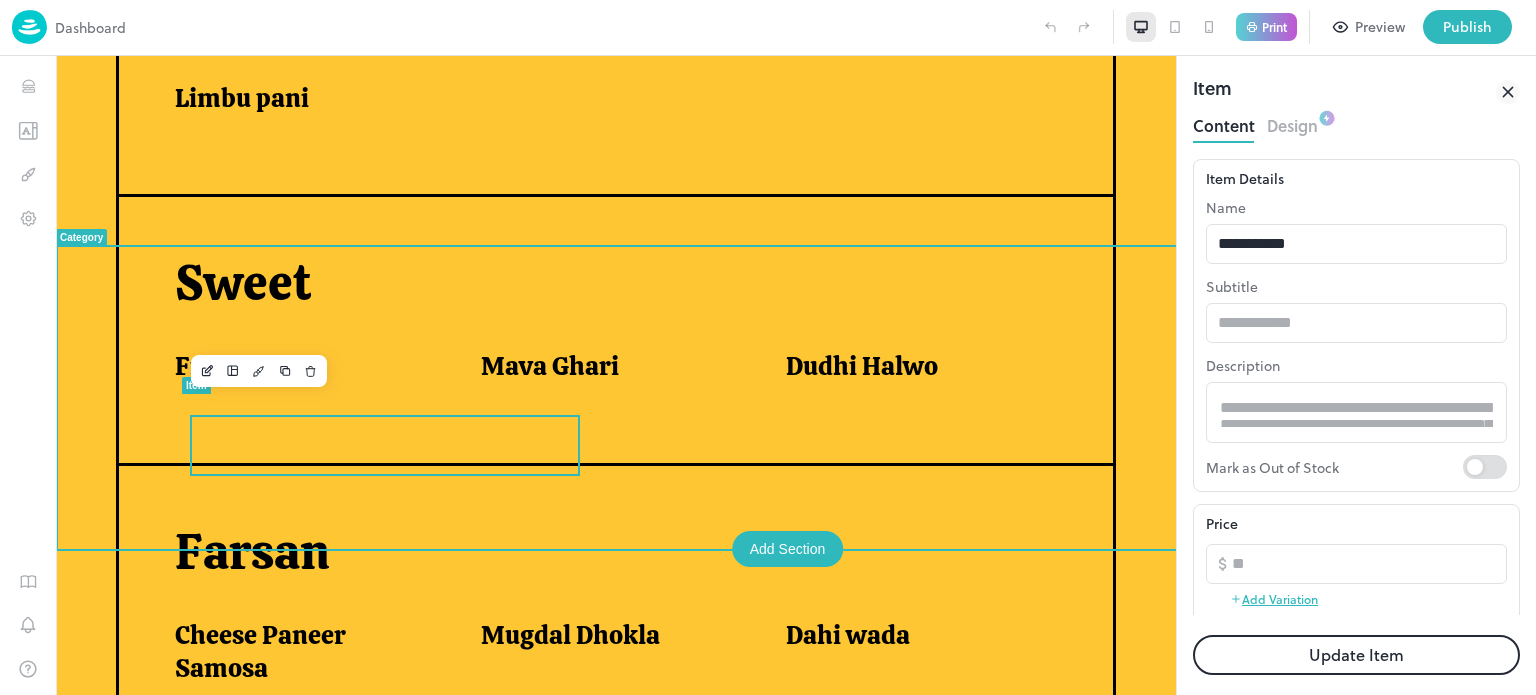 scroll, scrollTop: 0, scrollLeft: 0, axis: both 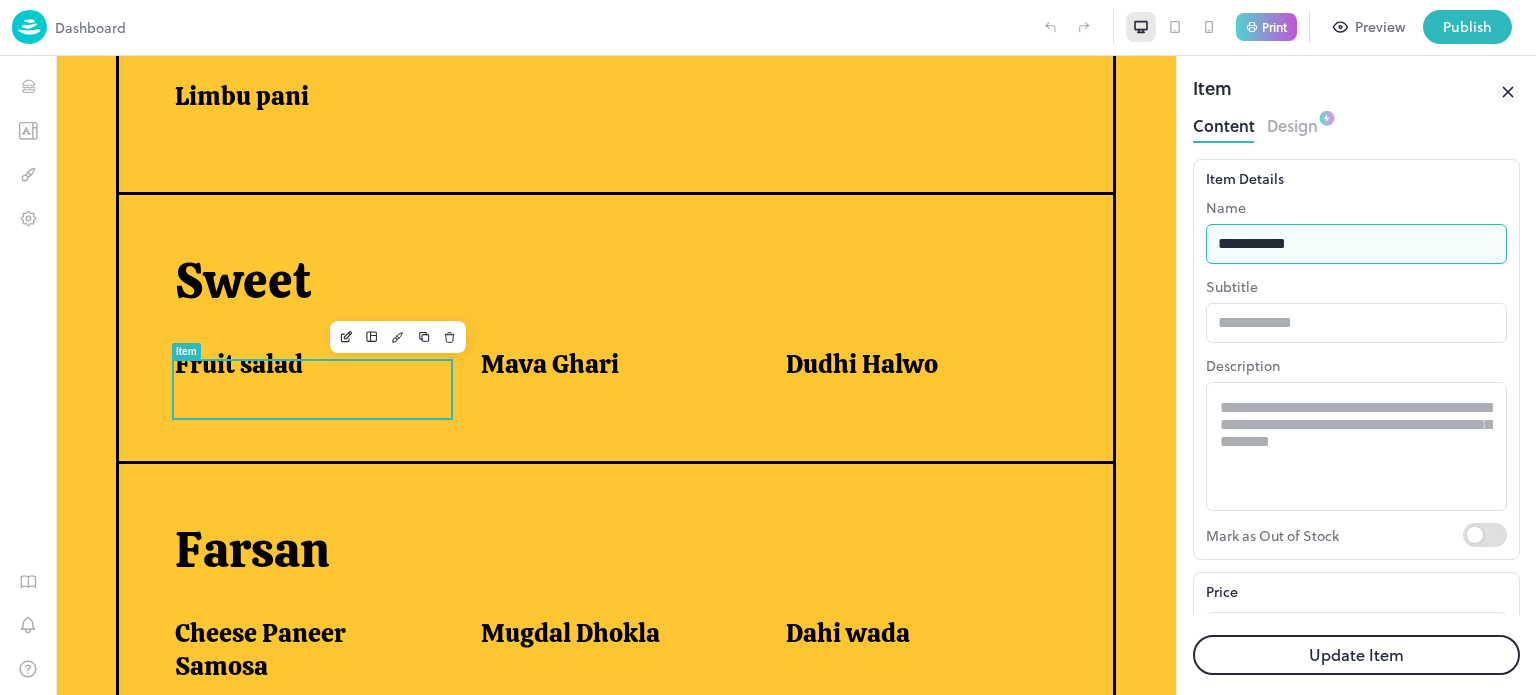 click on "**********" at bounding box center (1356, 244) 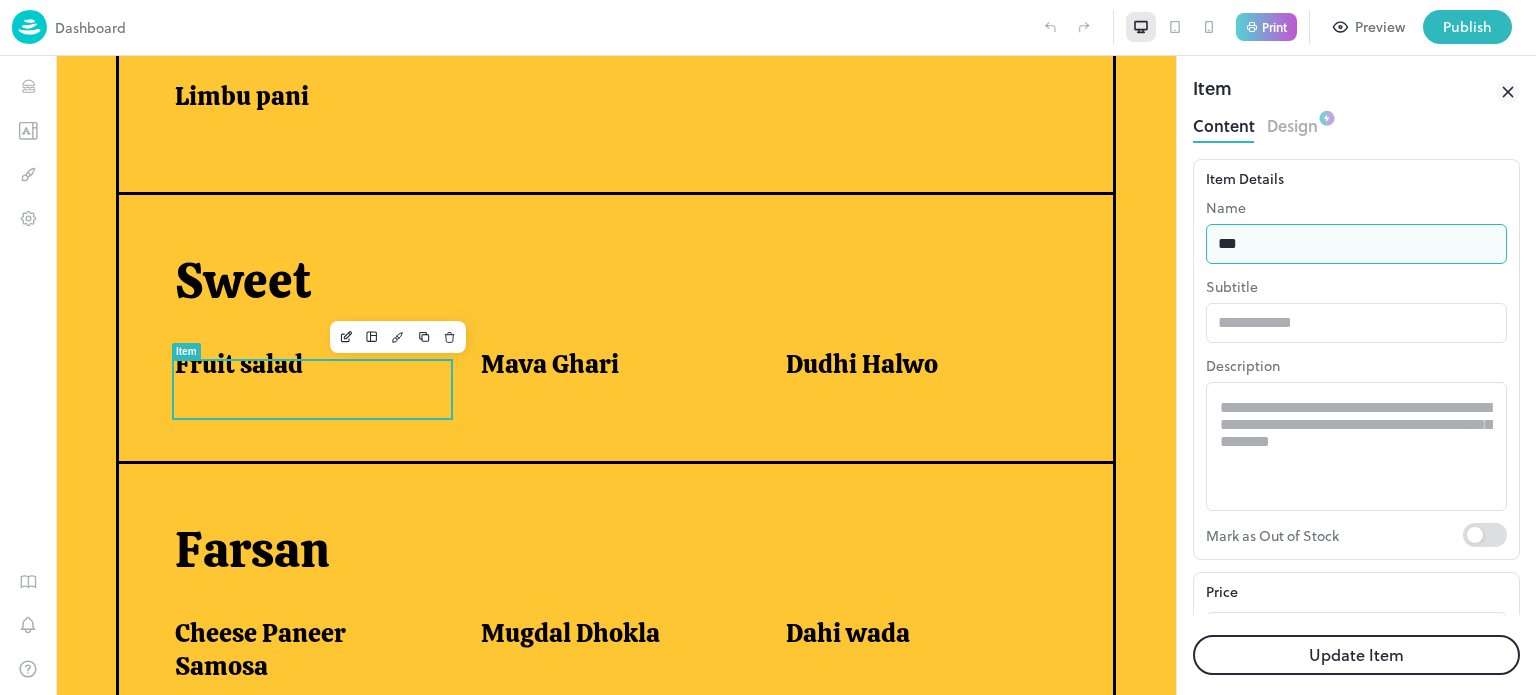 type on "**********" 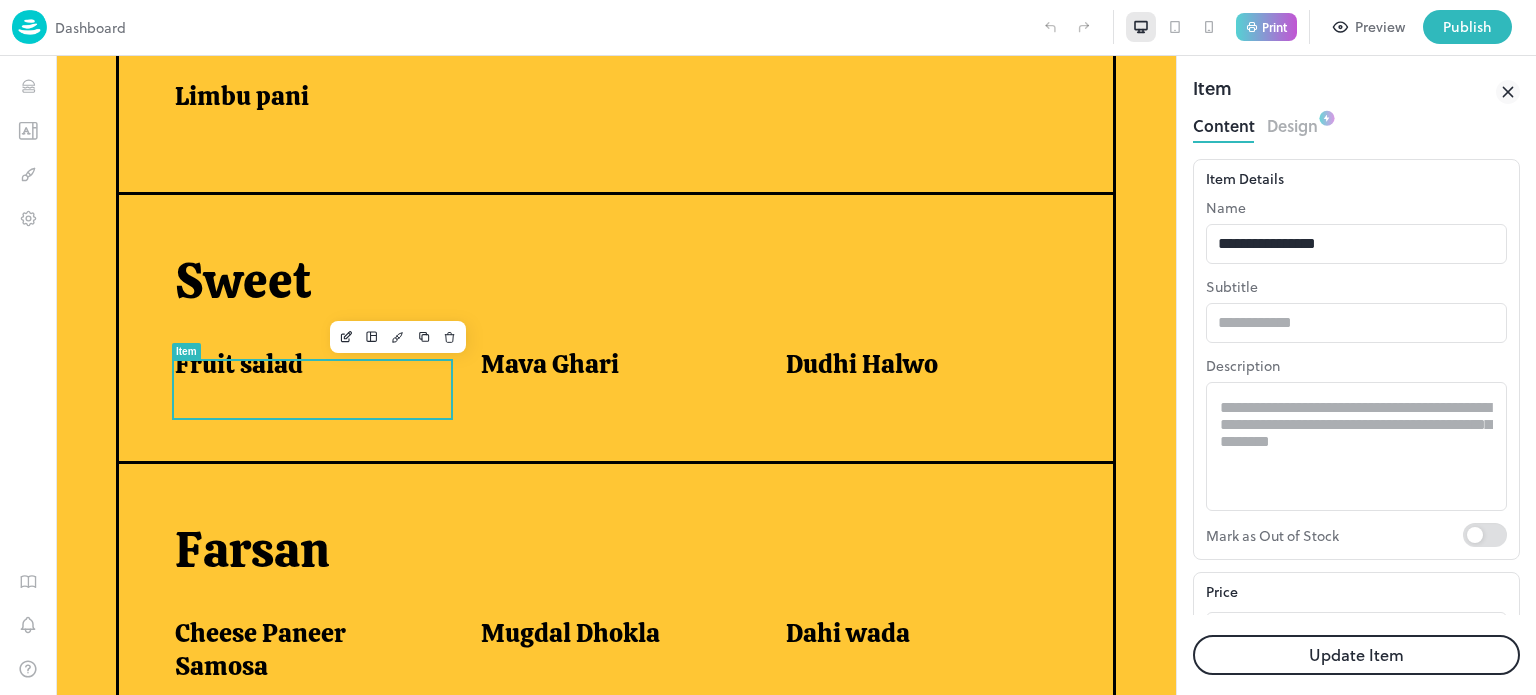 click on "Update Item" at bounding box center (1356, 655) 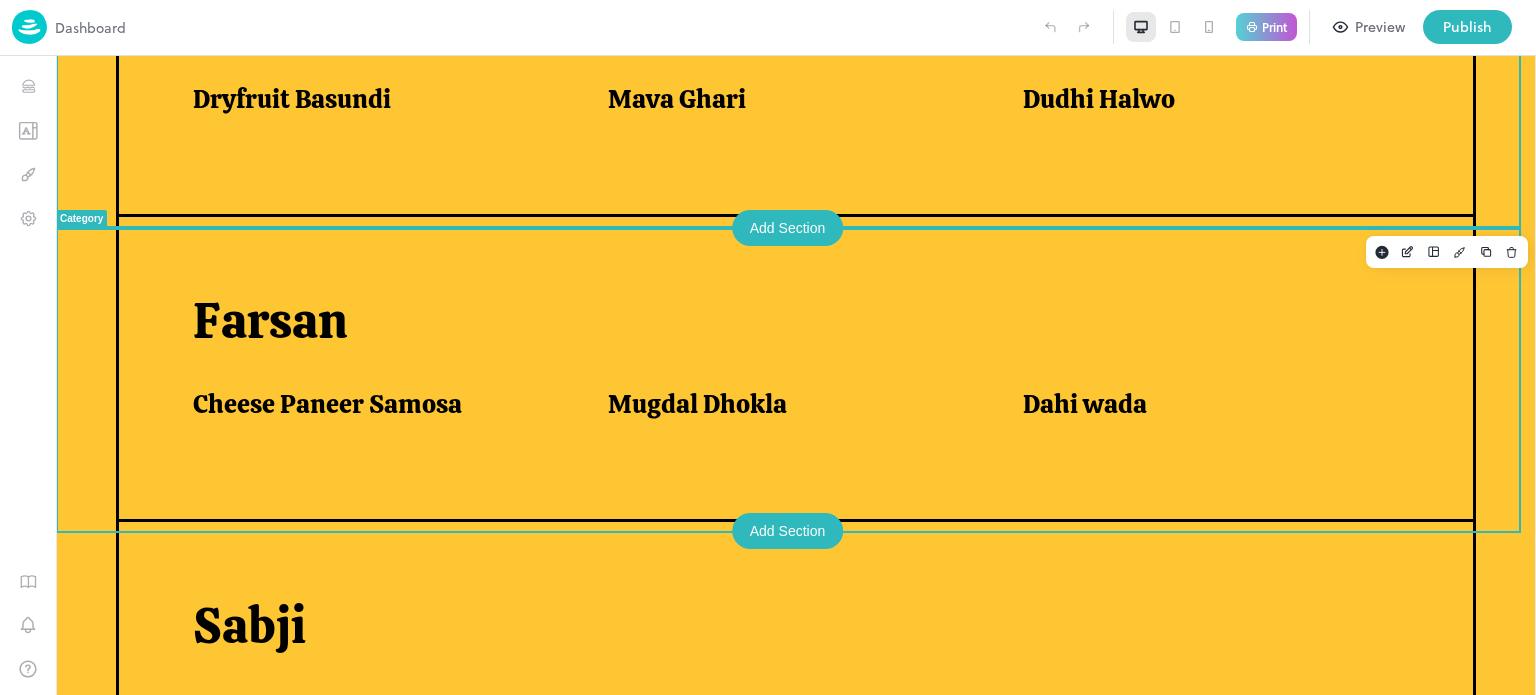 scroll, scrollTop: 1007, scrollLeft: 0, axis: vertical 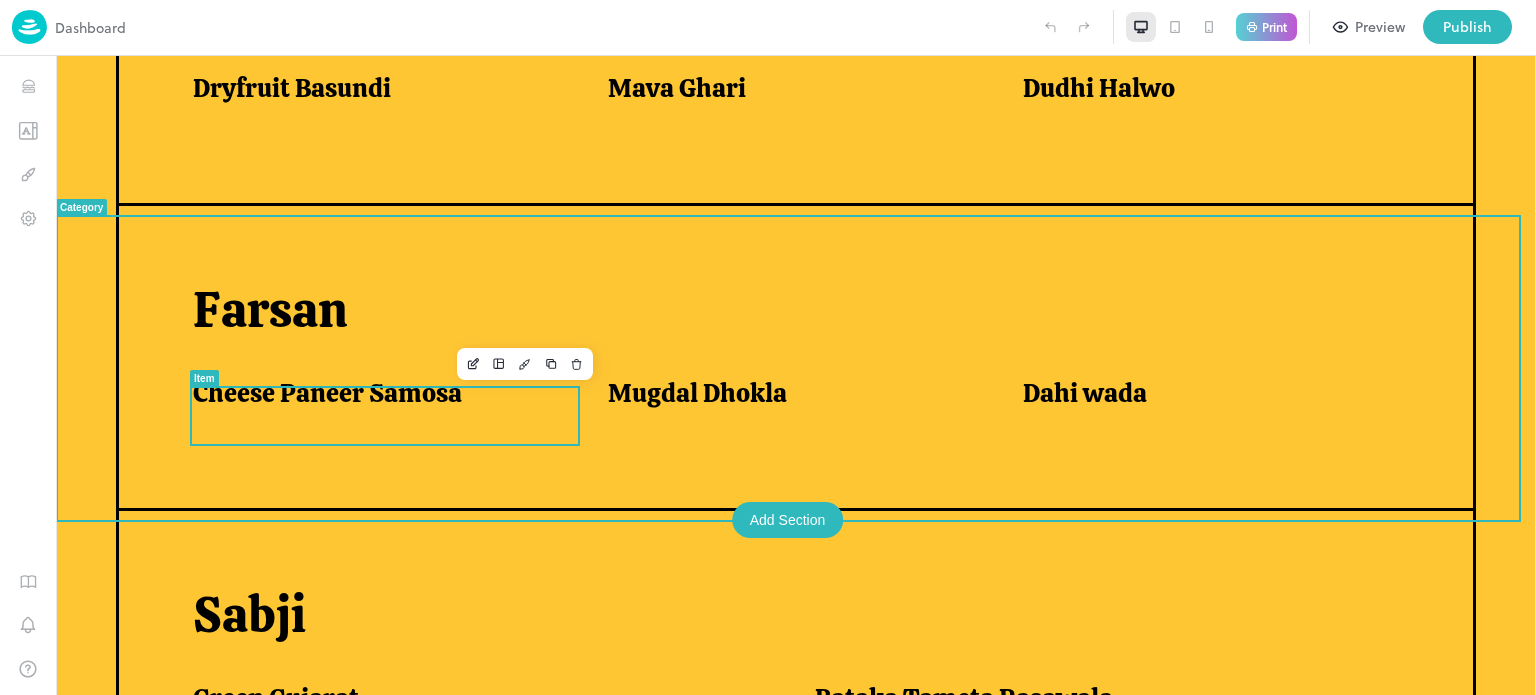 click on "Cheese Paneer Samosa" at bounding box center [327, 393] 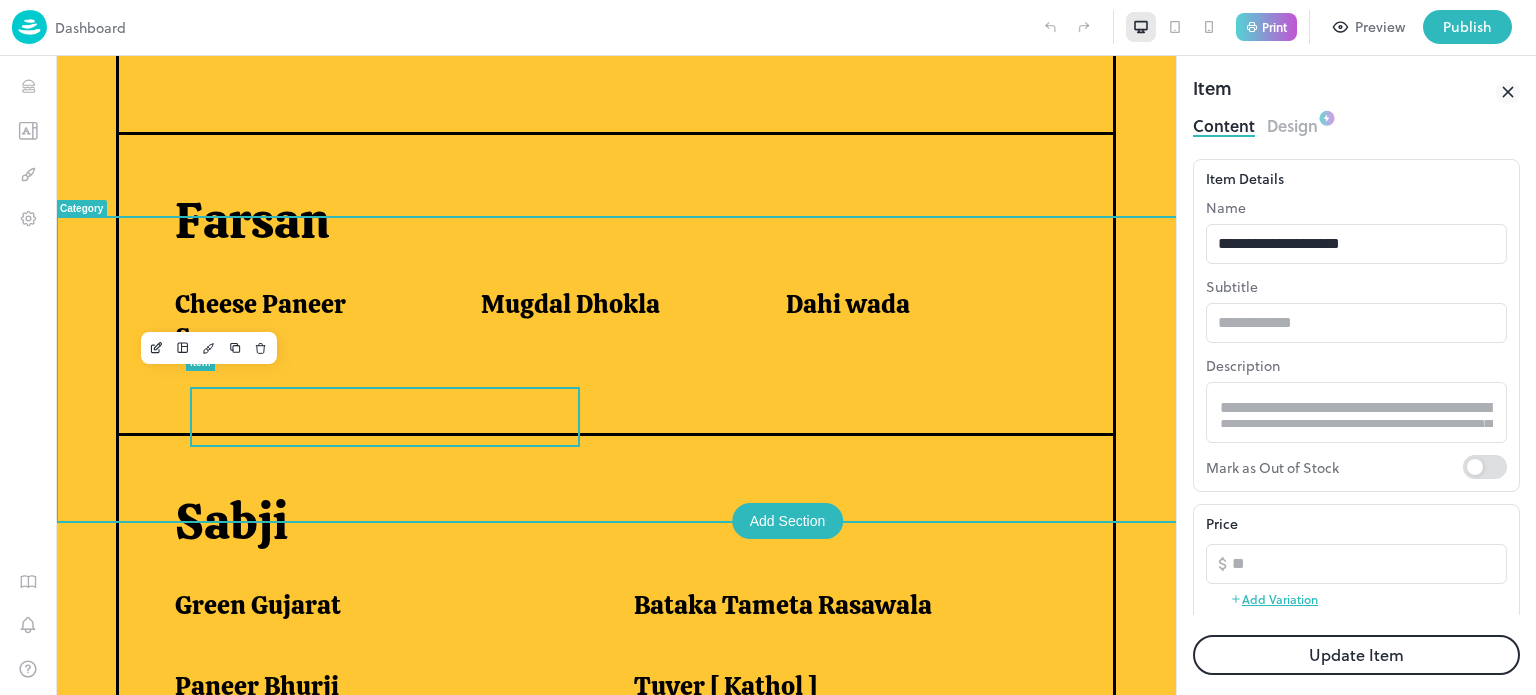 scroll, scrollTop: 972, scrollLeft: 0, axis: vertical 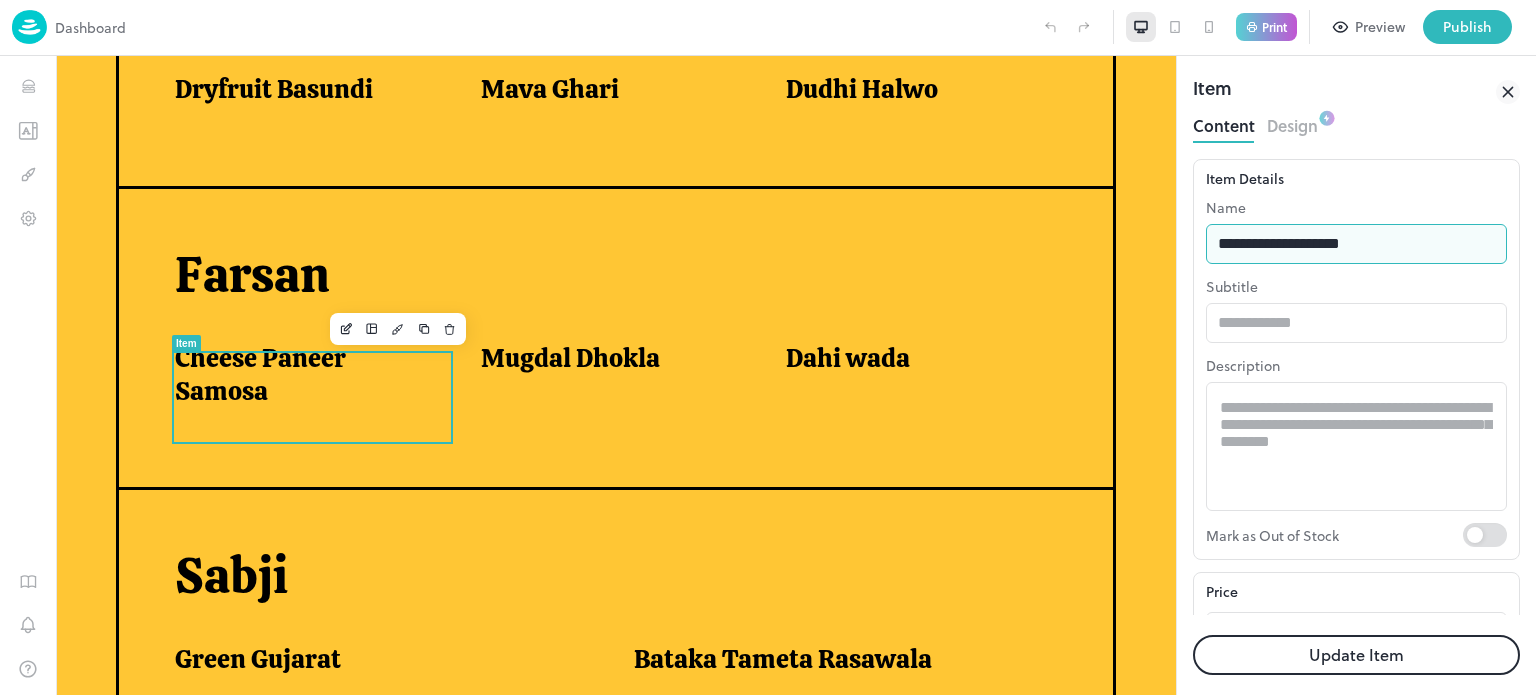 click on "**********" at bounding box center (1356, 244) 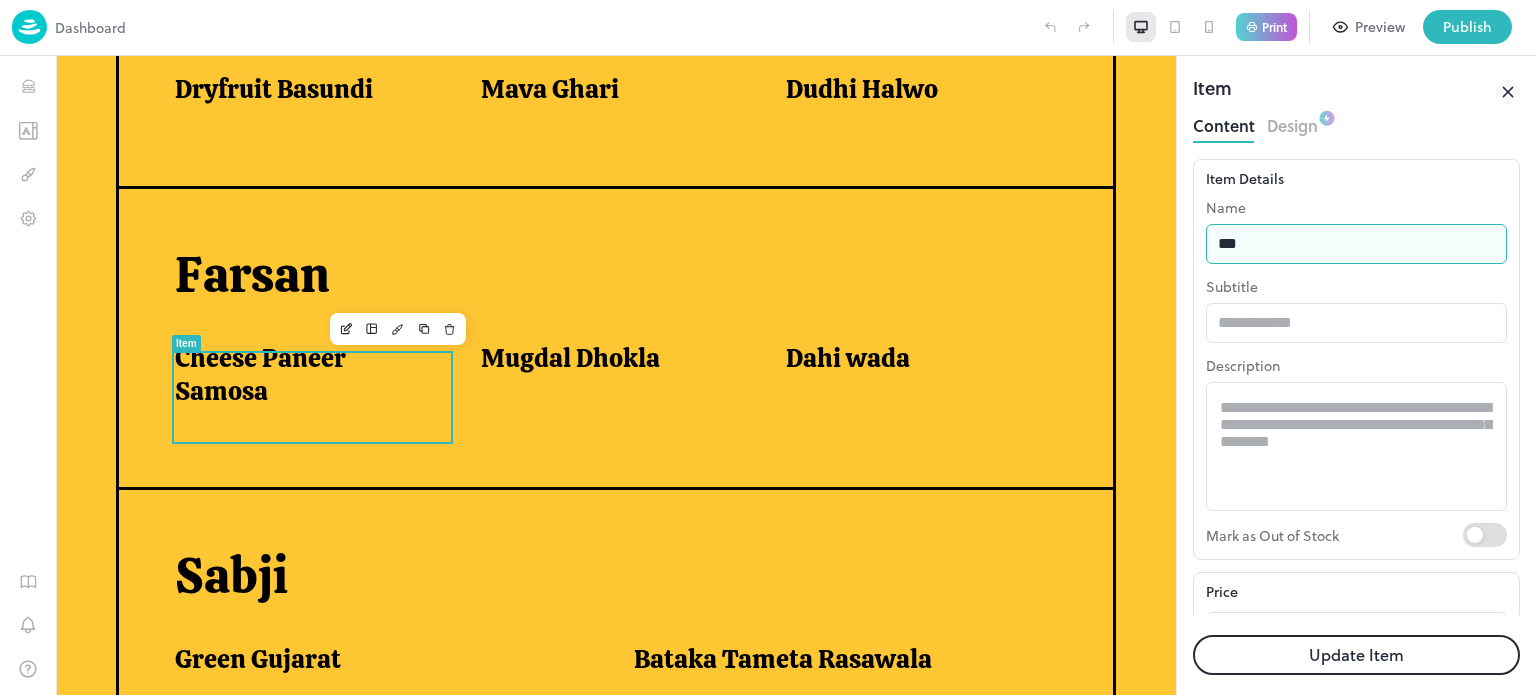 type on "**********" 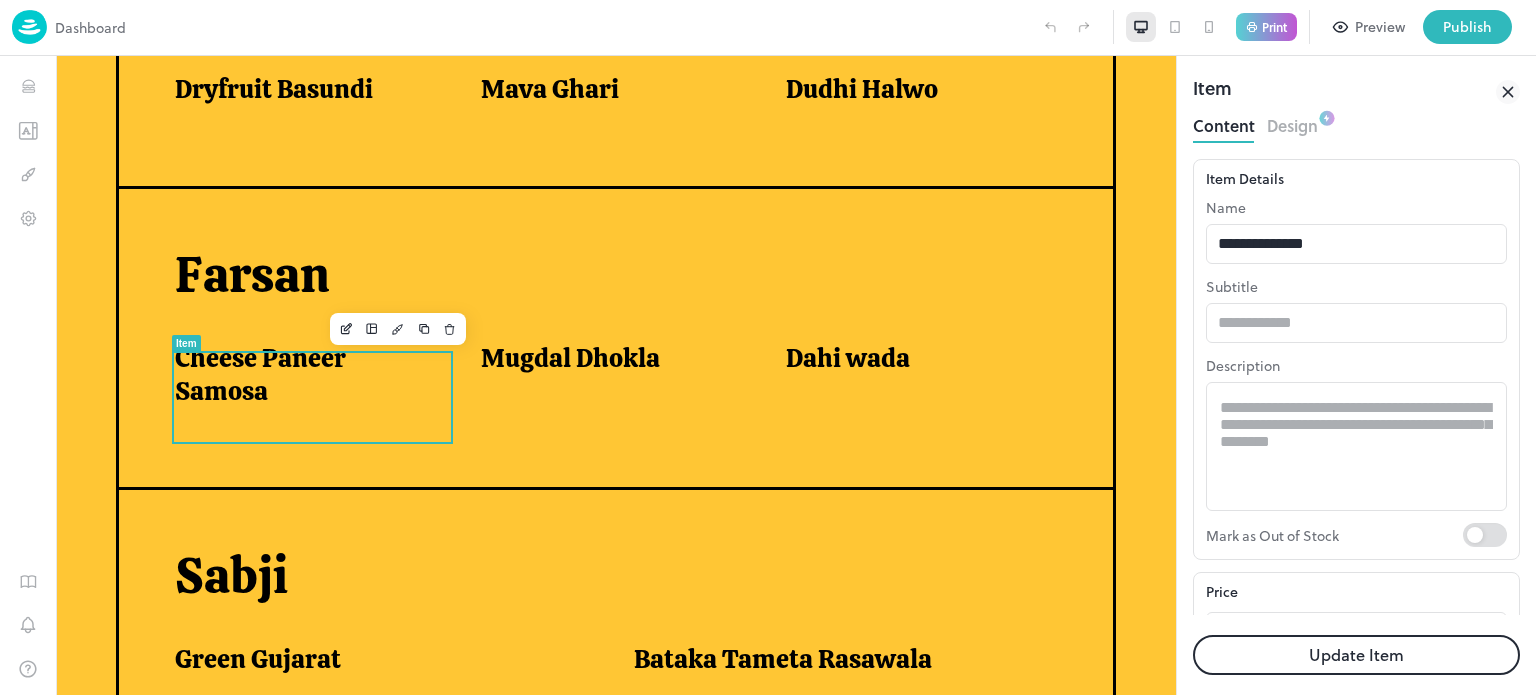 click on "Update Item" at bounding box center [1356, 655] 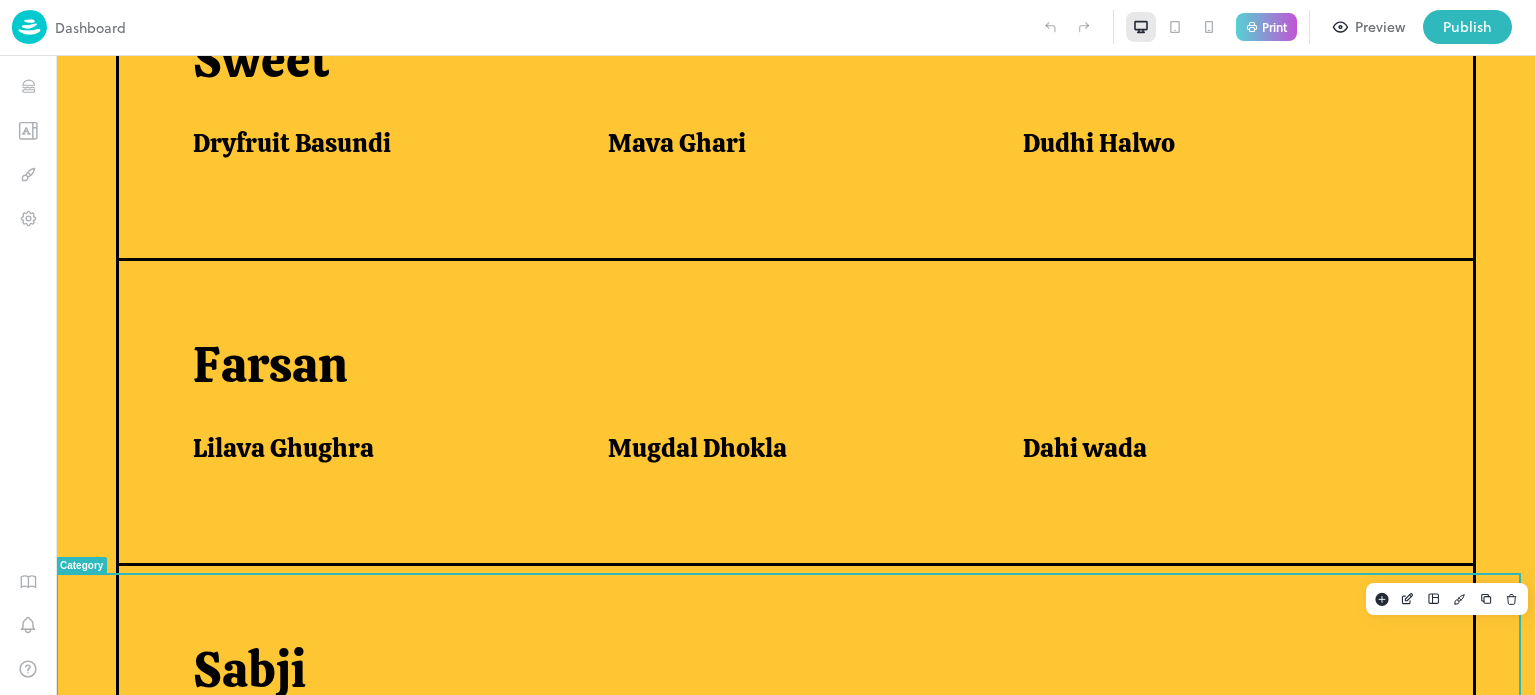 scroll, scrollTop: 1007, scrollLeft: 0, axis: vertical 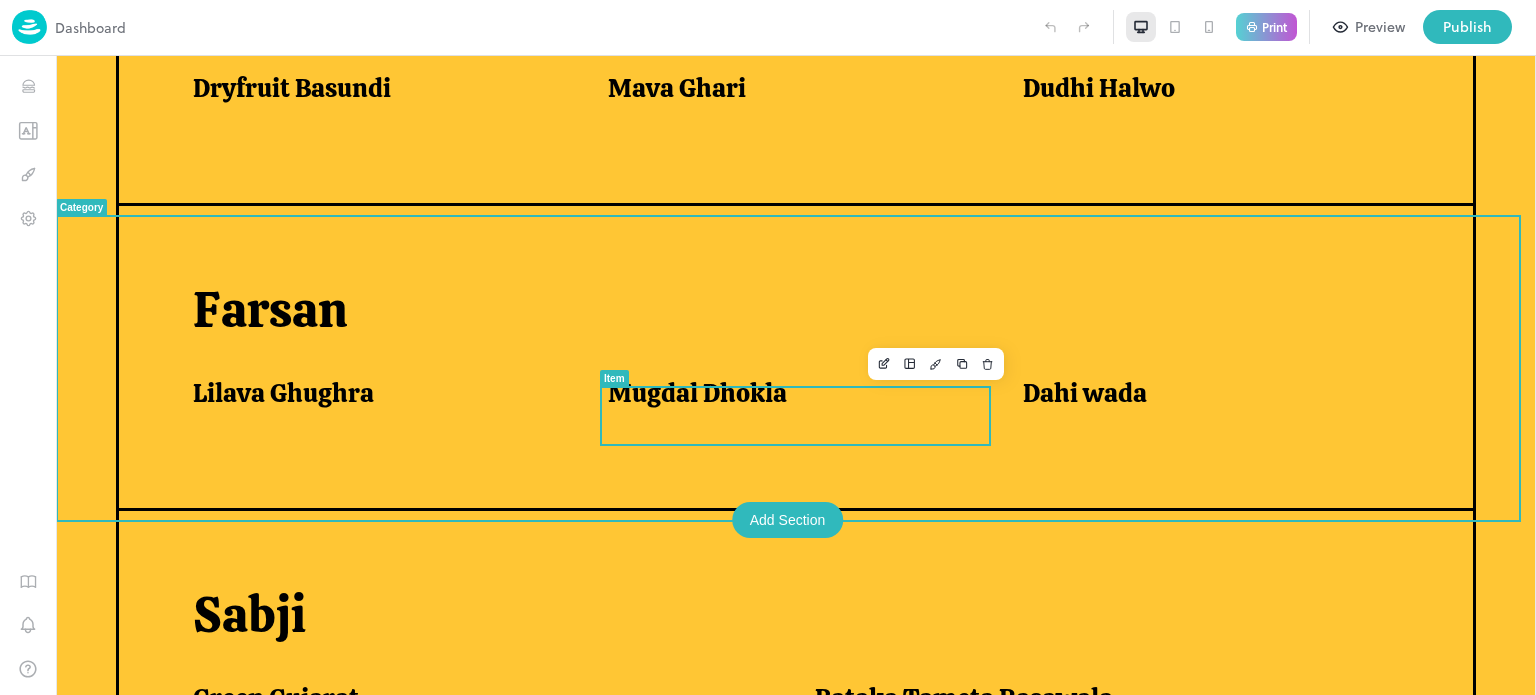 click on "Mugdal Dhokla" at bounding box center (803, 405) 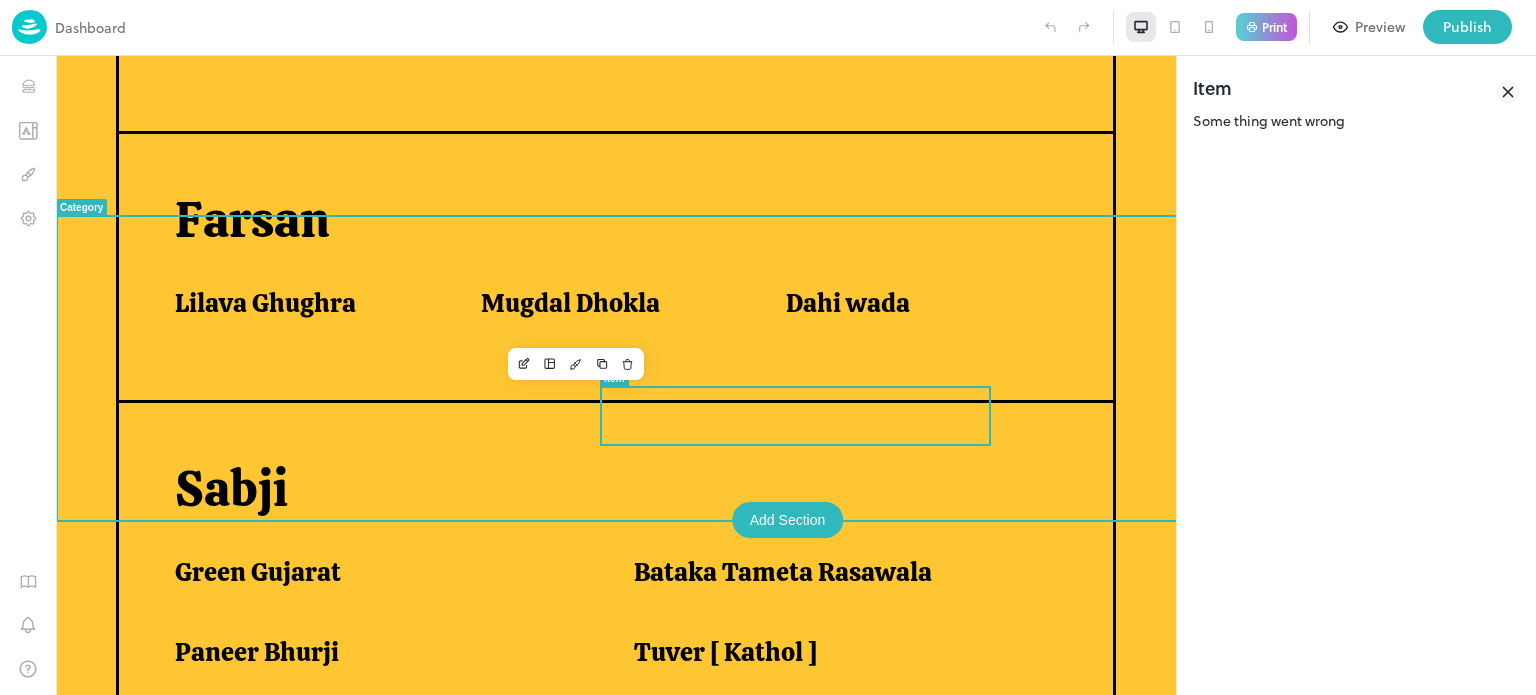 scroll, scrollTop: 952, scrollLeft: 0, axis: vertical 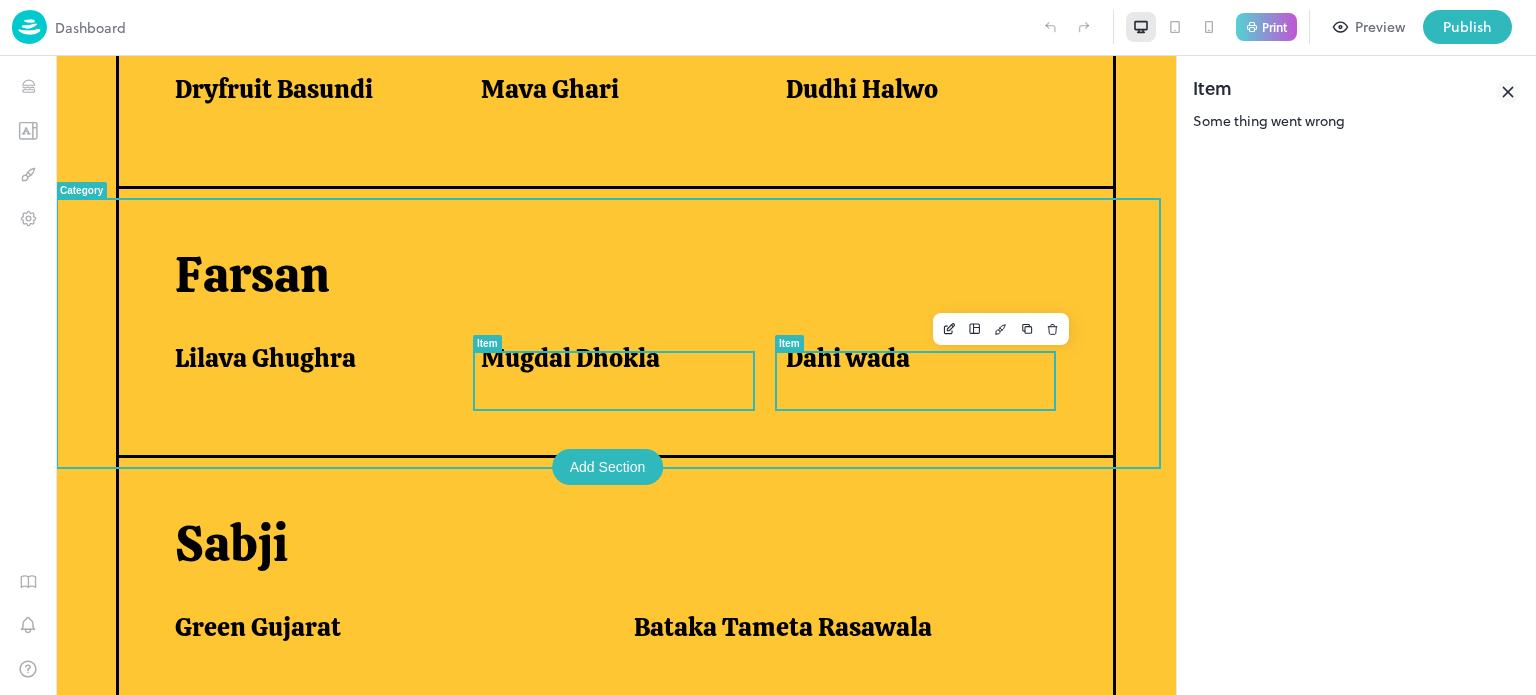 click on "Dahi wada" at bounding box center (848, 358) 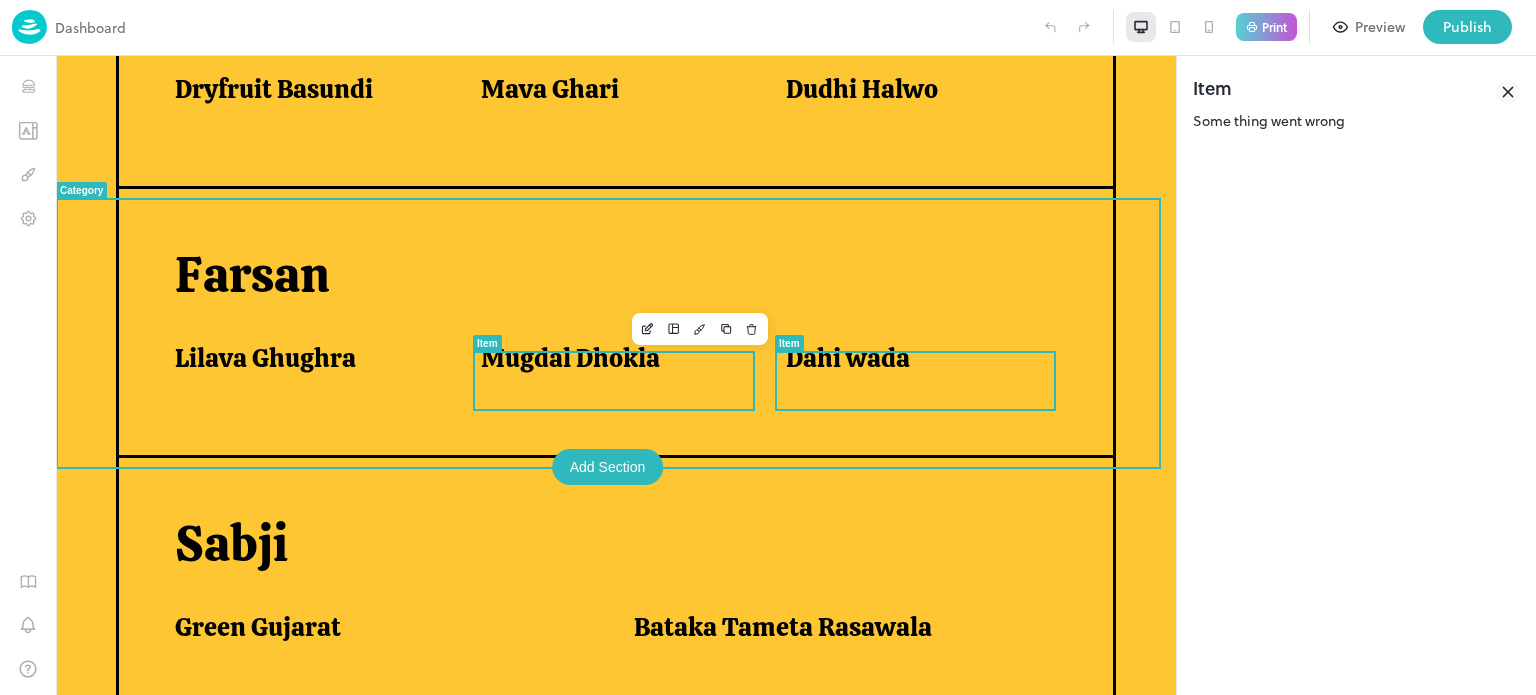 click on "Mugdal Dhokla" at bounding box center [609, 363] 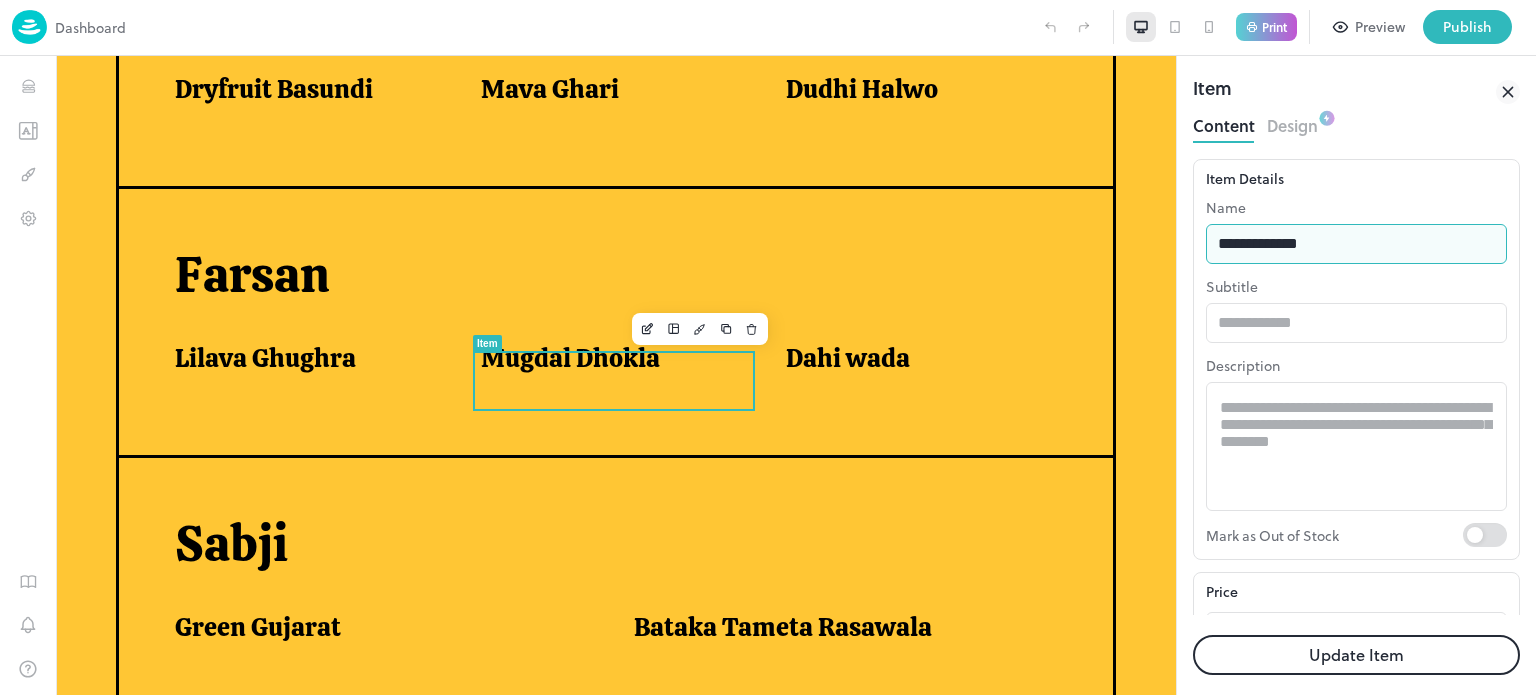 click on "**********" at bounding box center [1356, 244] 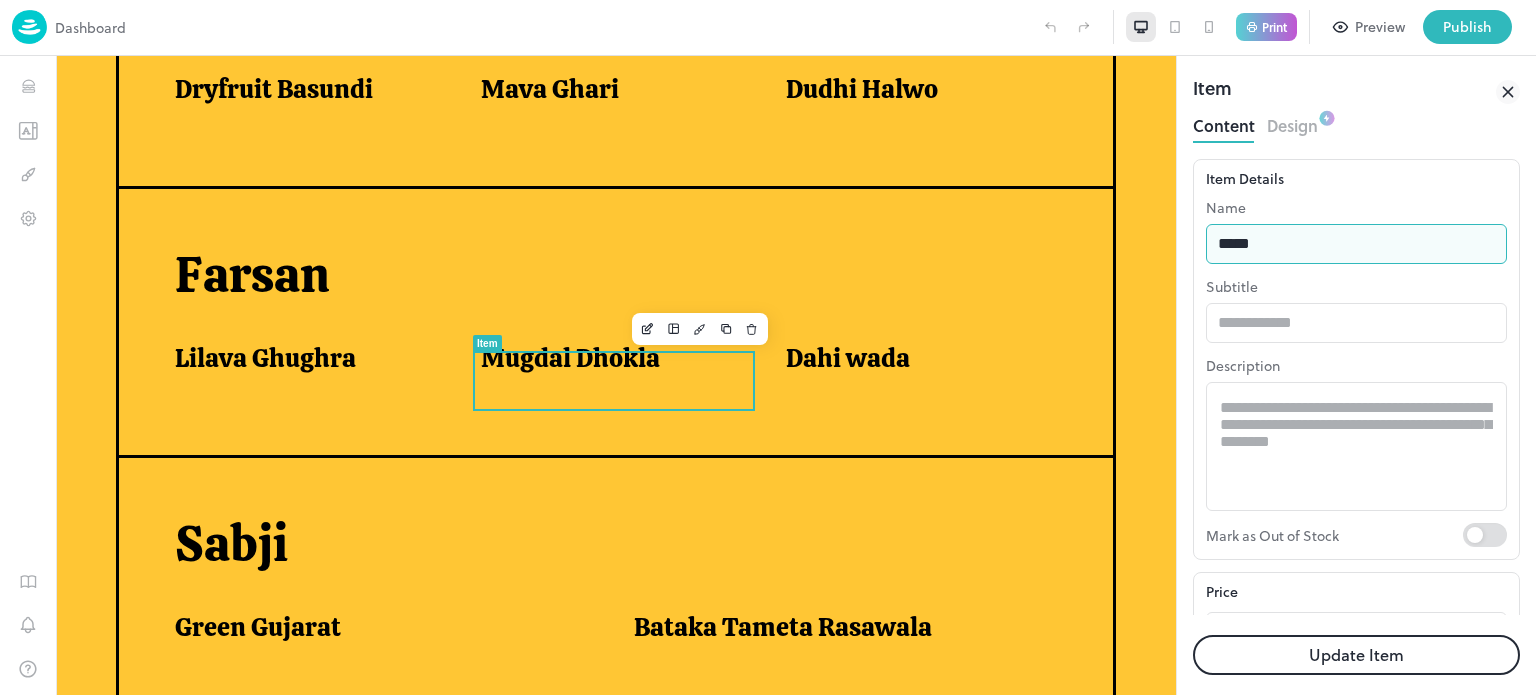 type on "**********" 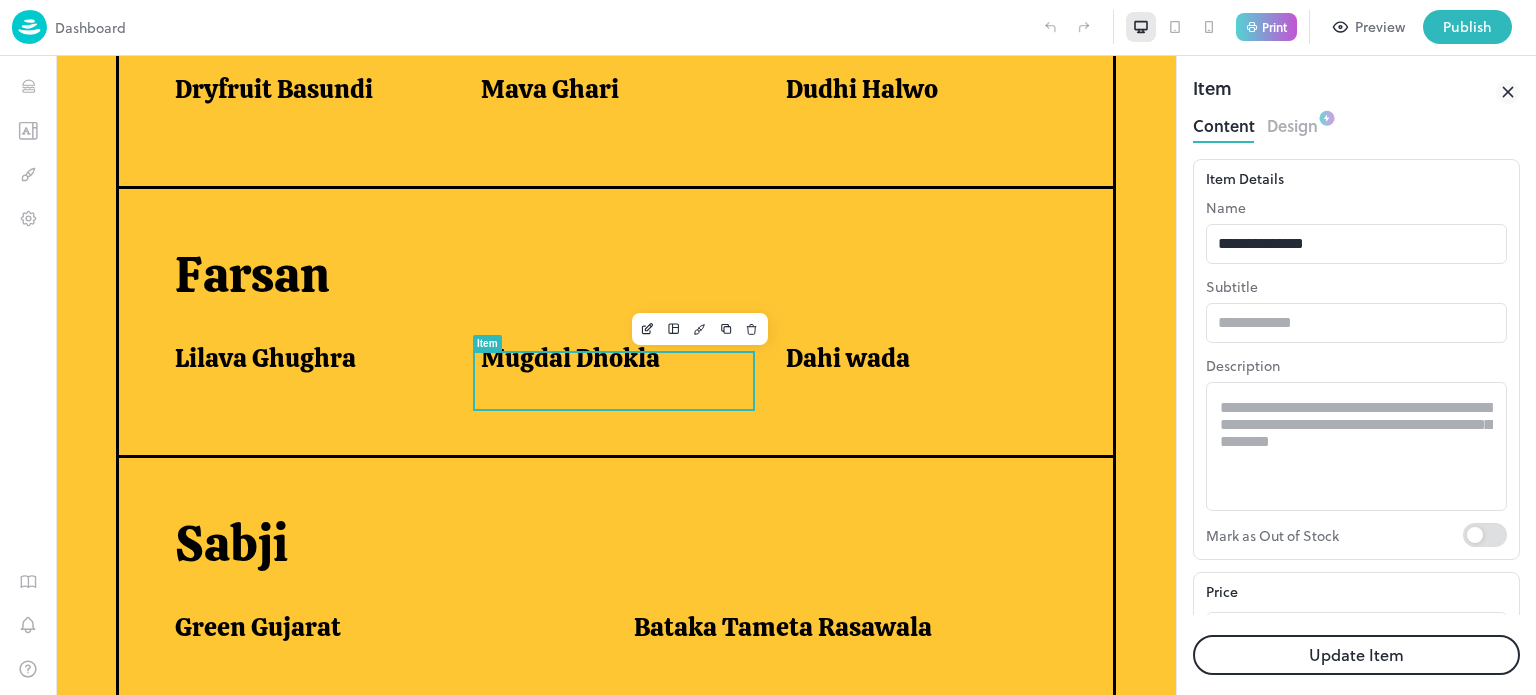 click on "Update Item" at bounding box center [1356, 655] 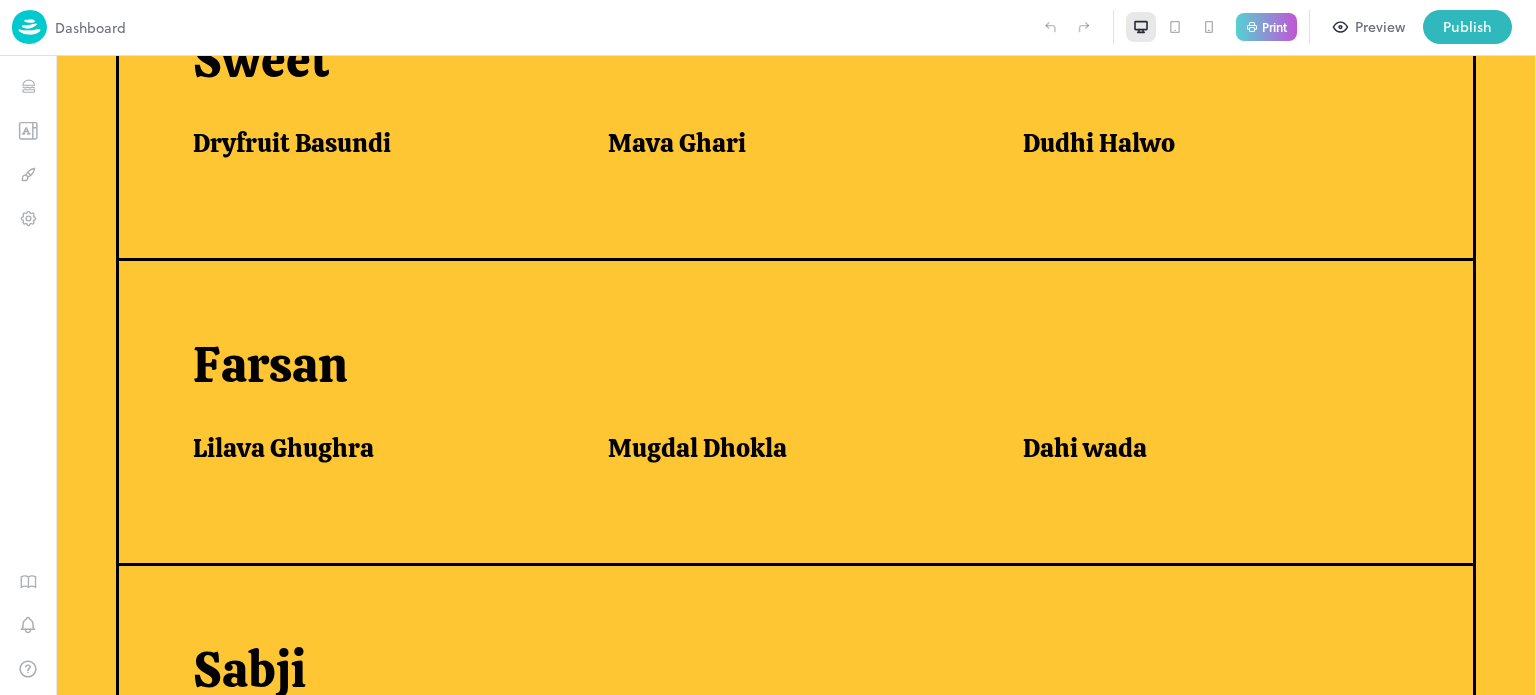 scroll, scrollTop: 1007, scrollLeft: 0, axis: vertical 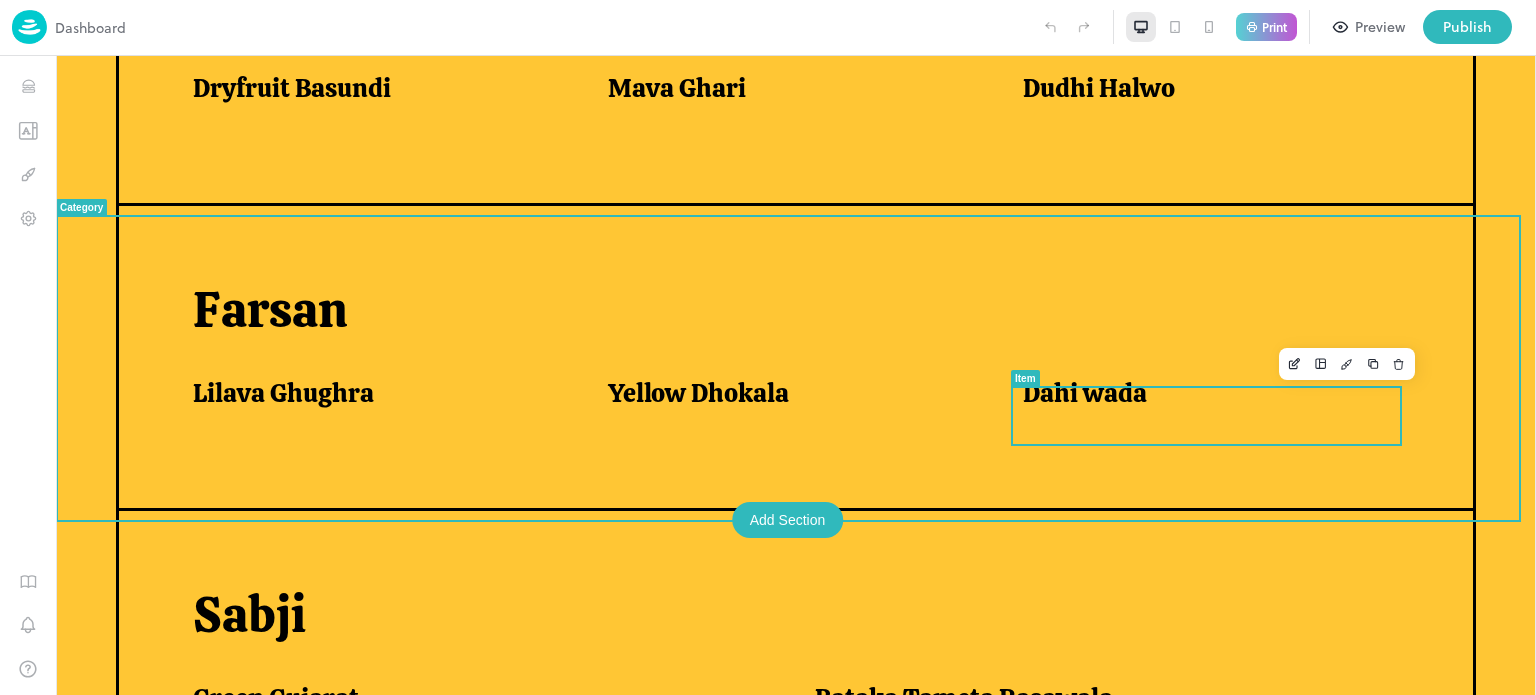 click on "Dahi wada" at bounding box center [1206, 398] 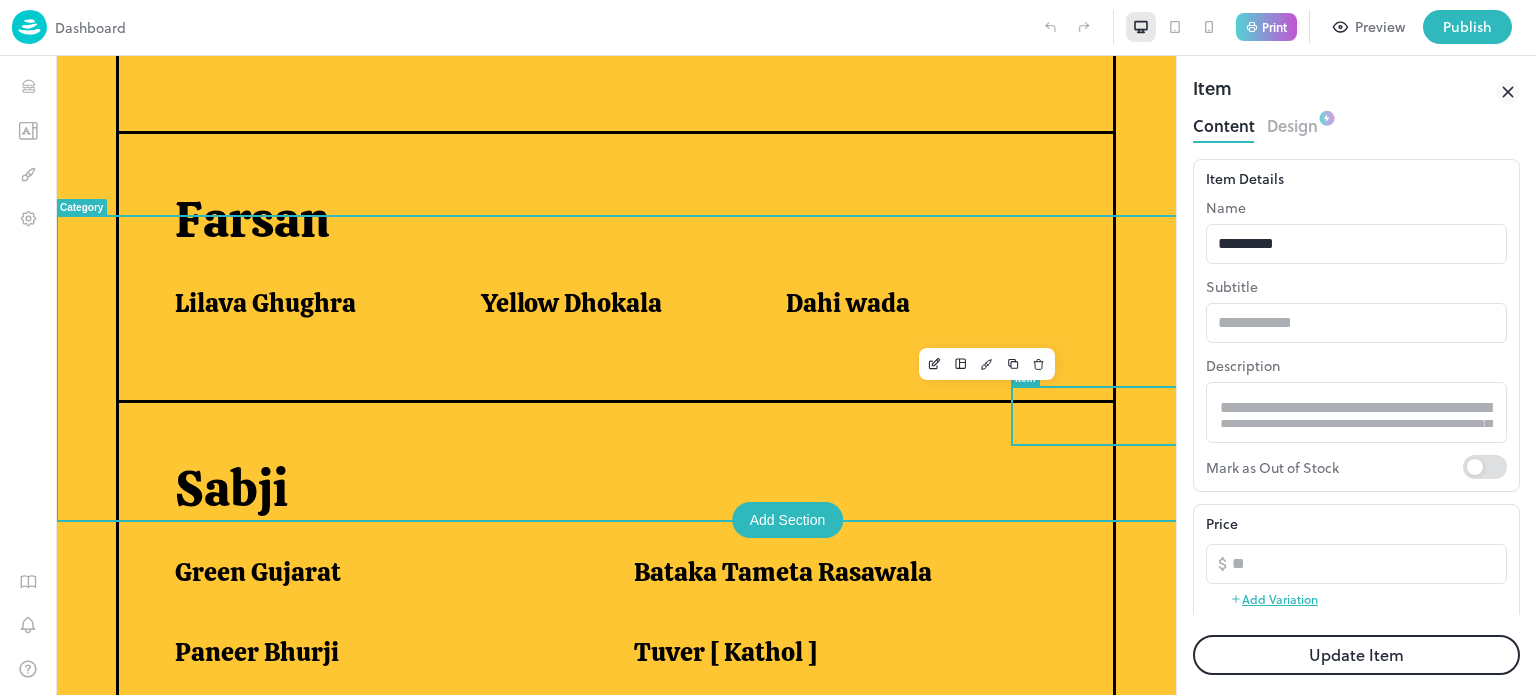 scroll, scrollTop: 952, scrollLeft: 0, axis: vertical 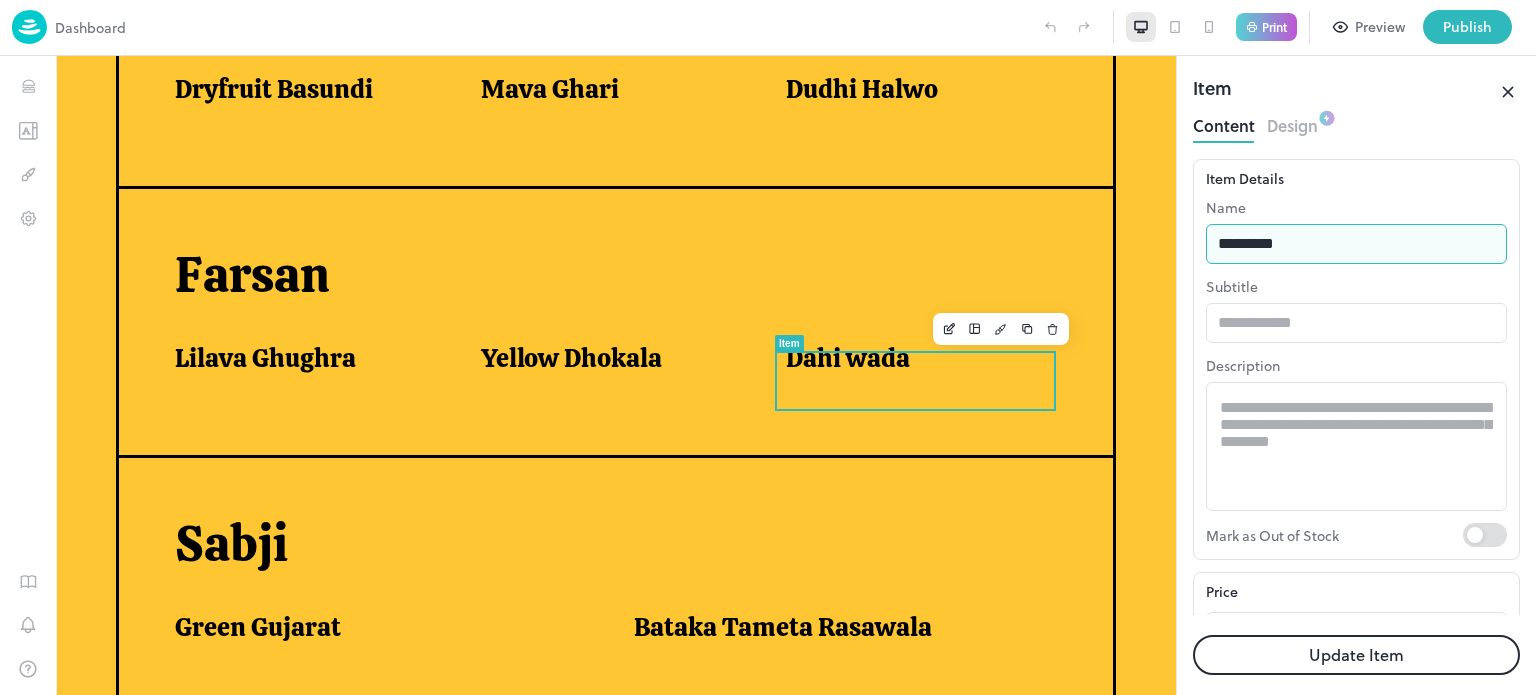 click on "*********" at bounding box center (1356, 244) 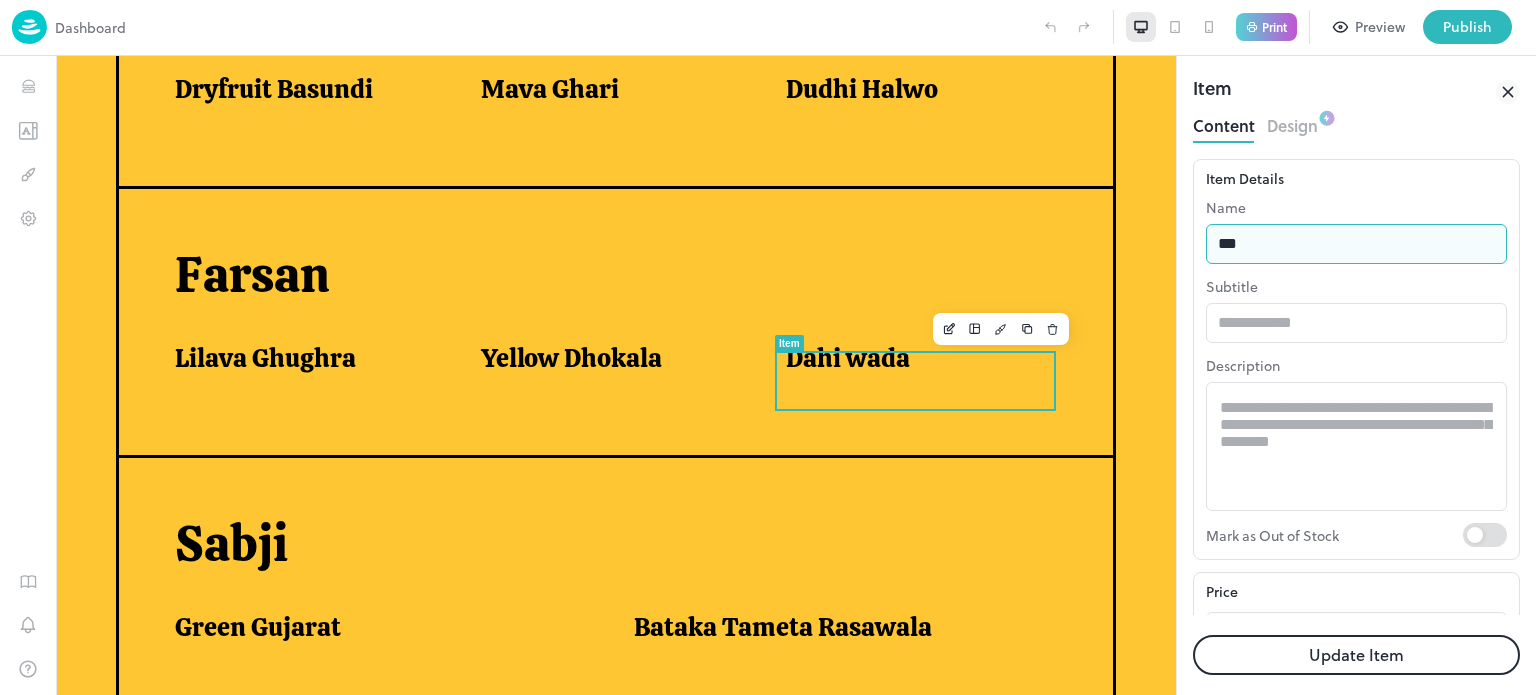 type on "********" 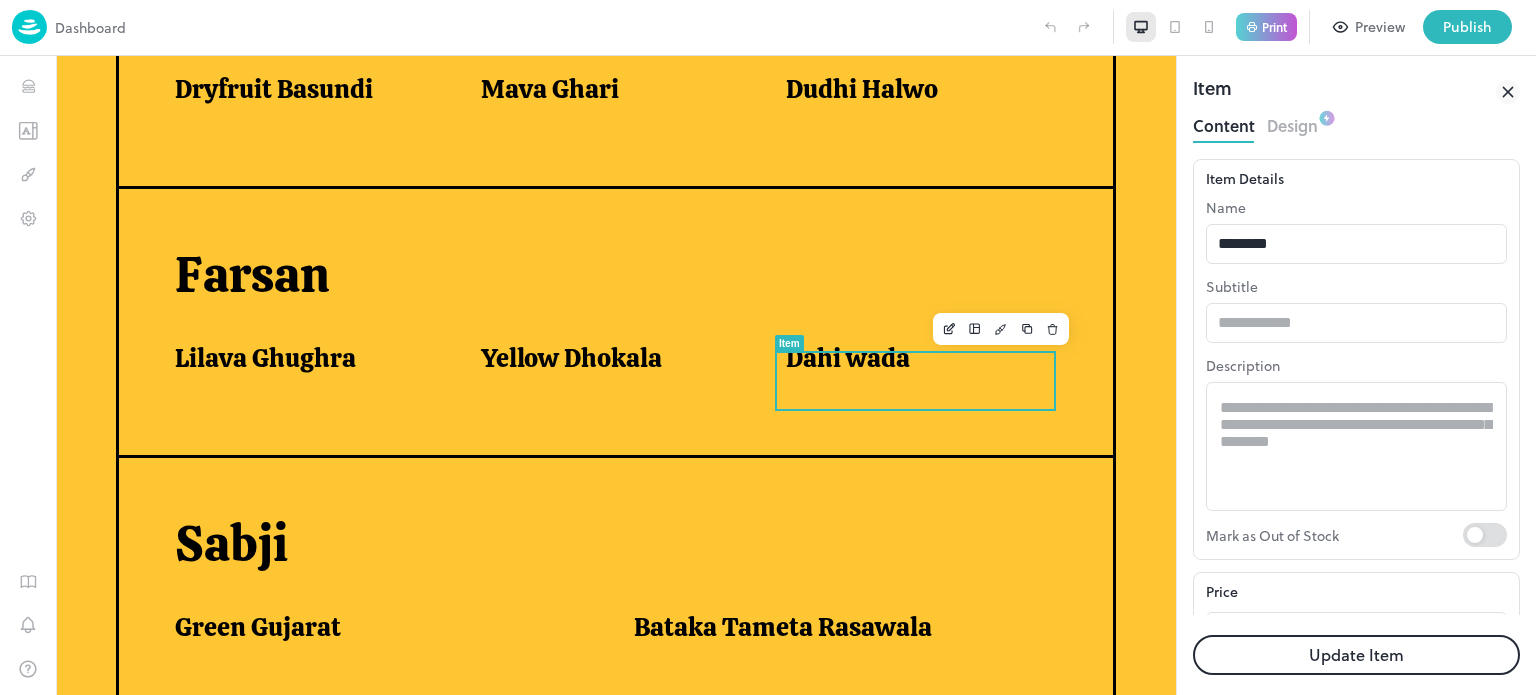 click on "Update Item" at bounding box center [1356, 655] 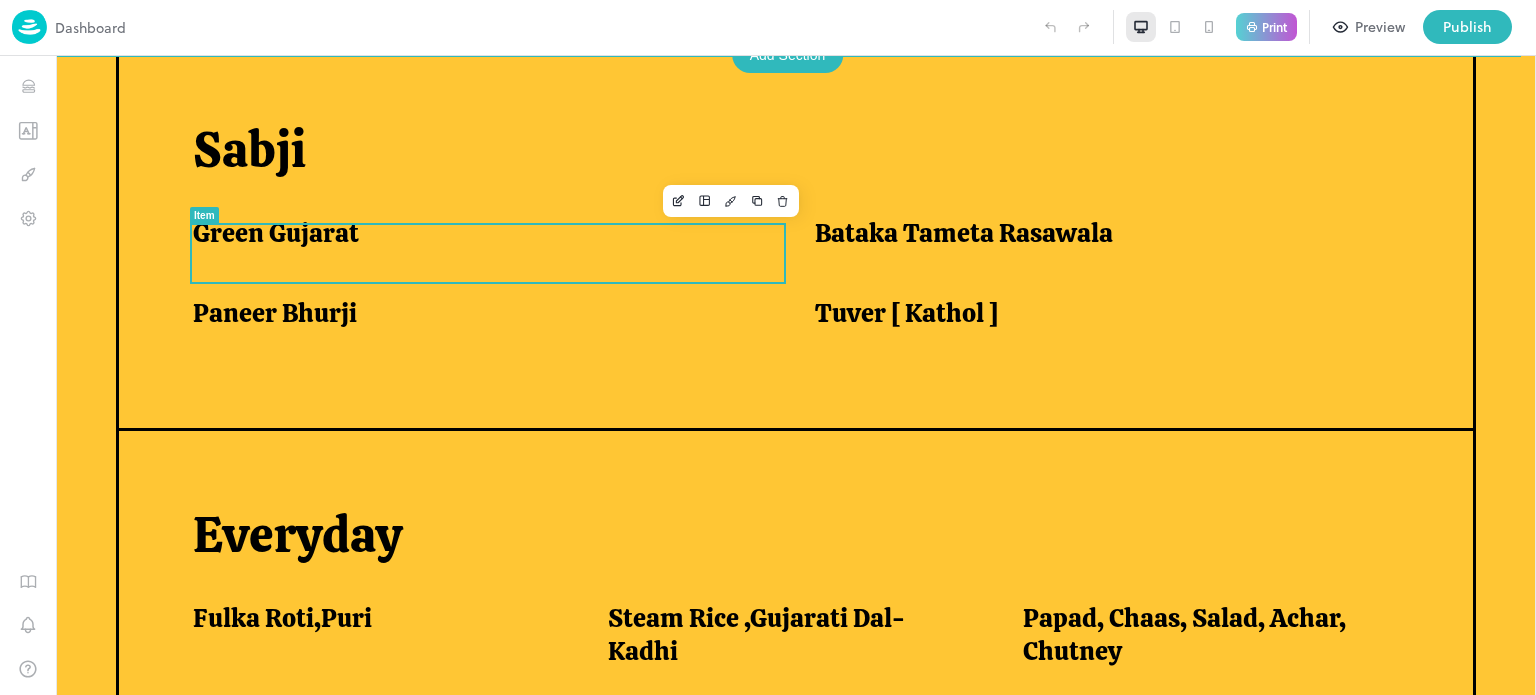 scroll, scrollTop: 1511, scrollLeft: 0, axis: vertical 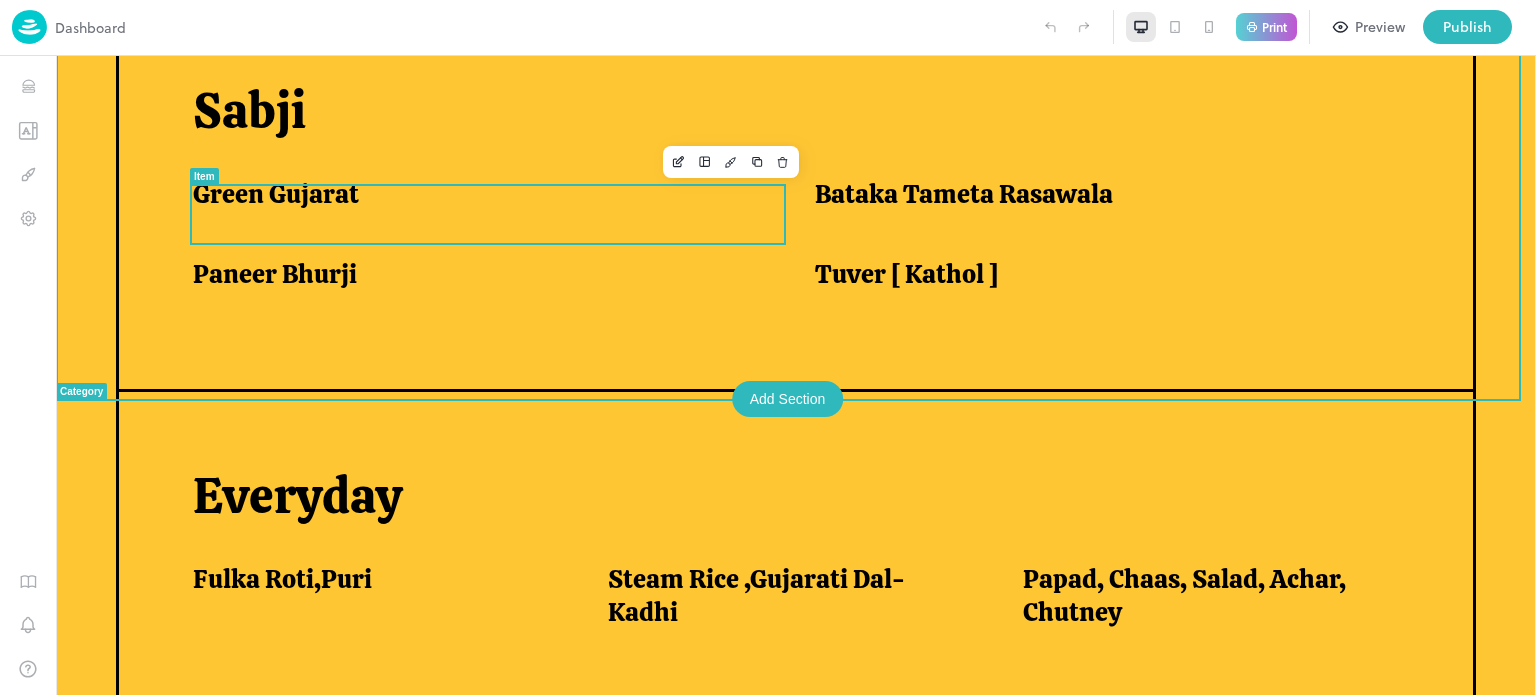 click on "Green Gujarat" at bounding box center [276, 194] 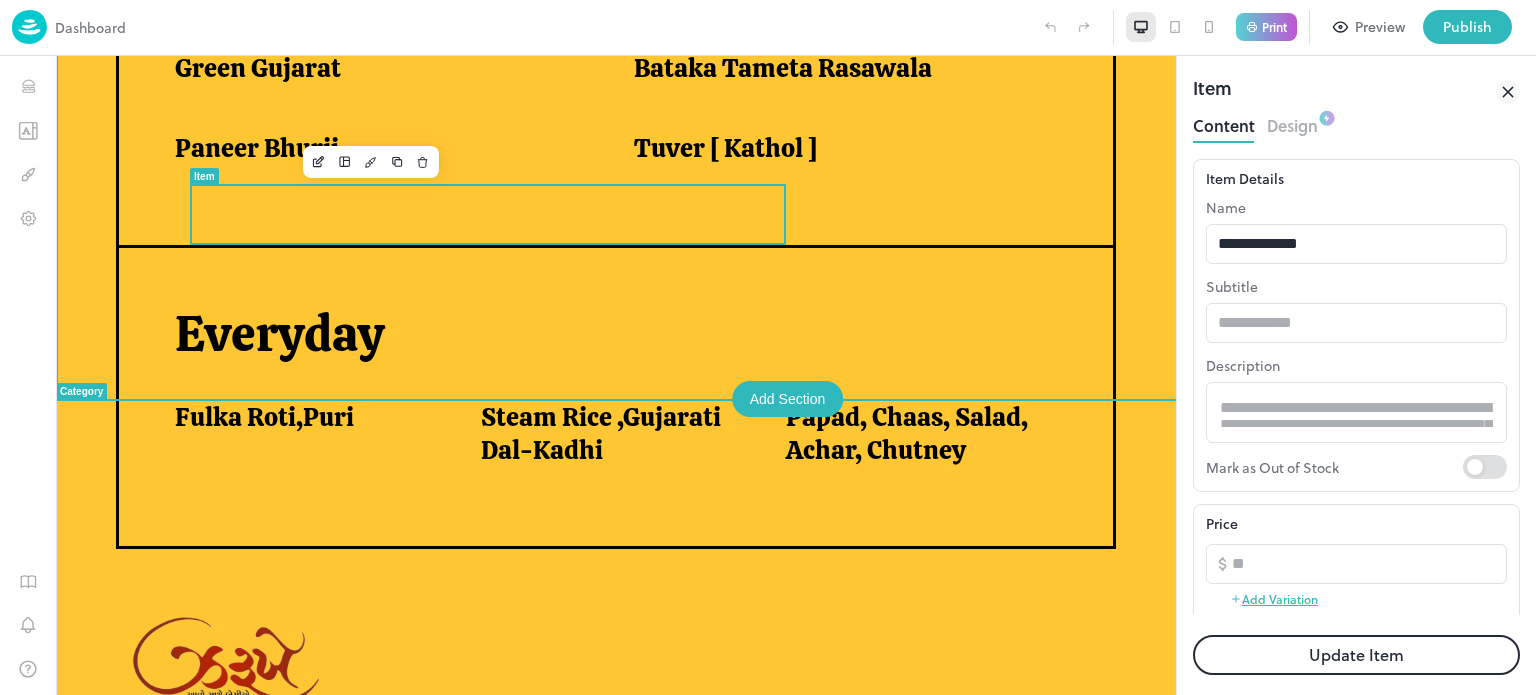 scroll, scrollTop: 0, scrollLeft: 0, axis: both 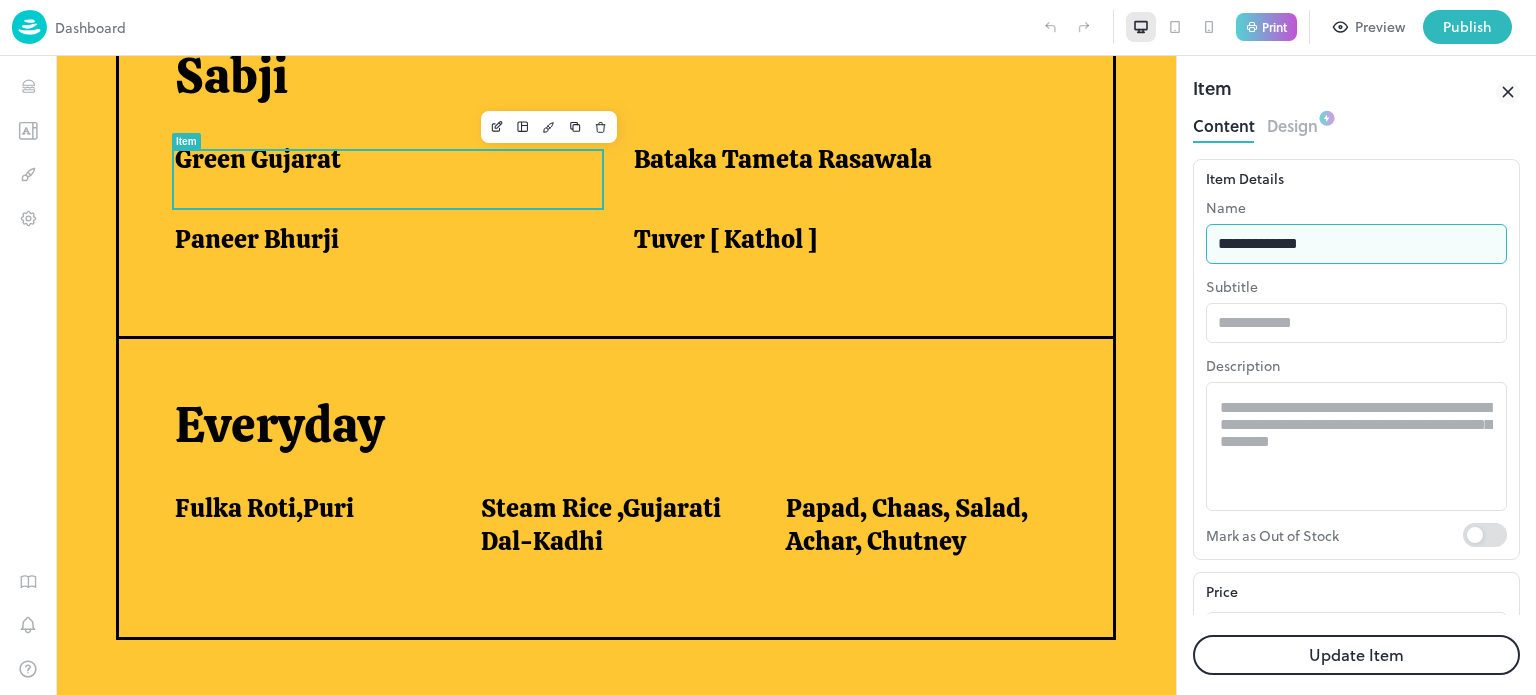 click on "**********" at bounding box center (1356, 244) 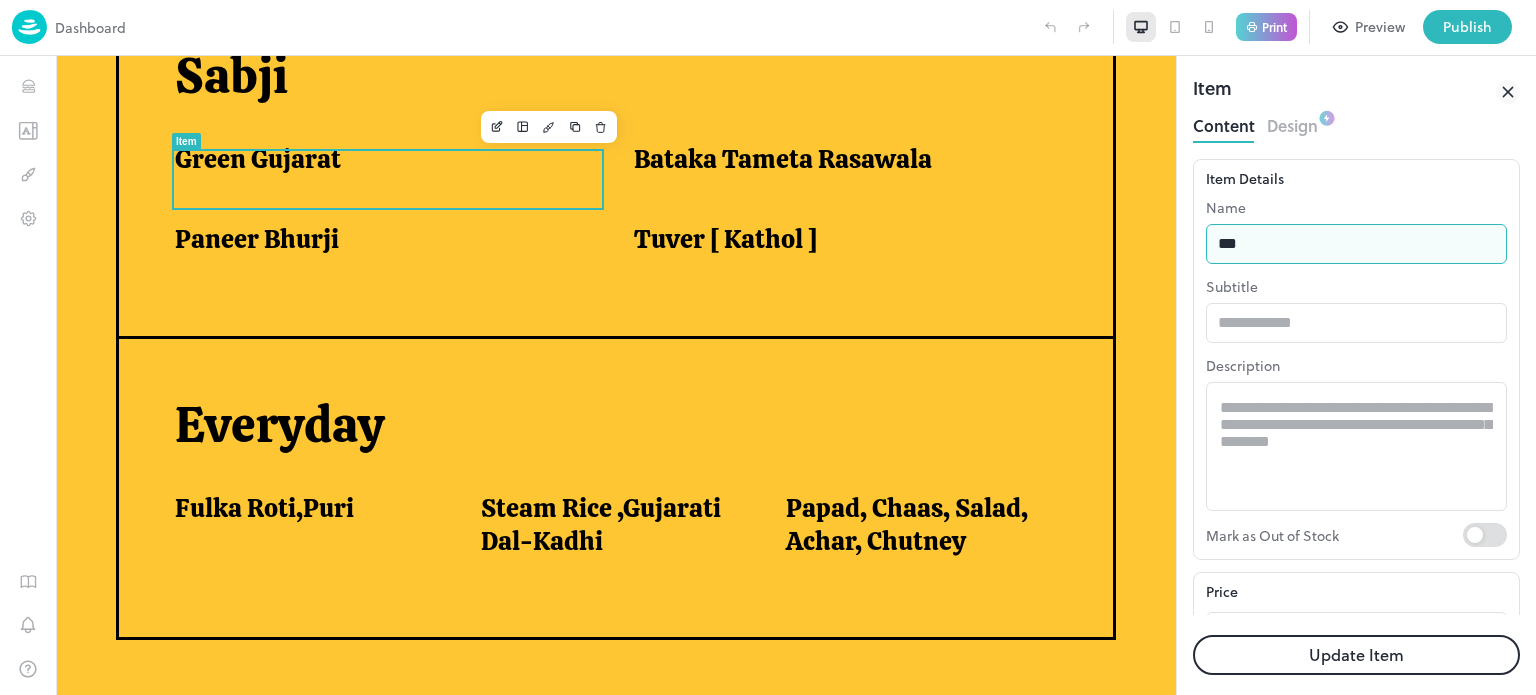type on "*********" 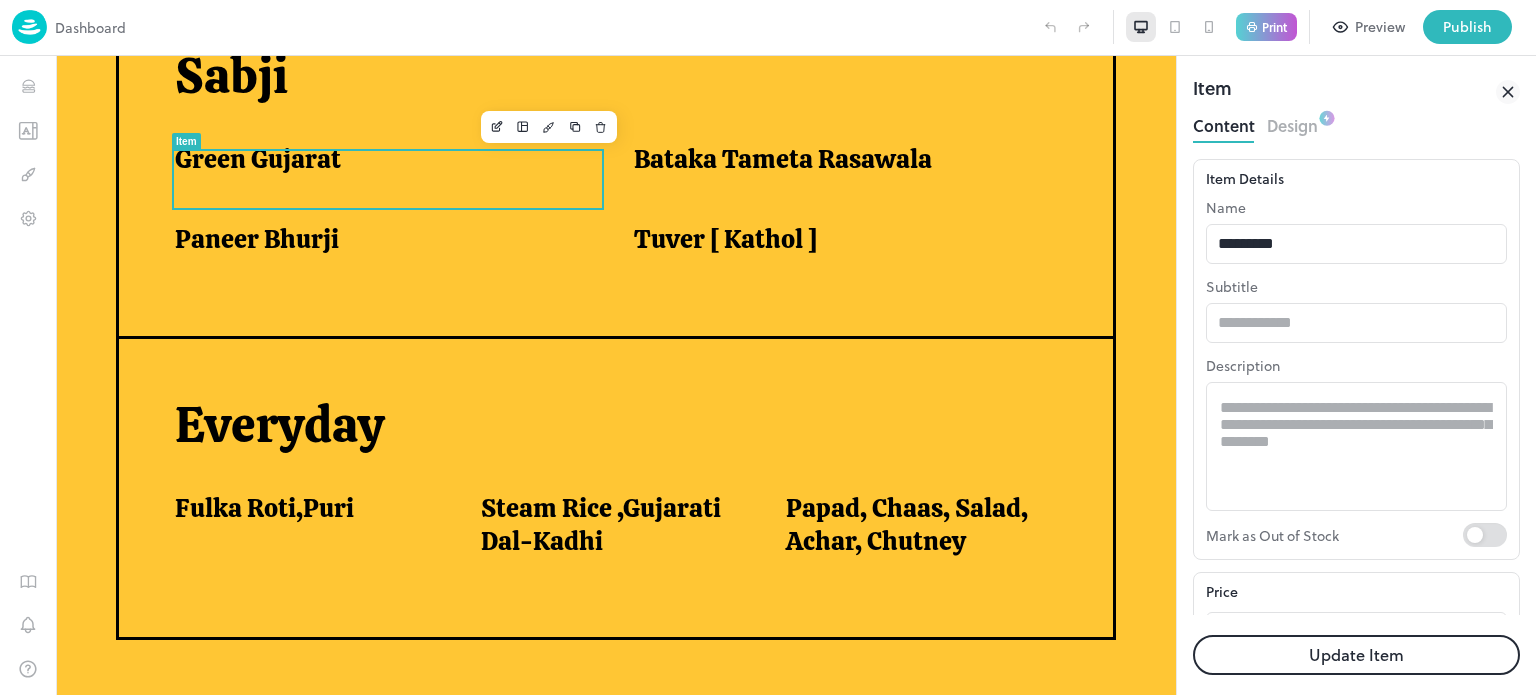 click on "Update Item" at bounding box center (1356, 655) 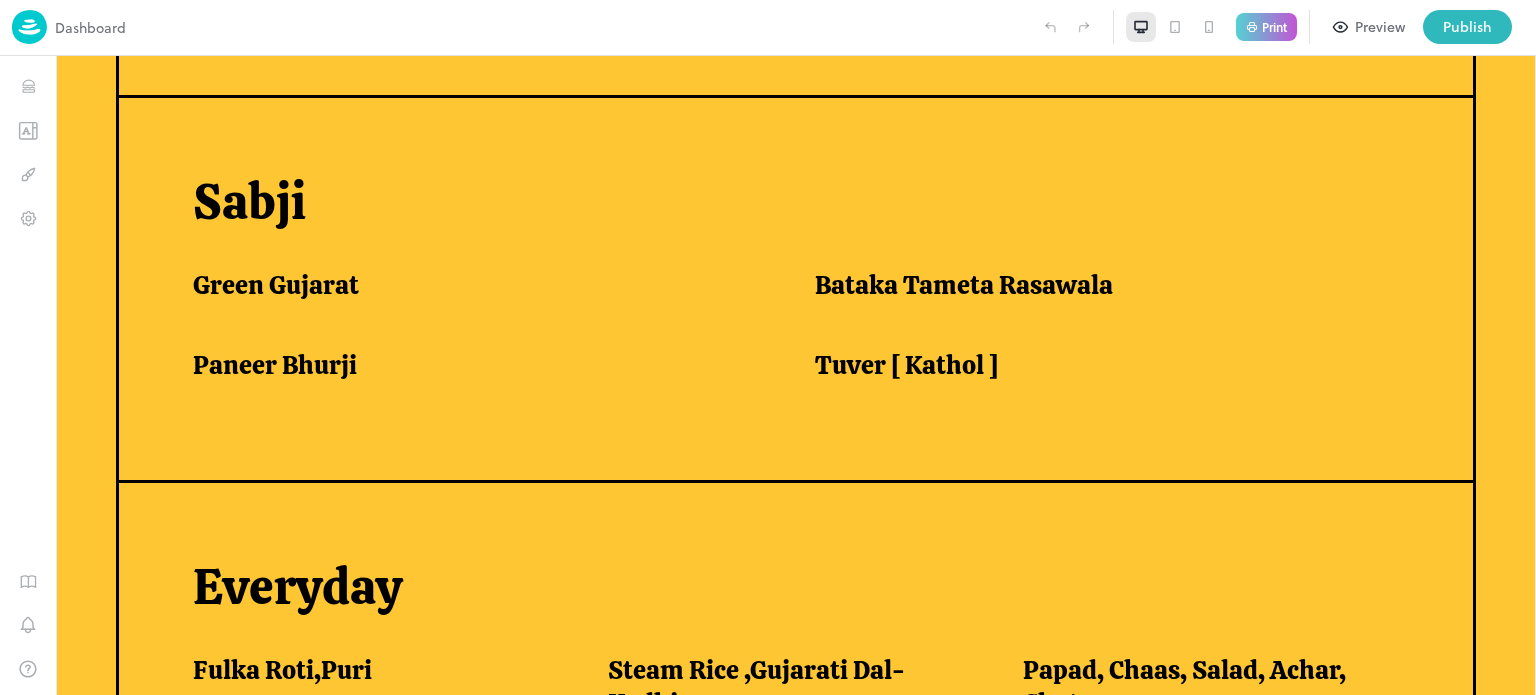 scroll, scrollTop: 1511, scrollLeft: 0, axis: vertical 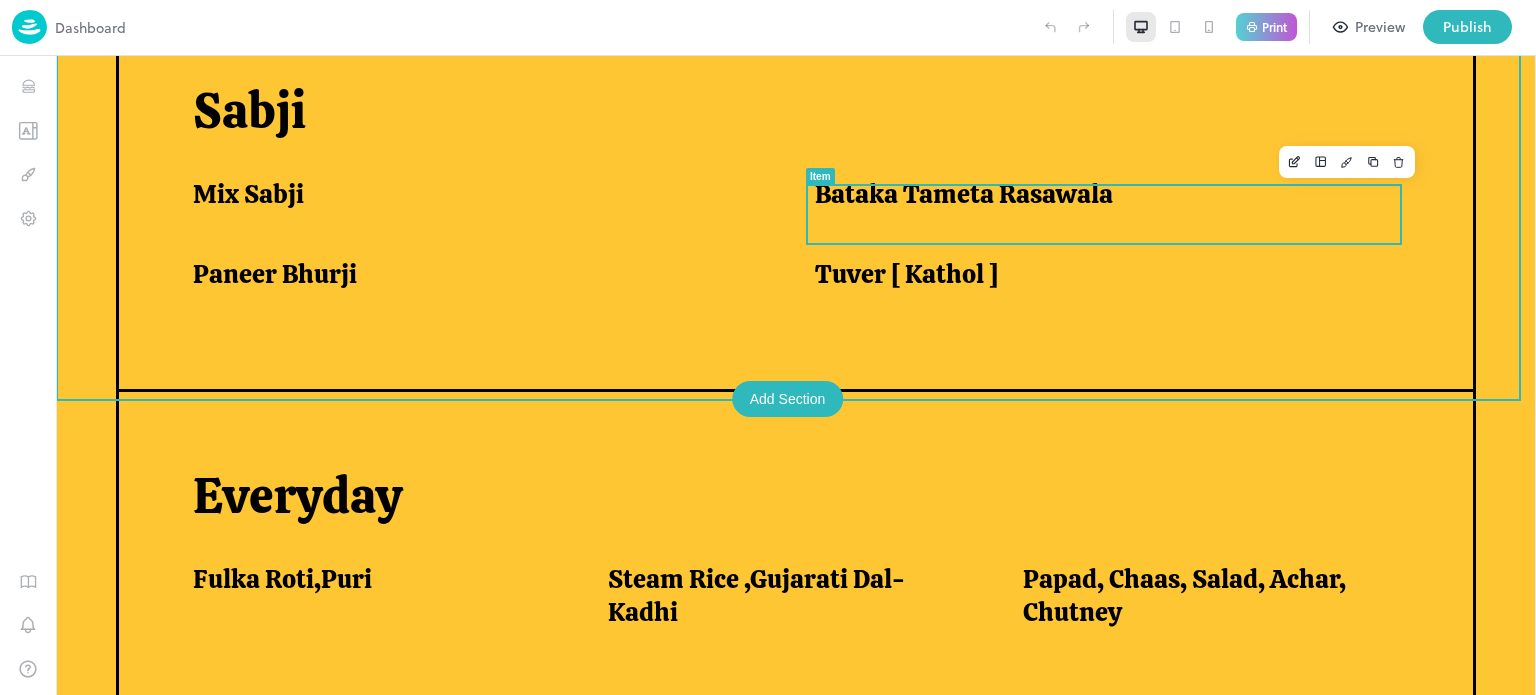click on "Bataka Tameta Rasawala" at bounding box center (1101, 199) 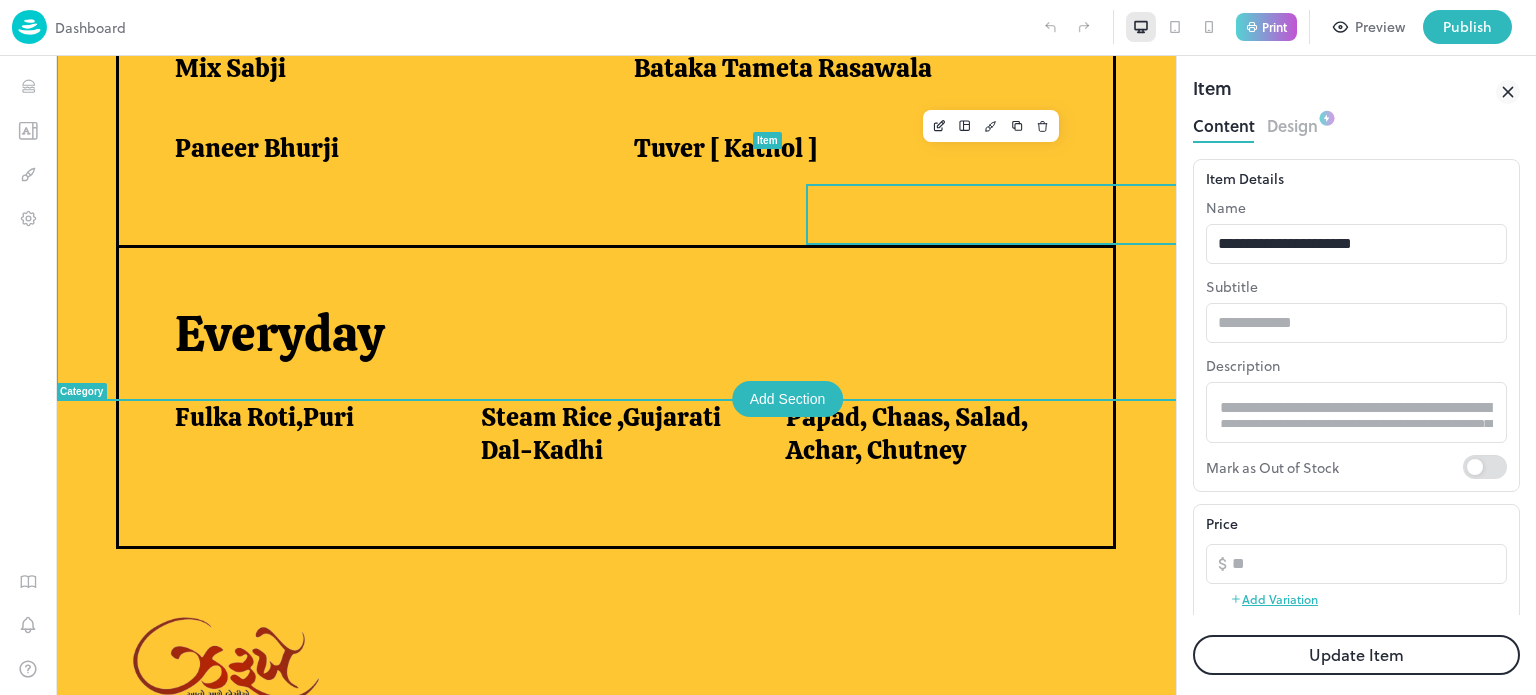 scroll, scrollTop: 1420, scrollLeft: 0, axis: vertical 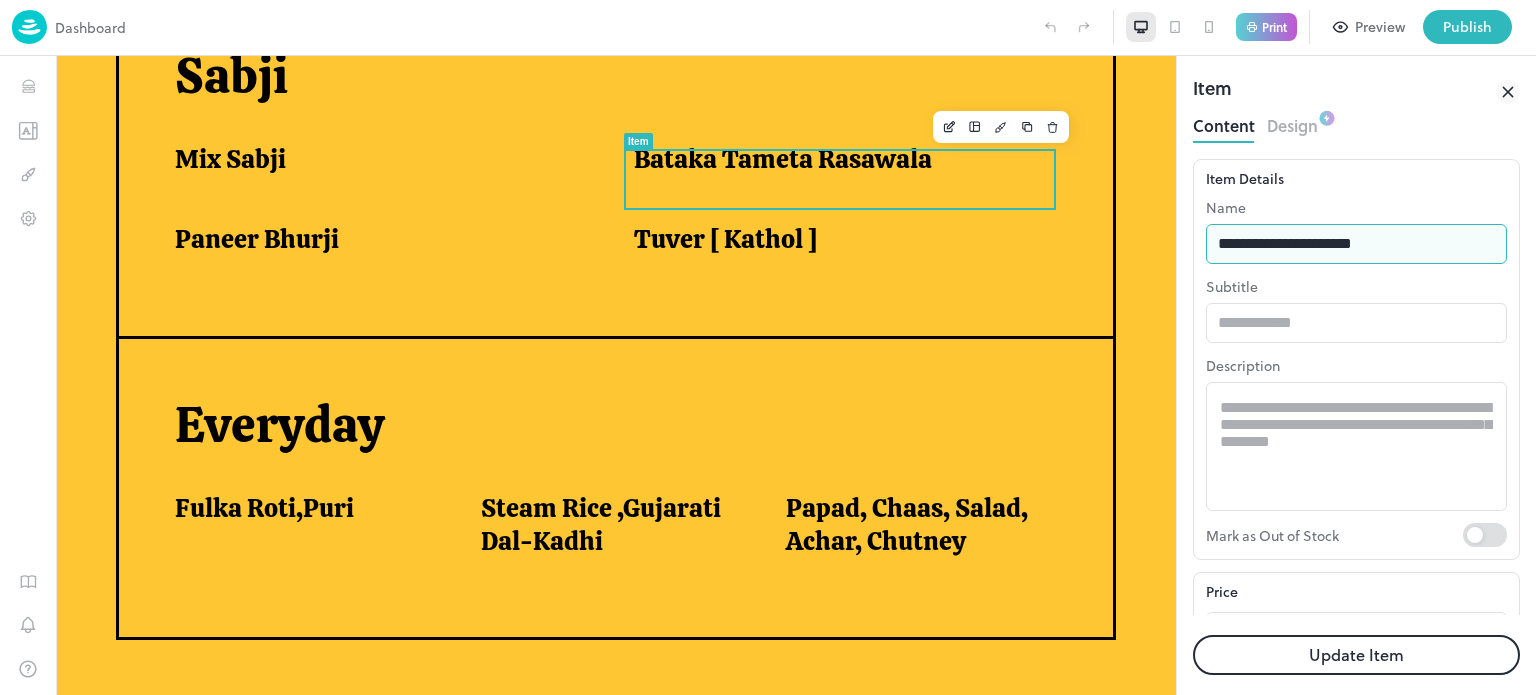 click on "**********" at bounding box center (1356, 244) 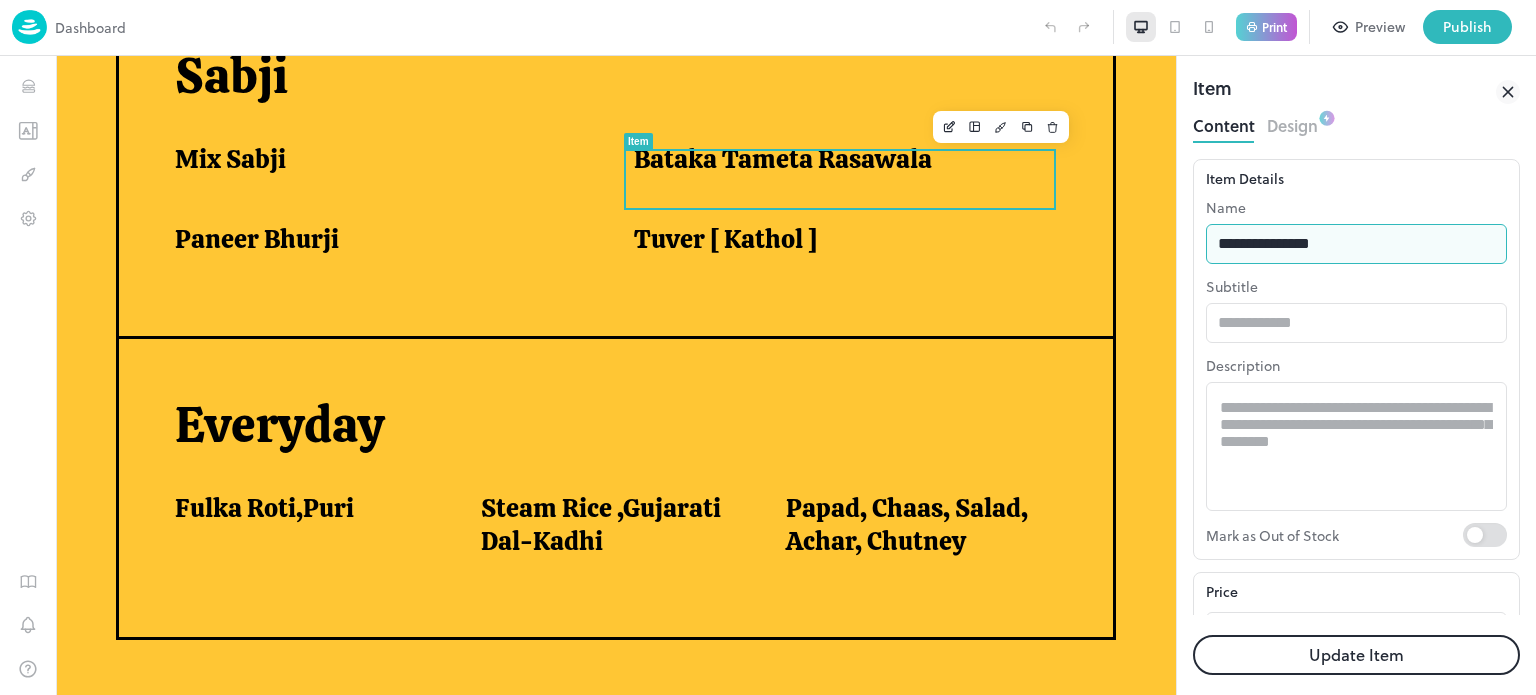 type on "**********" 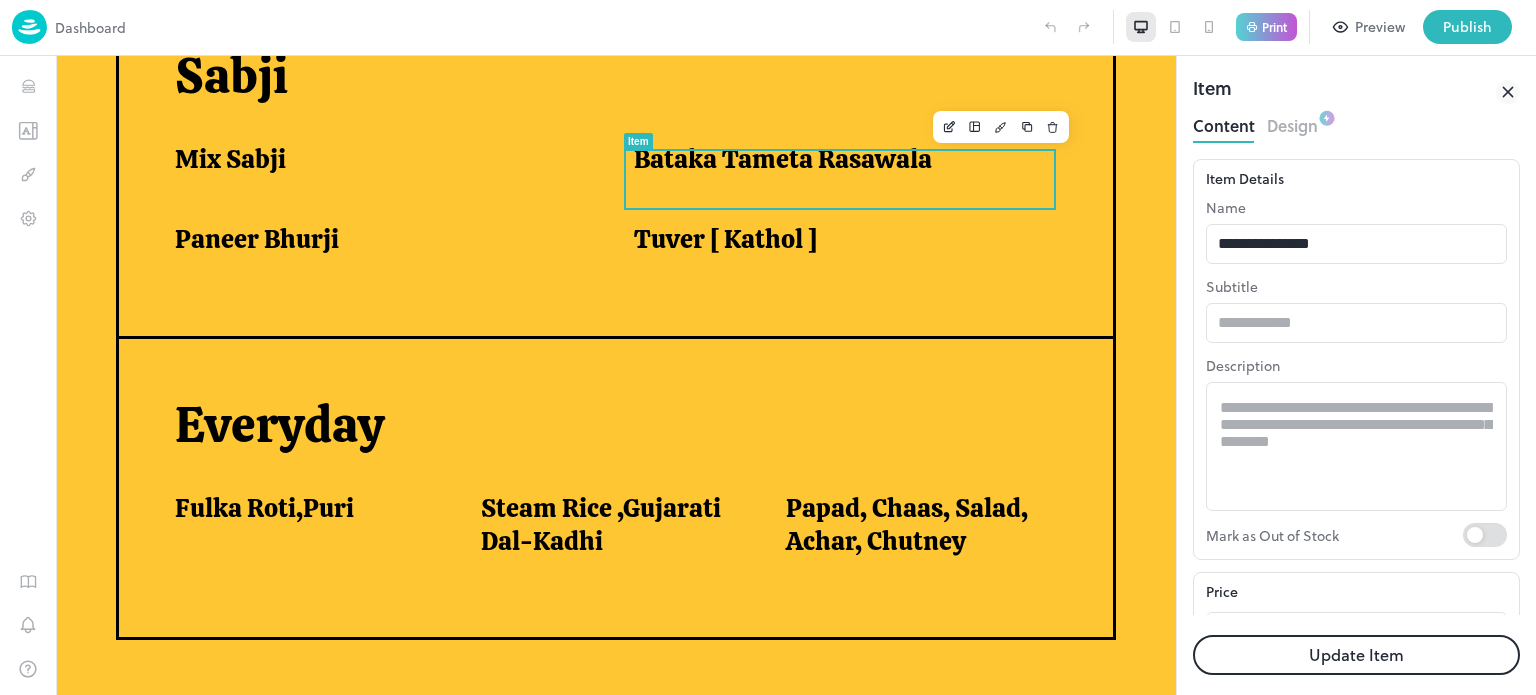 click on "Update Item" at bounding box center (1356, 655) 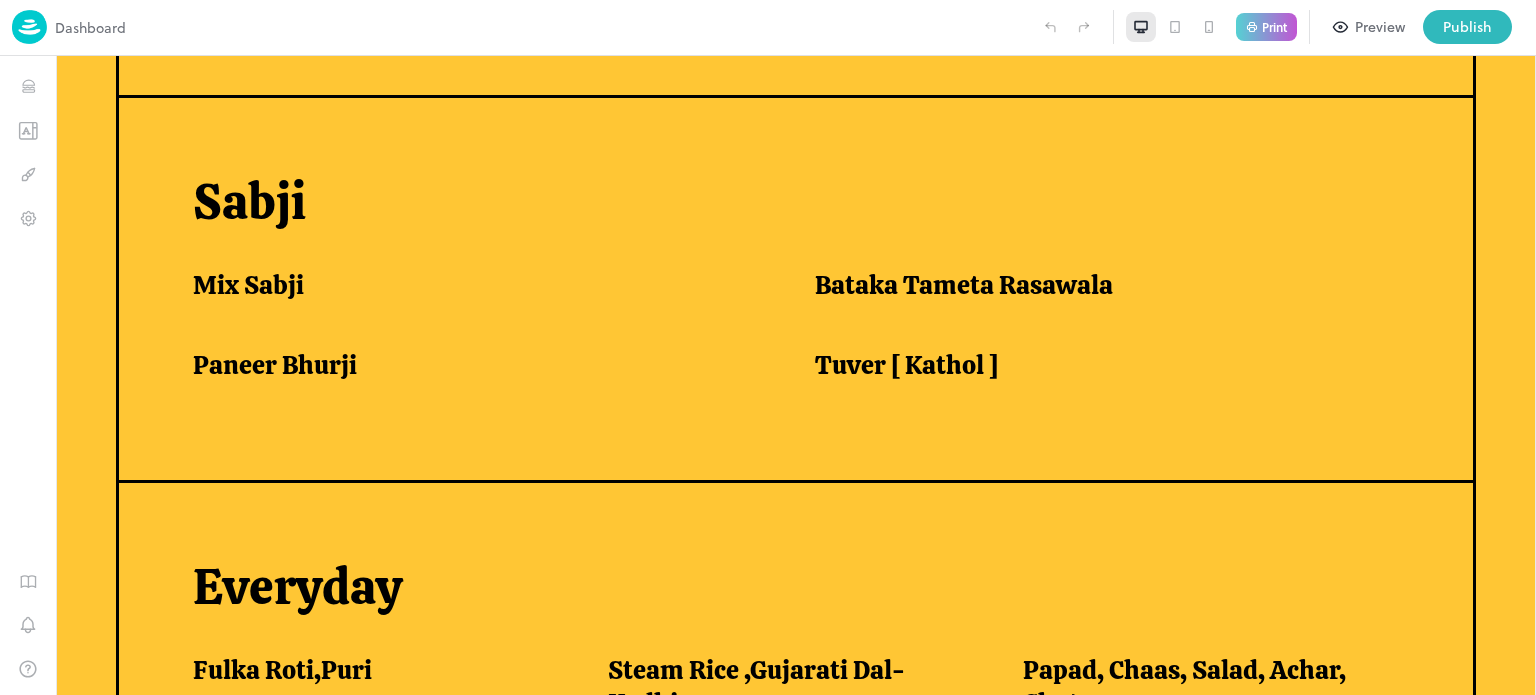 scroll, scrollTop: 1511, scrollLeft: 0, axis: vertical 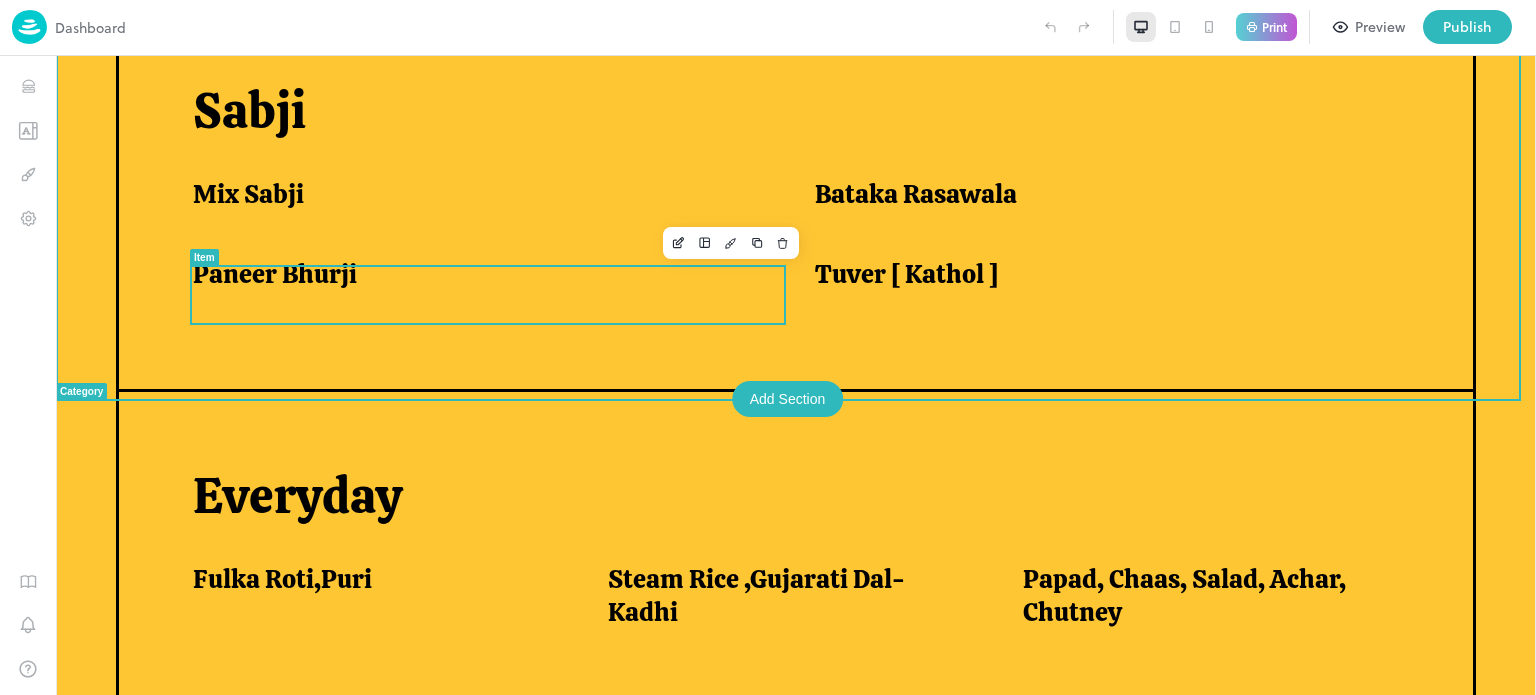 click on "Paneer Bhurji" at bounding box center [275, 274] 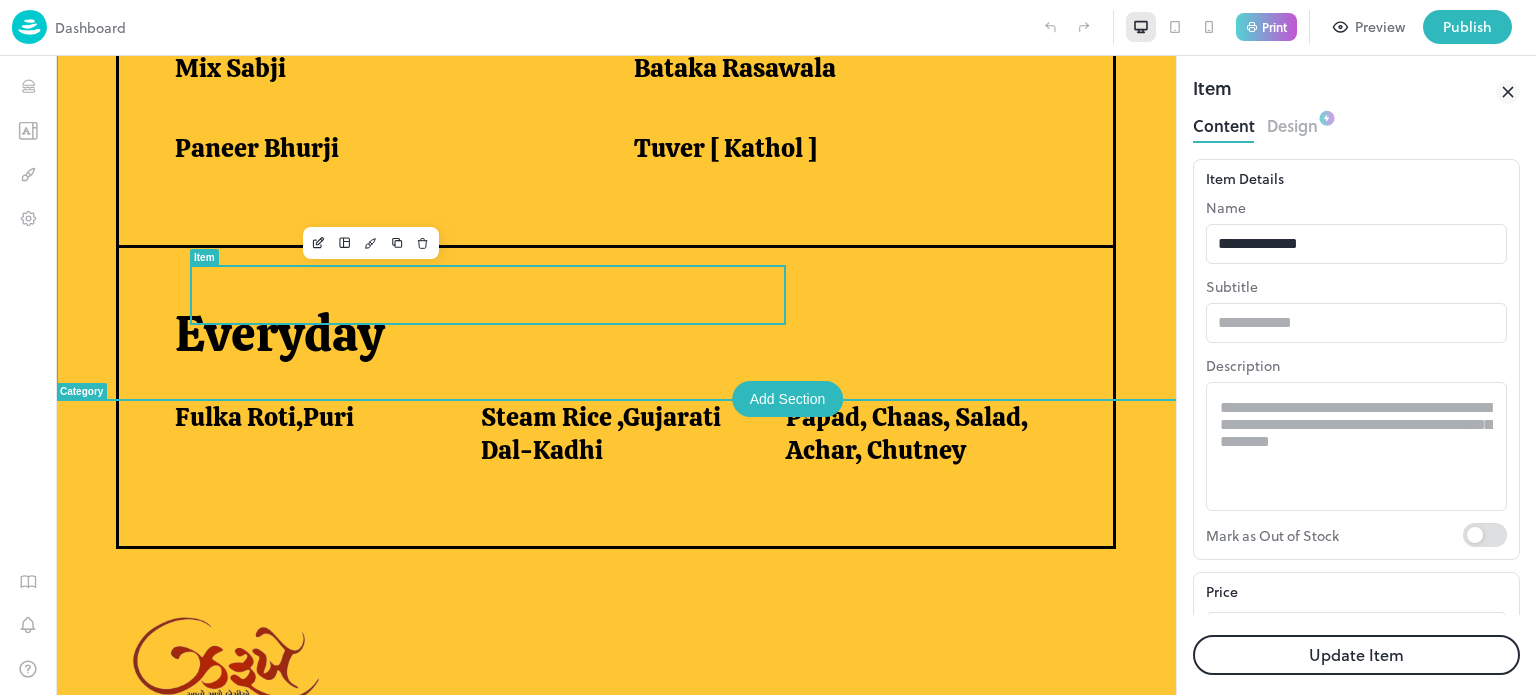 scroll, scrollTop: 1420, scrollLeft: 0, axis: vertical 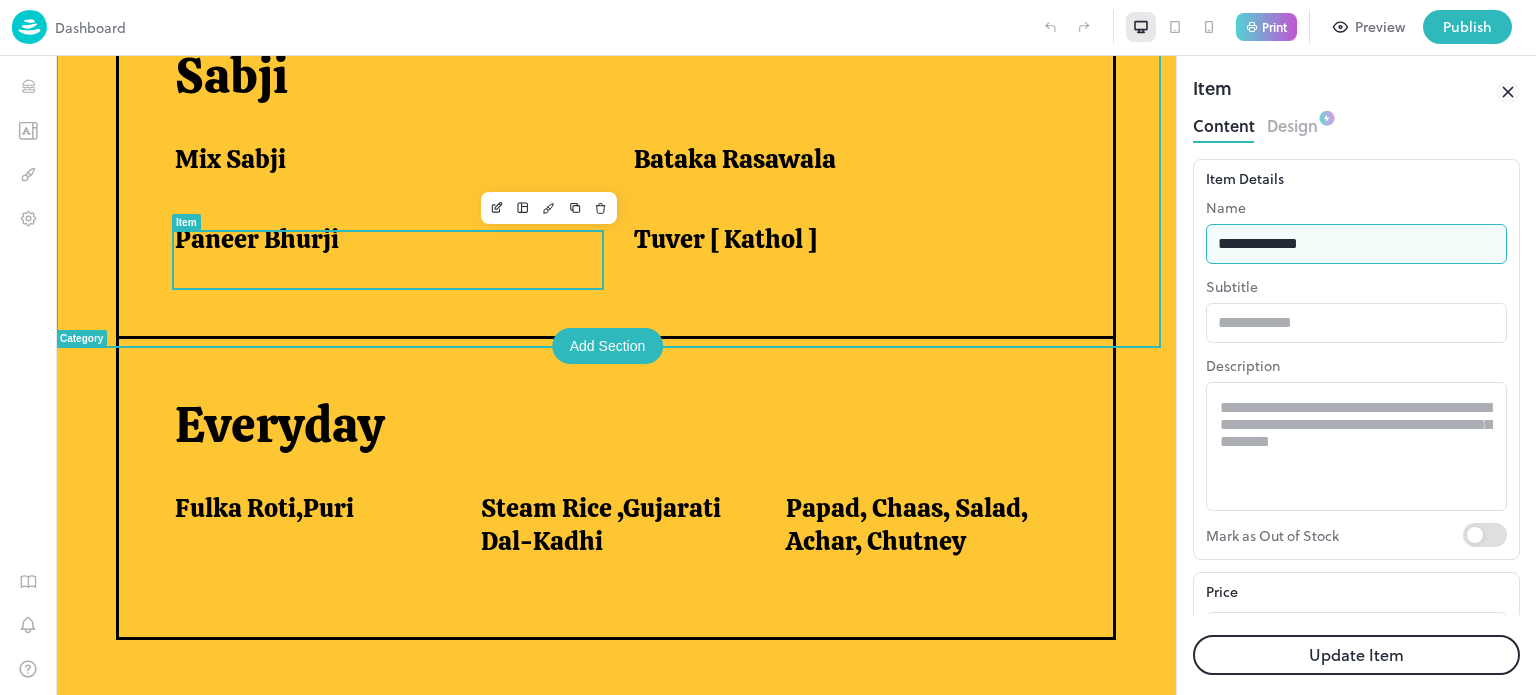 click on "**********" at bounding box center (1356, 244) 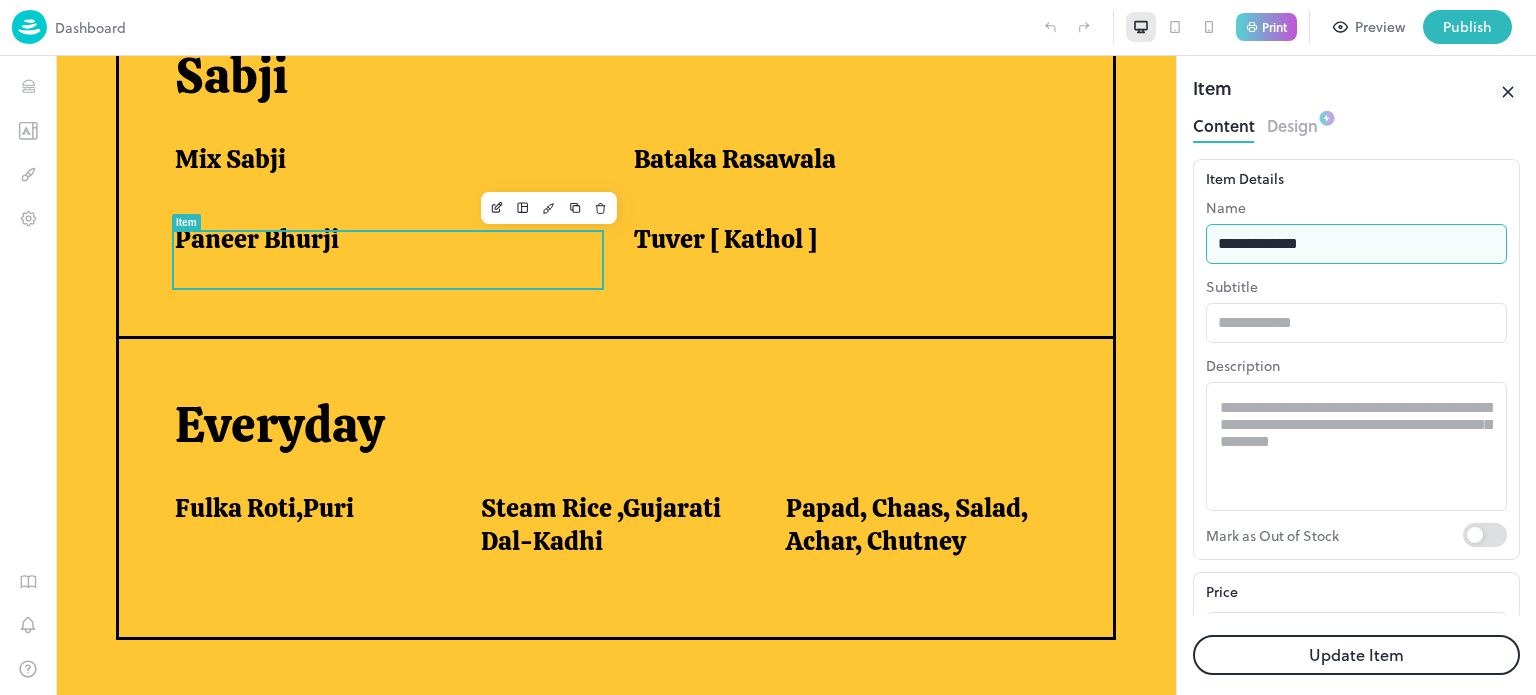 click on "**********" at bounding box center (1356, 244) 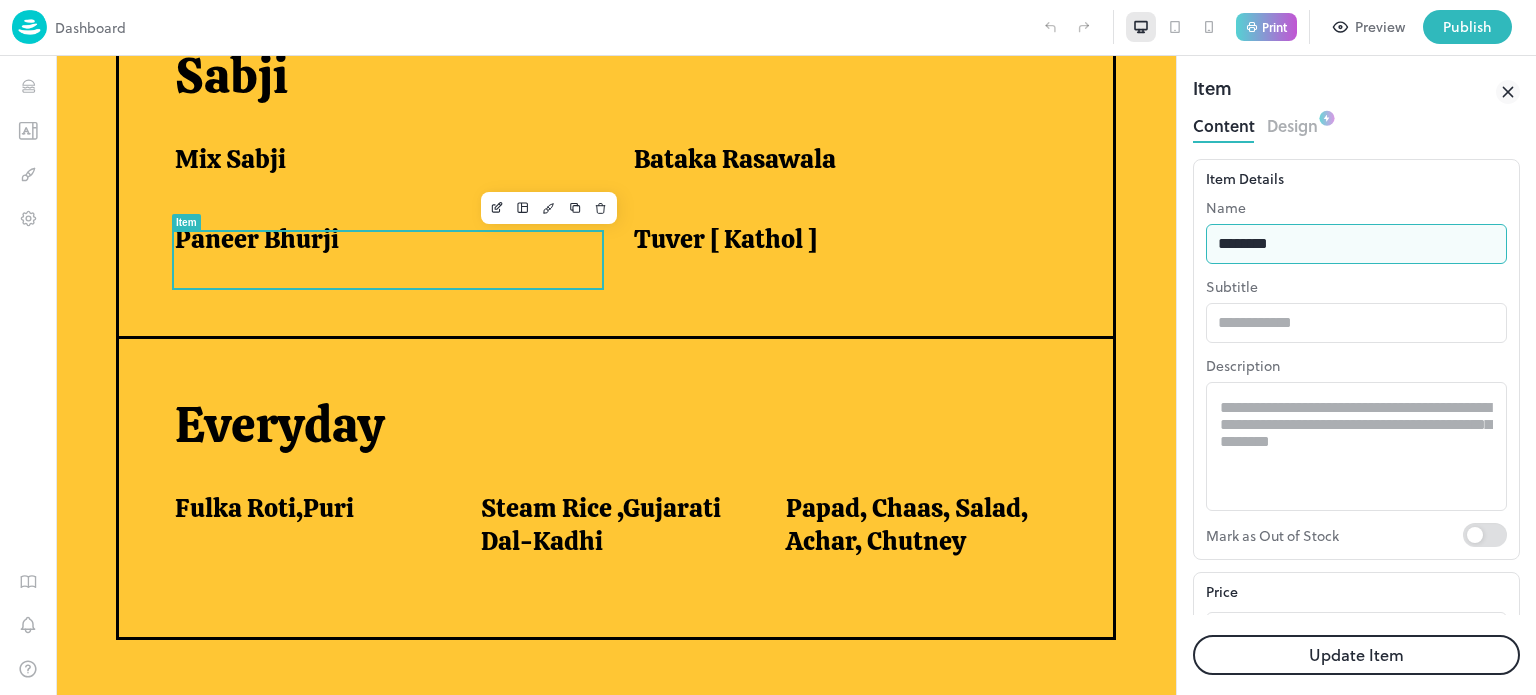 type on "**********" 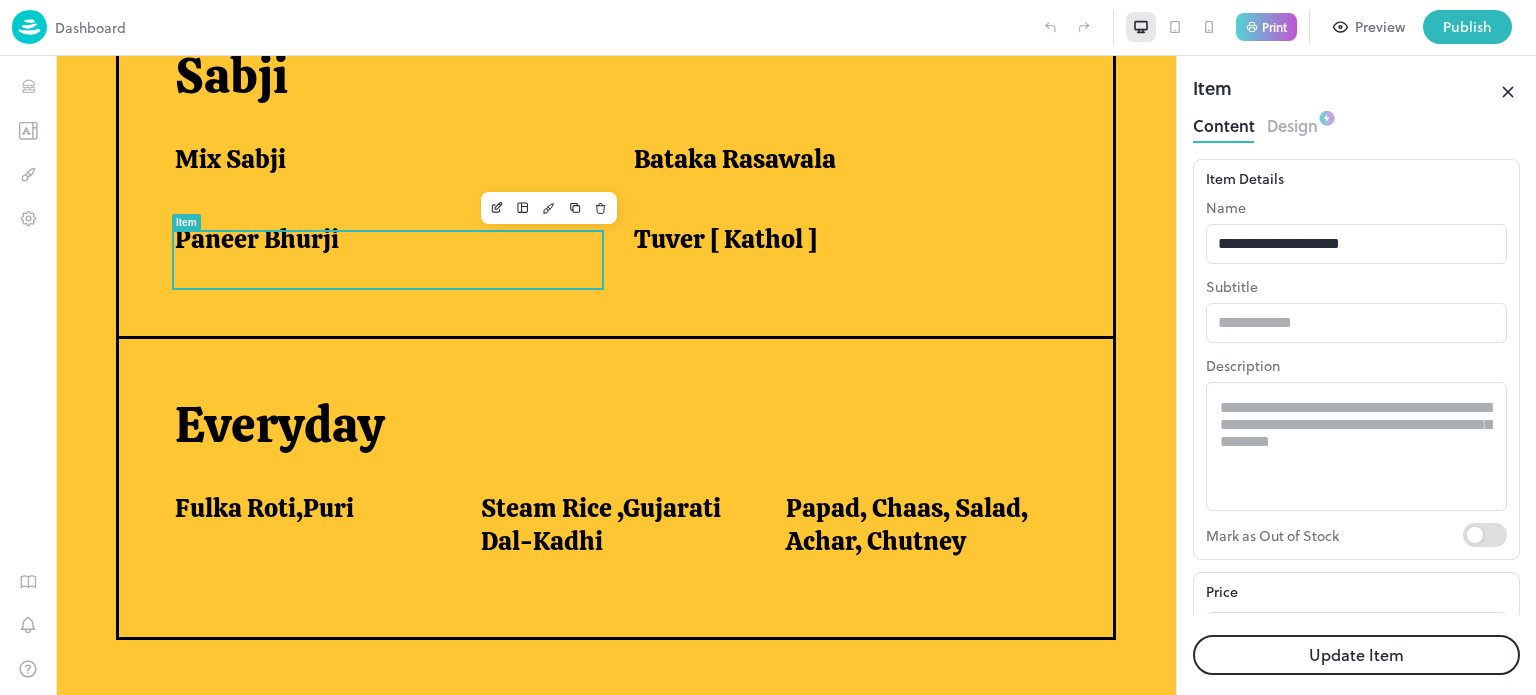 click on "Update Item" at bounding box center (1356, 655) 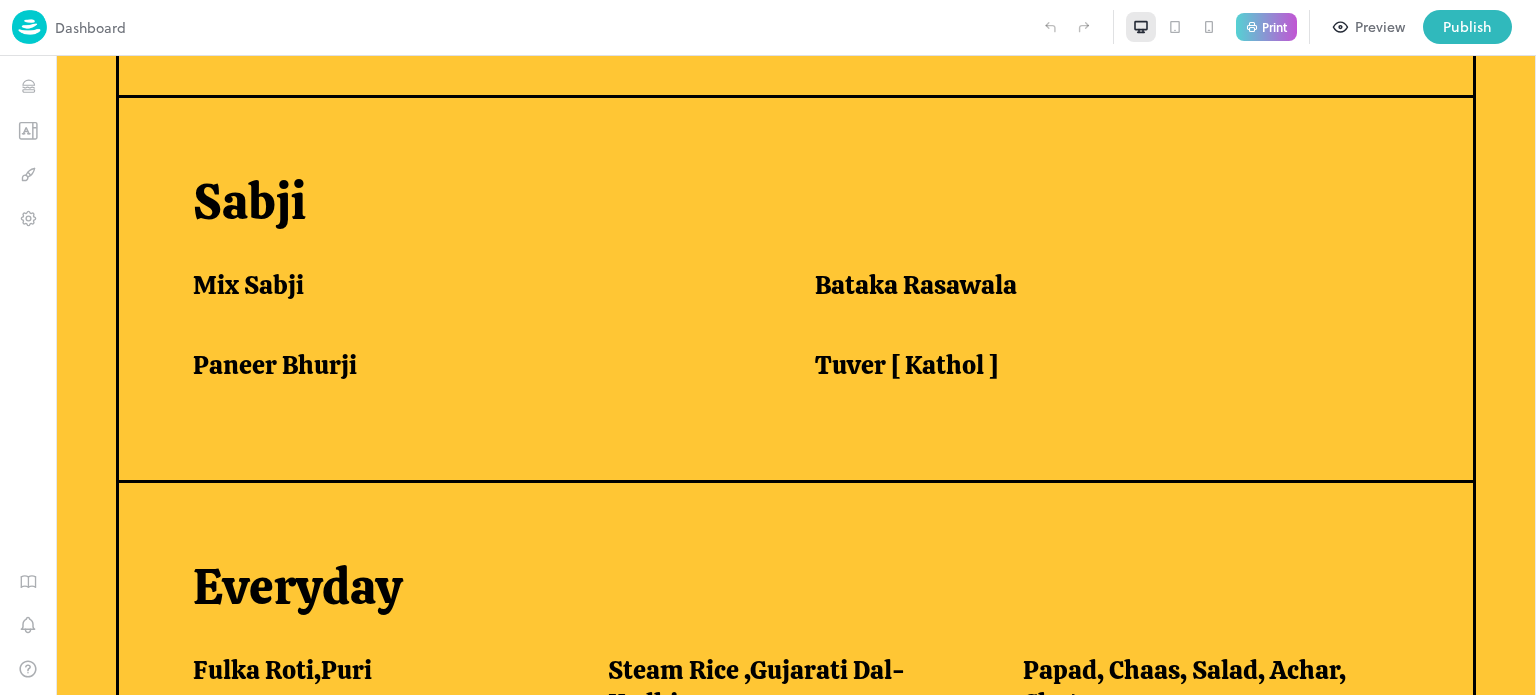 scroll, scrollTop: 1511, scrollLeft: 0, axis: vertical 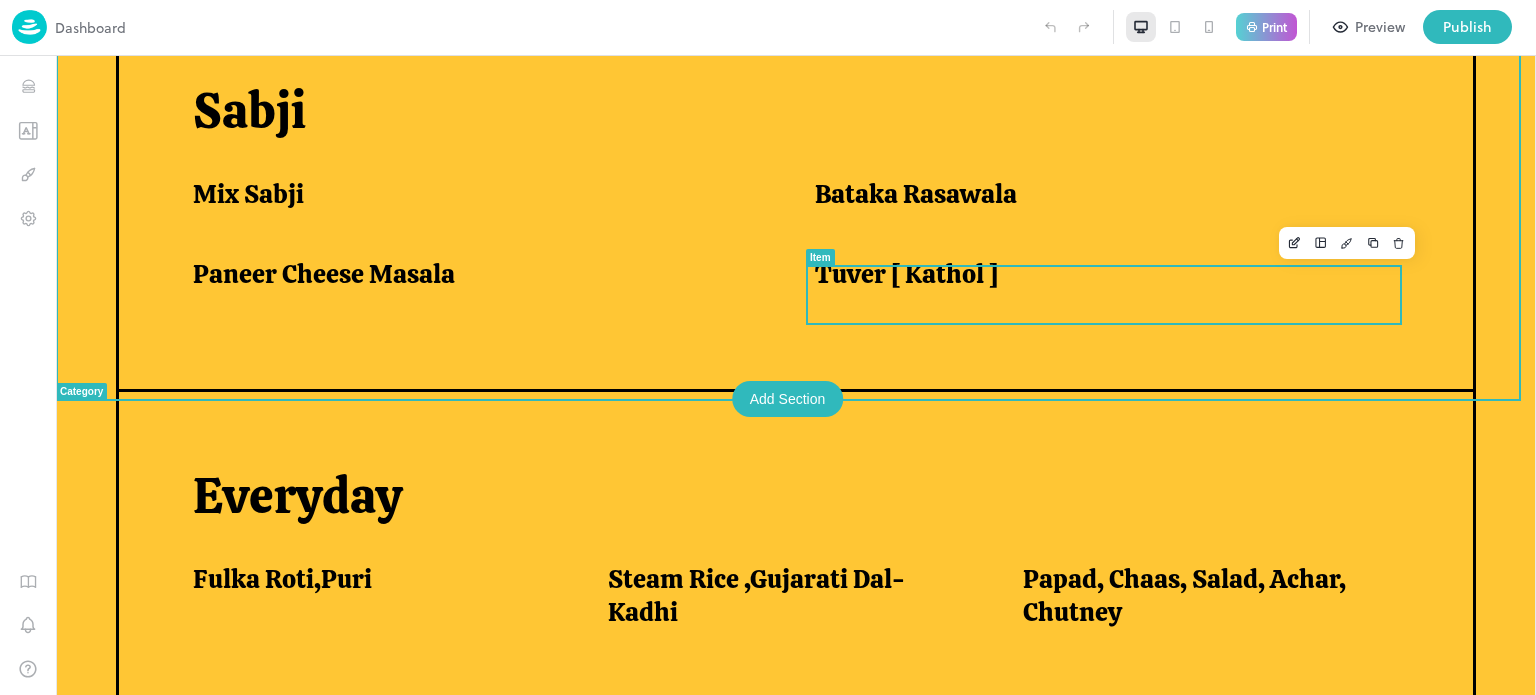 click on "Tuver [ Kathol ]" at bounding box center (906, 274) 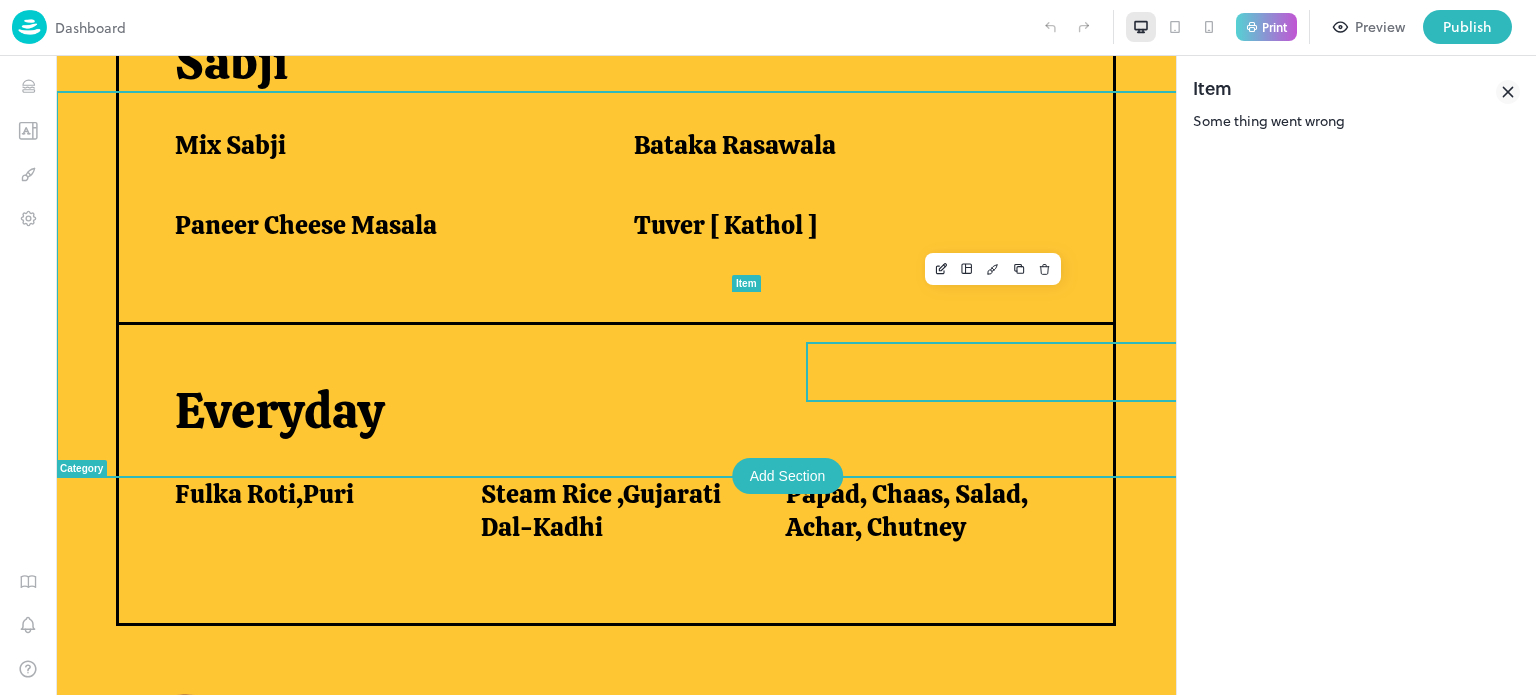 scroll, scrollTop: 1420, scrollLeft: 0, axis: vertical 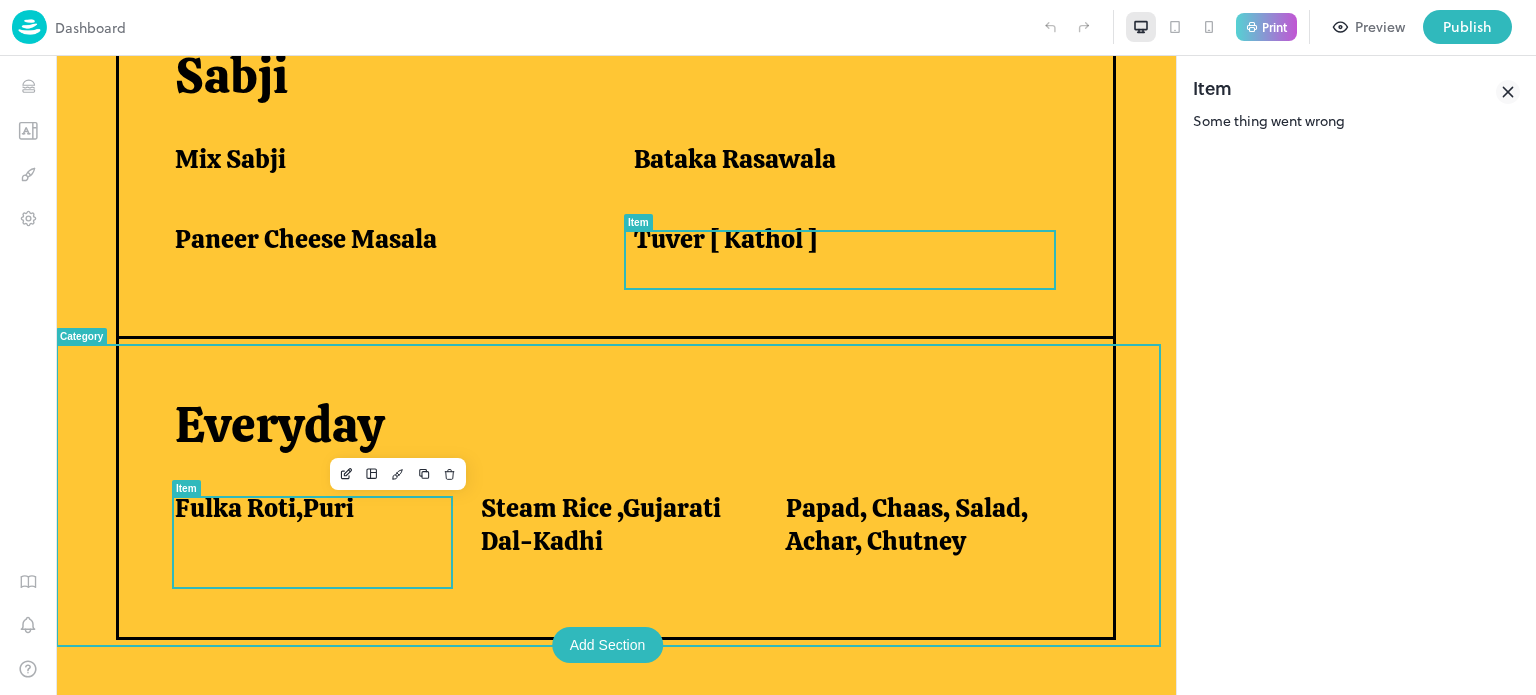 click on "Fulka Roti,Puri" at bounding box center (303, 529) 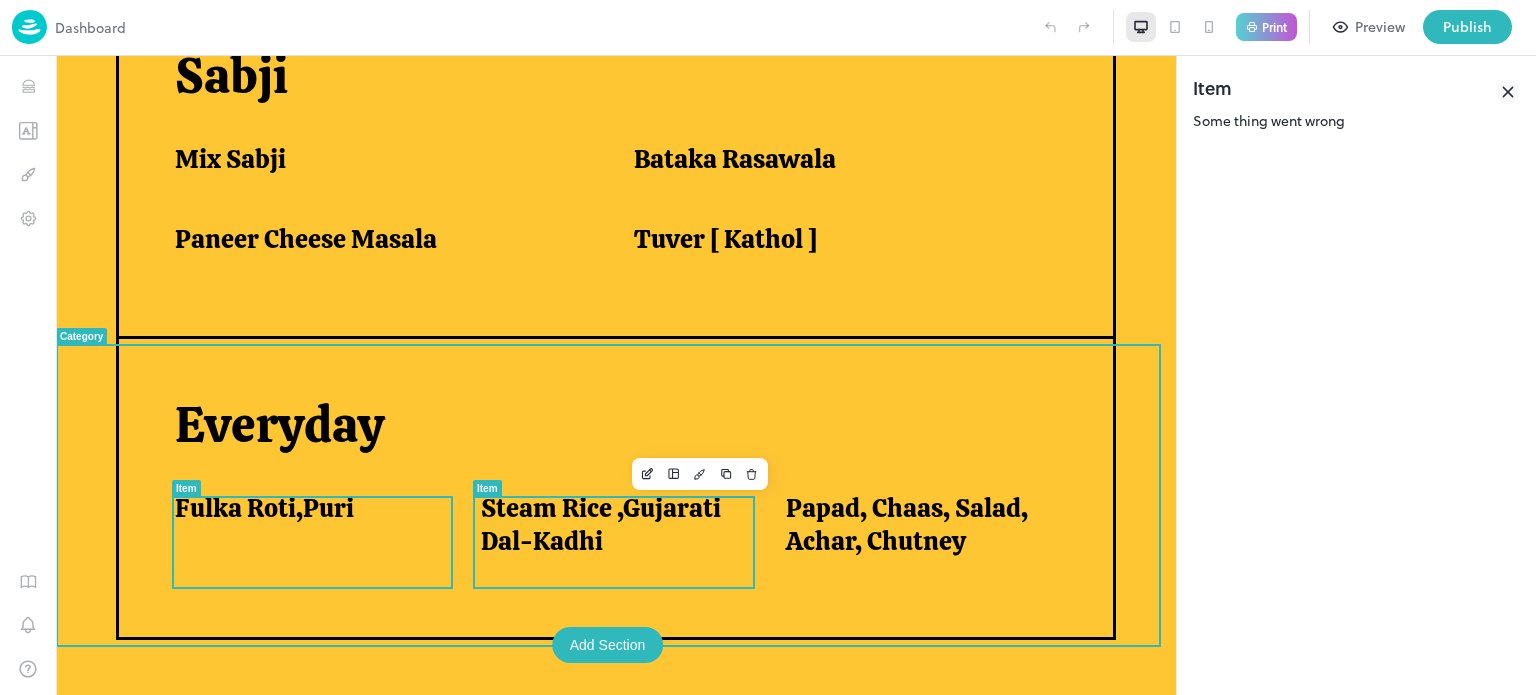 click on "Steam Rice ,Gujarati Dal-Kadhi" at bounding box center [609, 524] 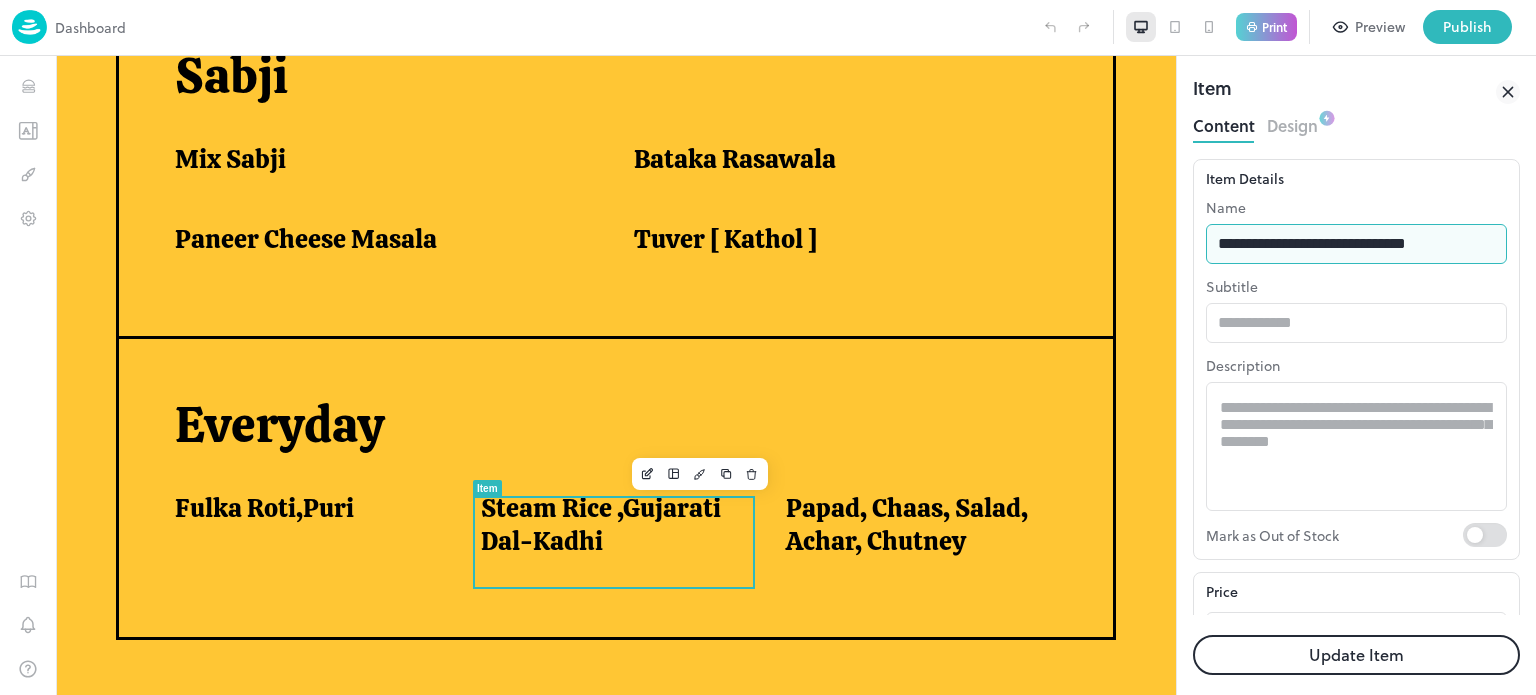 click on "**********" at bounding box center (1356, 244) 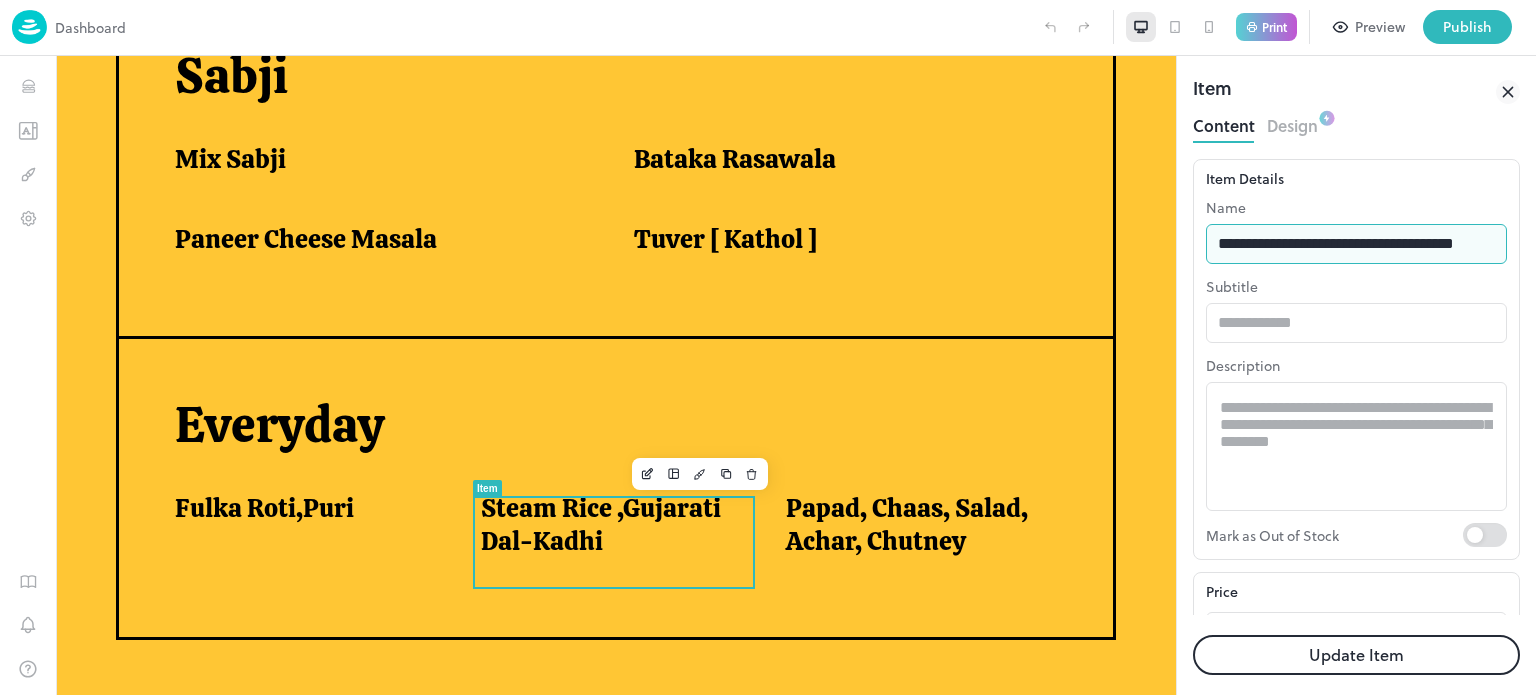 click on "Update Item" at bounding box center (1356, 655) 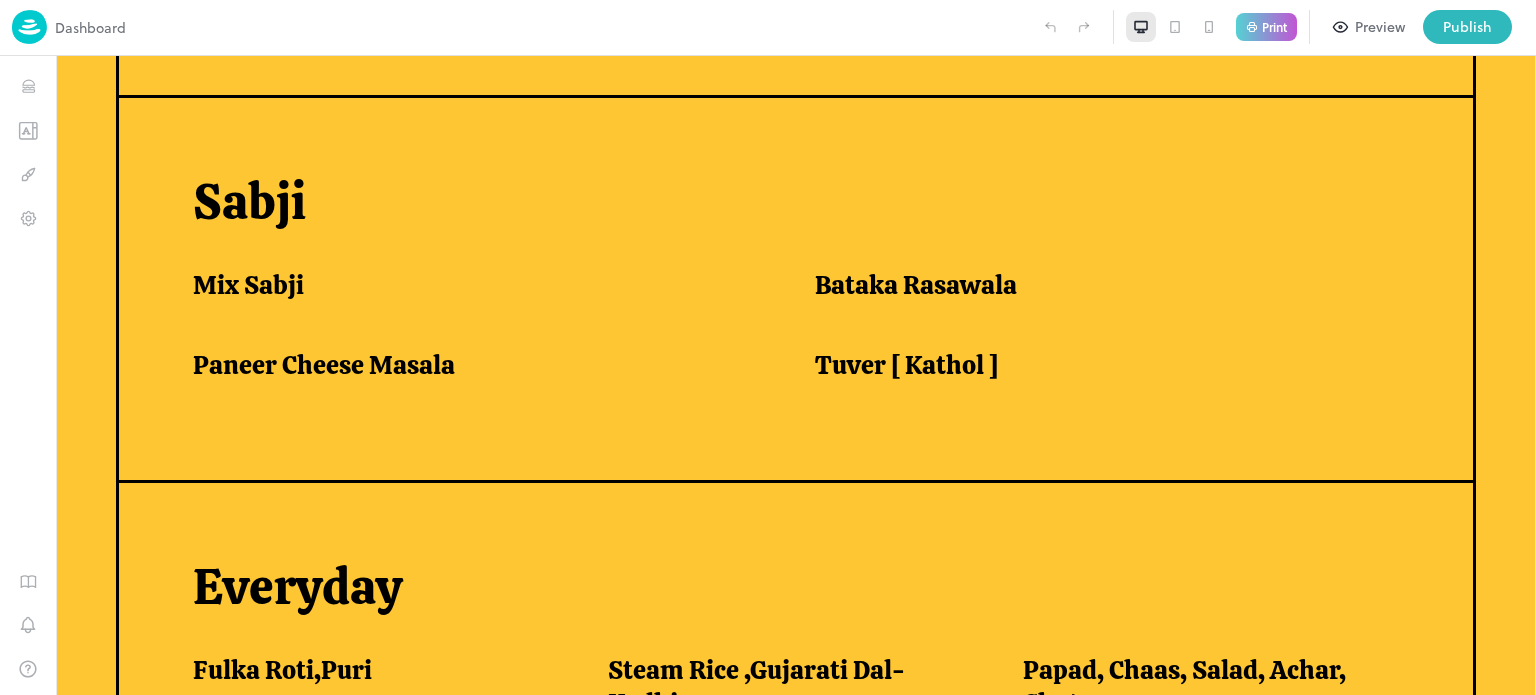 scroll, scrollTop: 1511, scrollLeft: 0, axis: vertical 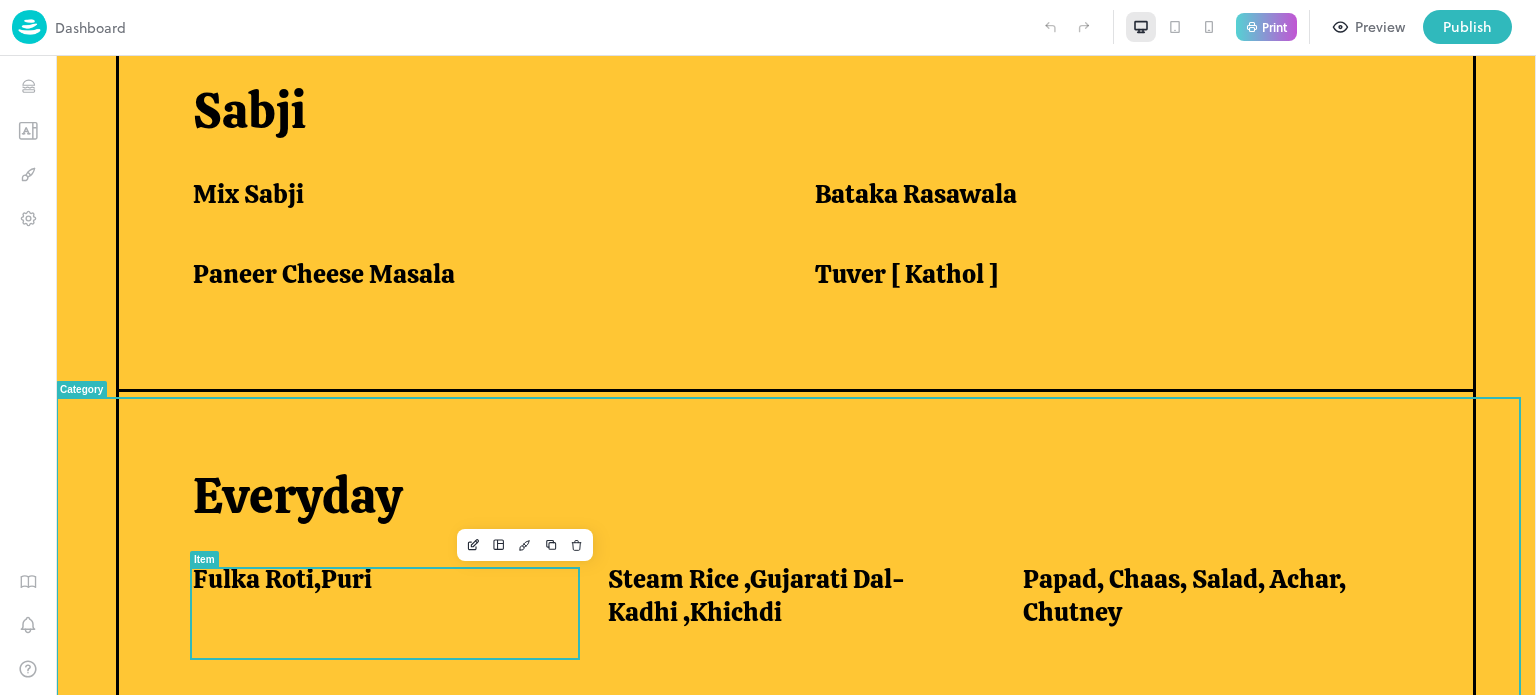 click on "Fulka Roti,Puri" at bounding box center (388, 607) 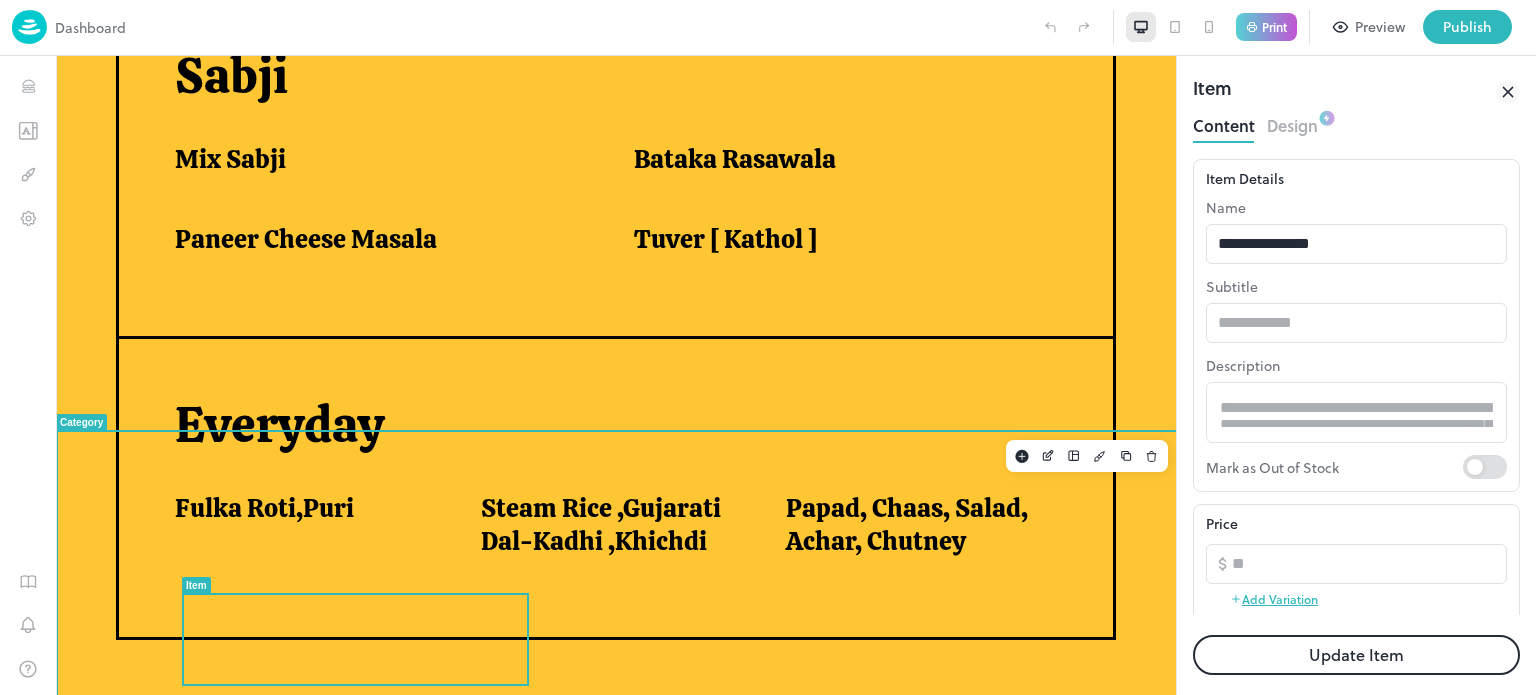 scroll, scrollTop: 0, scrollLeft: 0, axis: both 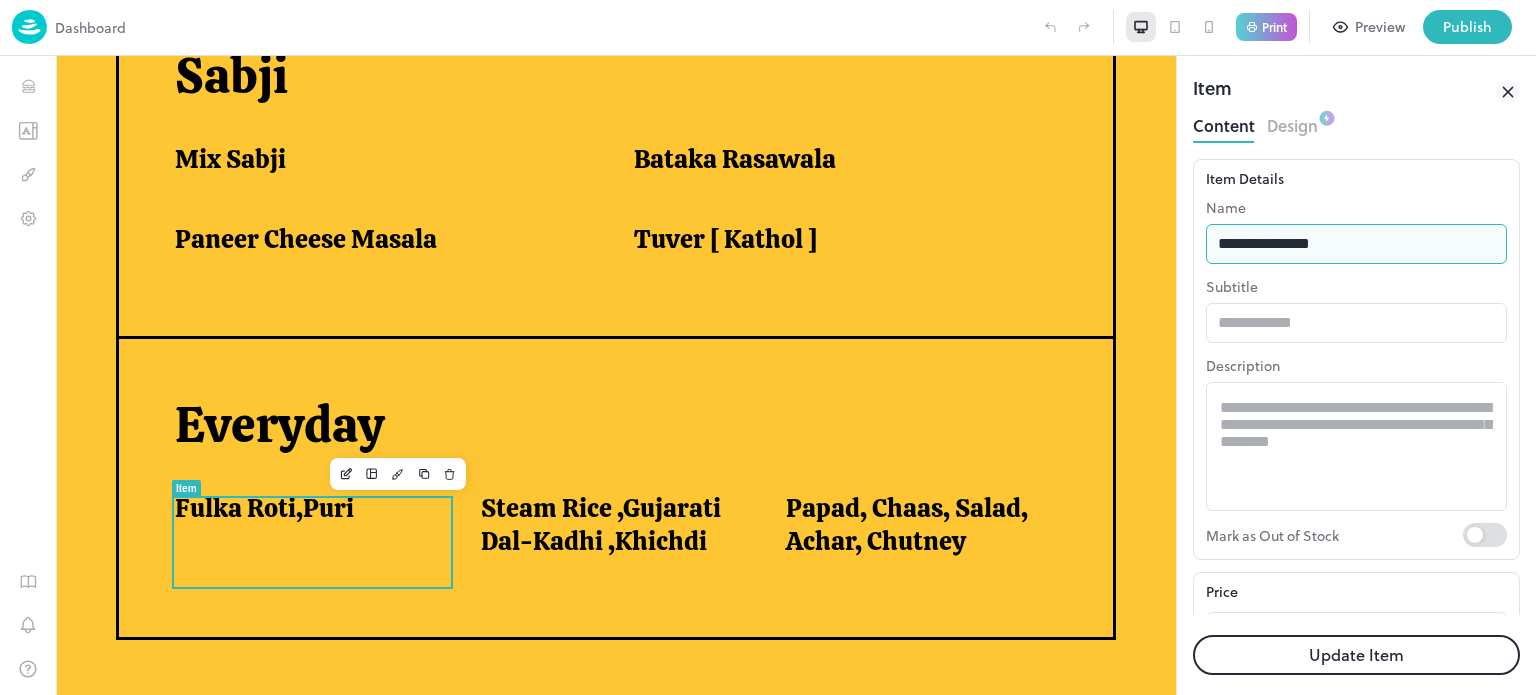 click on "**********" at bounding box center [1356, 244] 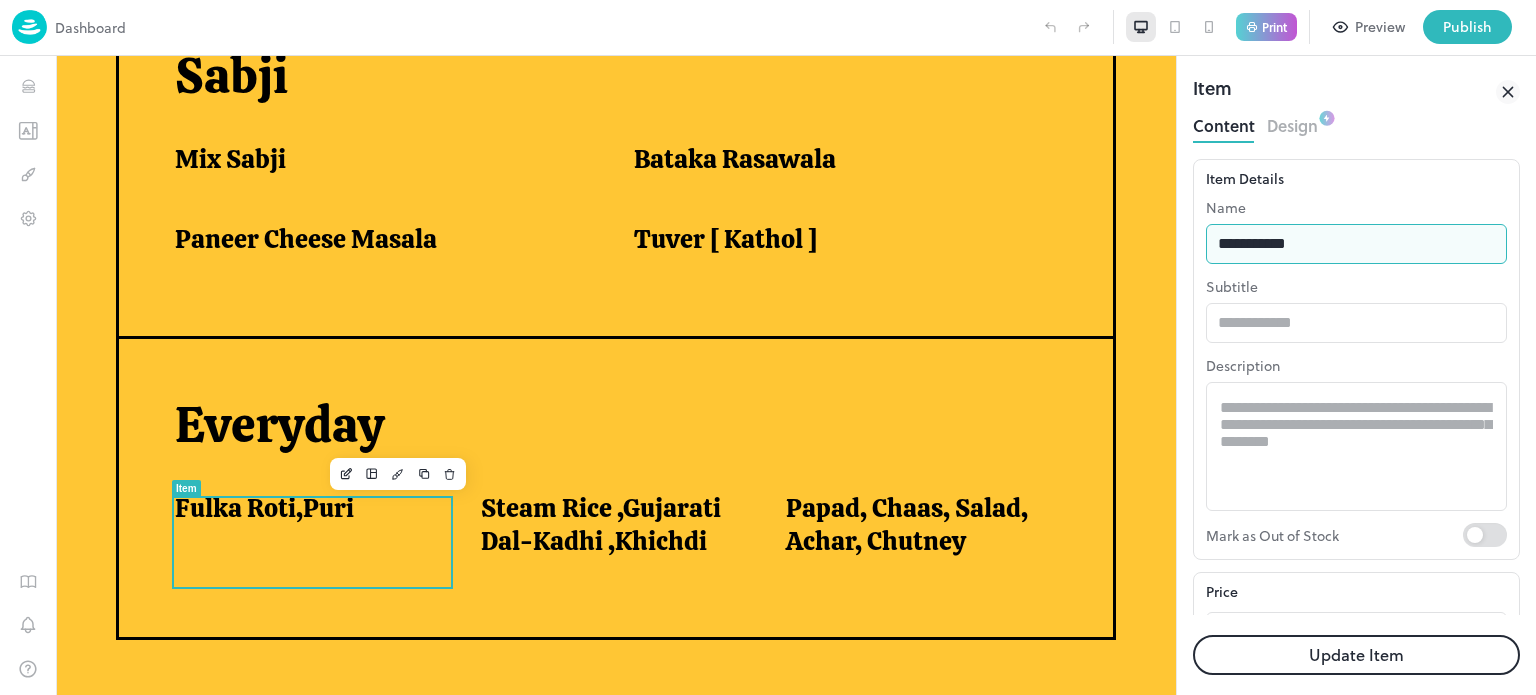 type on "**********" 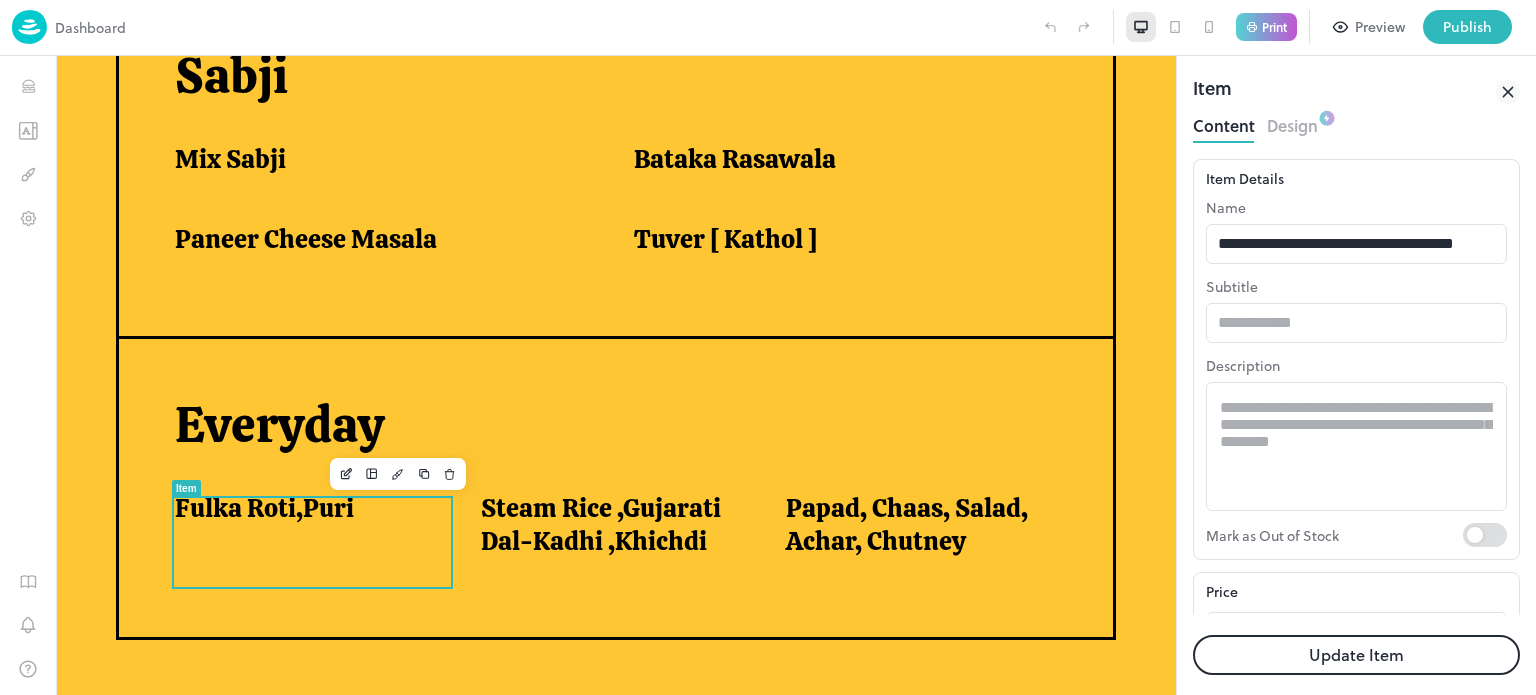 click on "Update Item" at bounding box center [1356, 655] 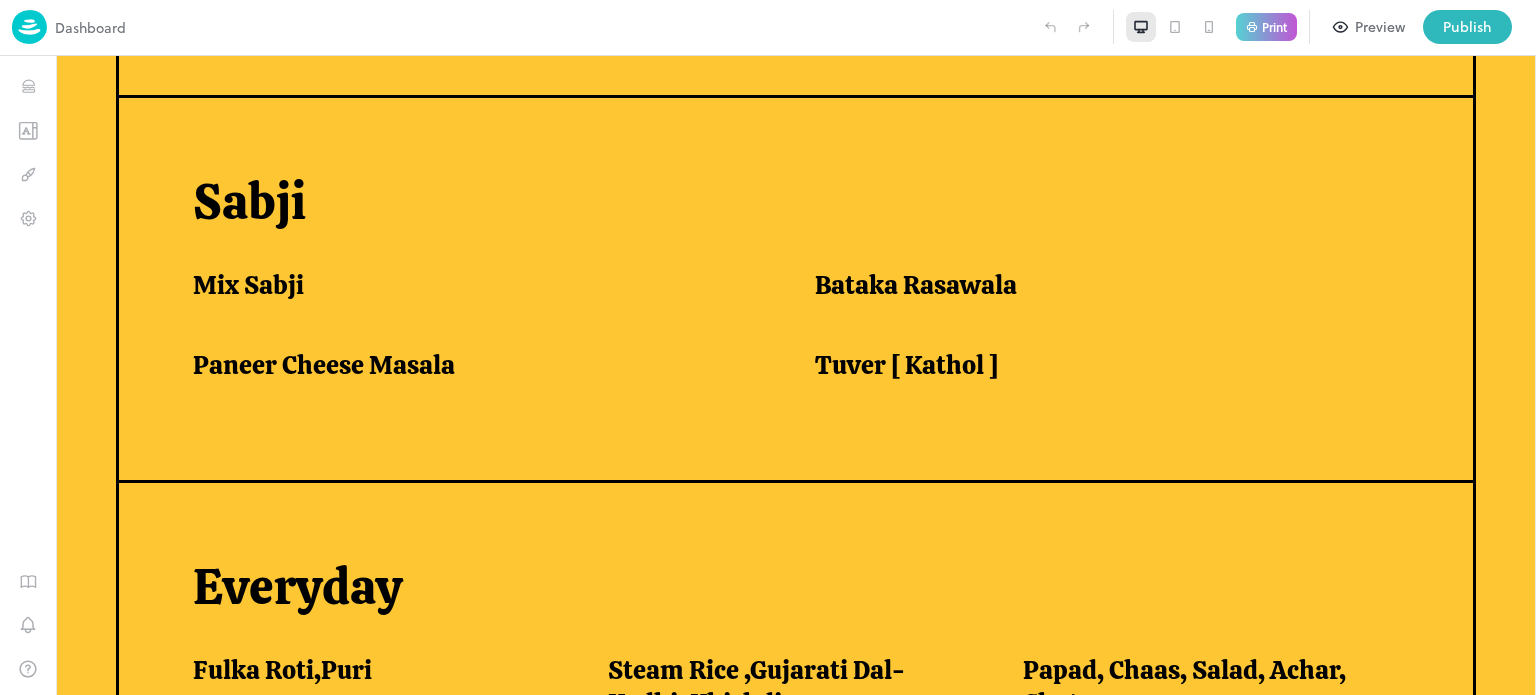scroll, scrollTop: 1511, scrollLeft: 0, axis: vertical 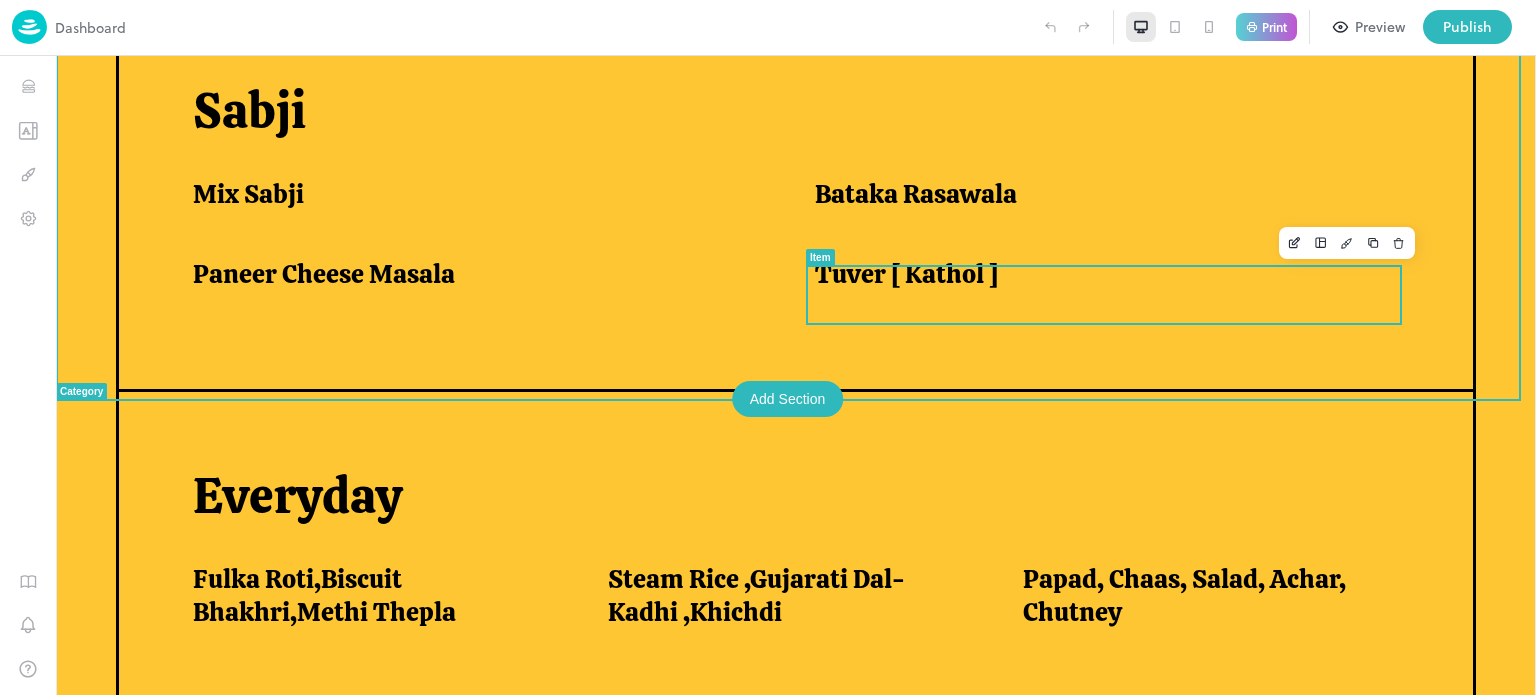 click on "Tuver [ Kathol ]" at bounding box center [906, 274] 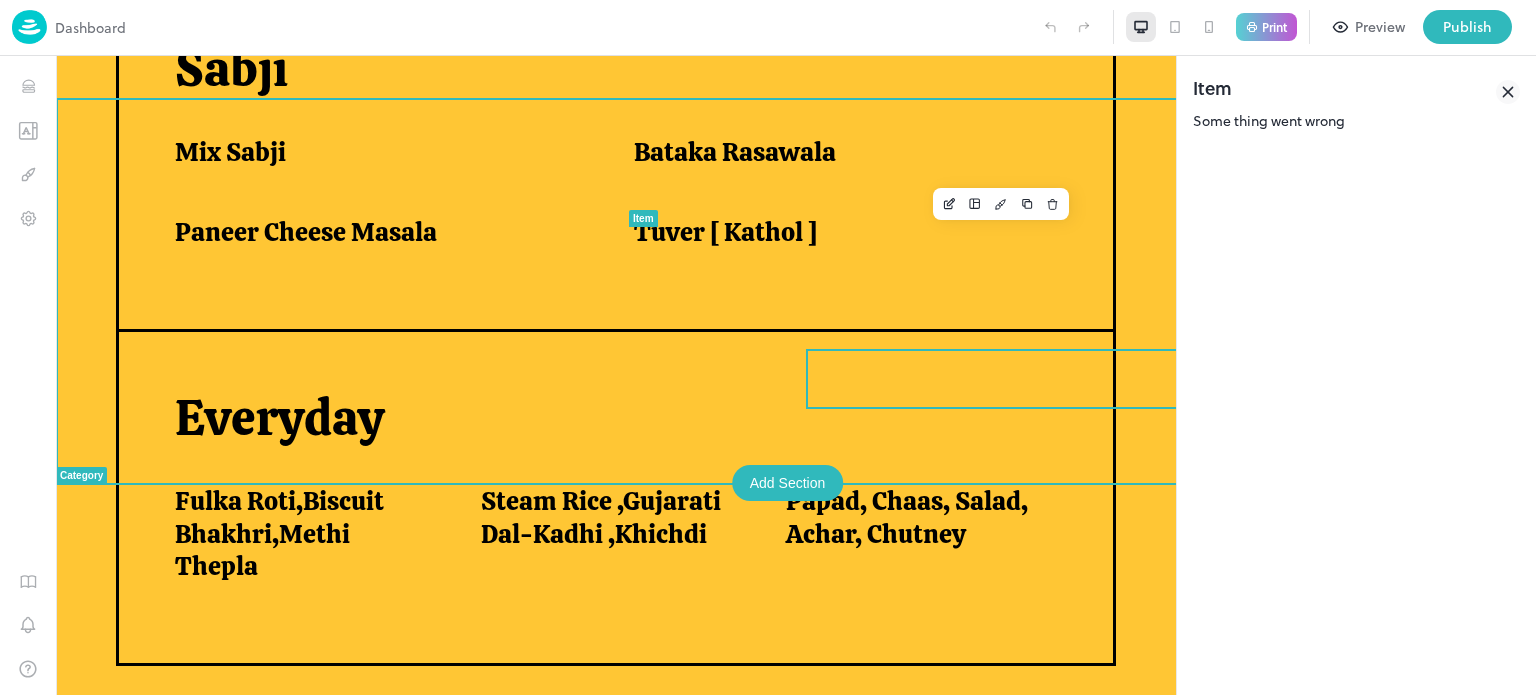 scroll, scrollTop: 1420, scrollLeft: 0, axis: vertical 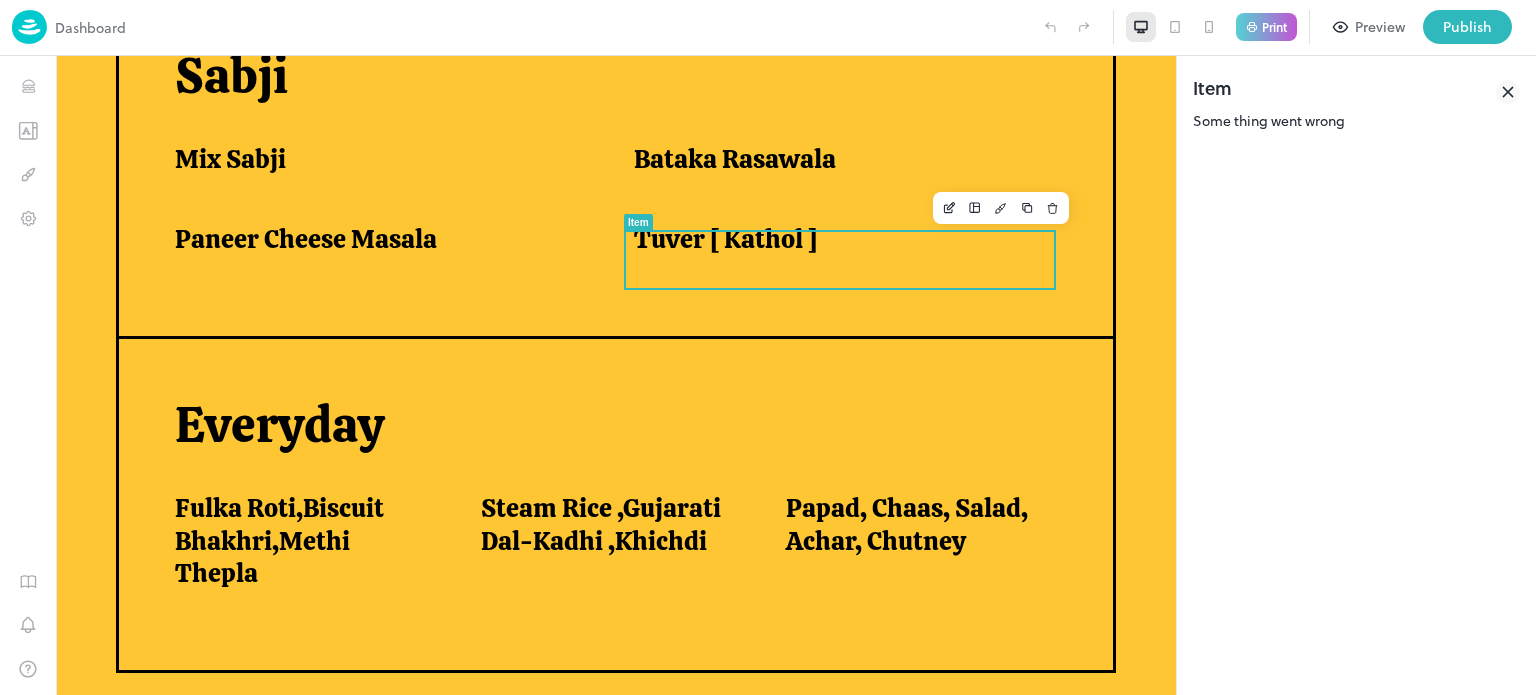 click 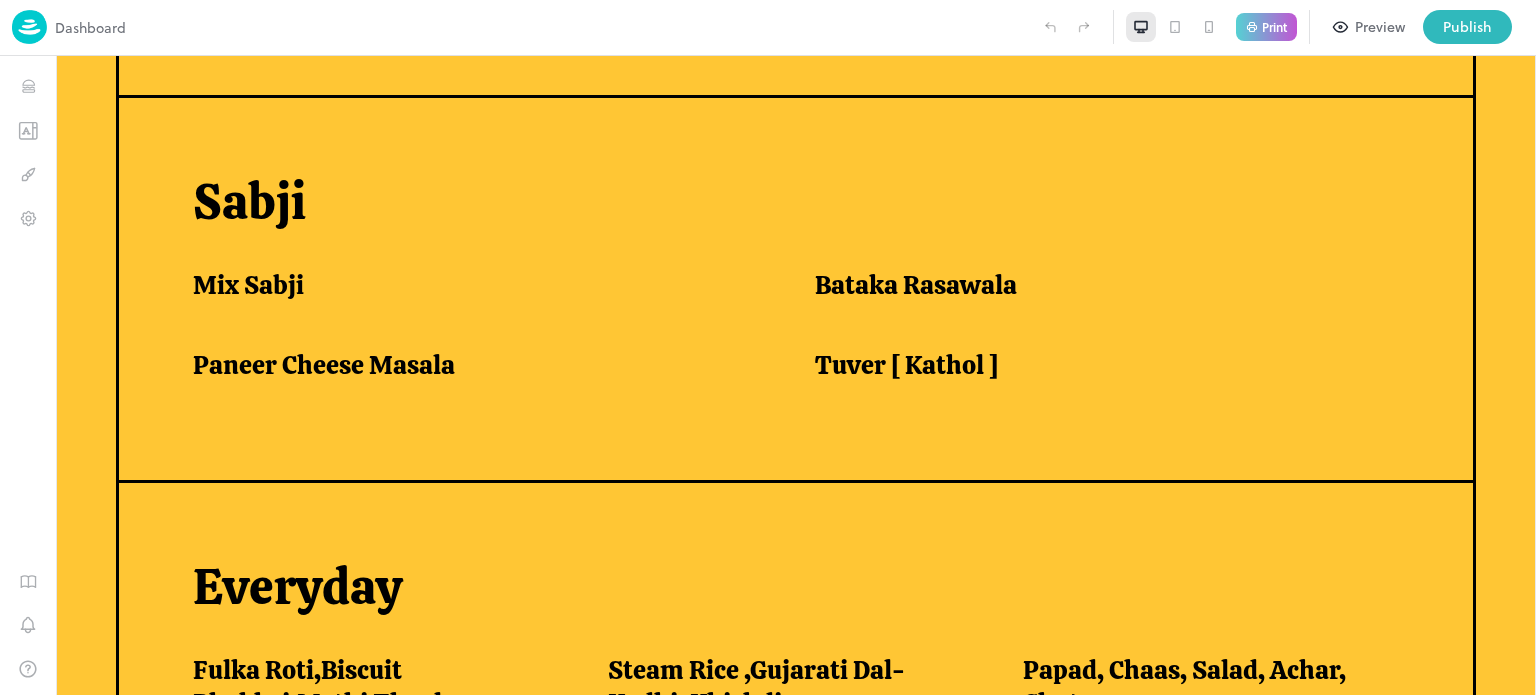 scroll, scrollTop: 1511, scrollLeft: 0, axis: vertical 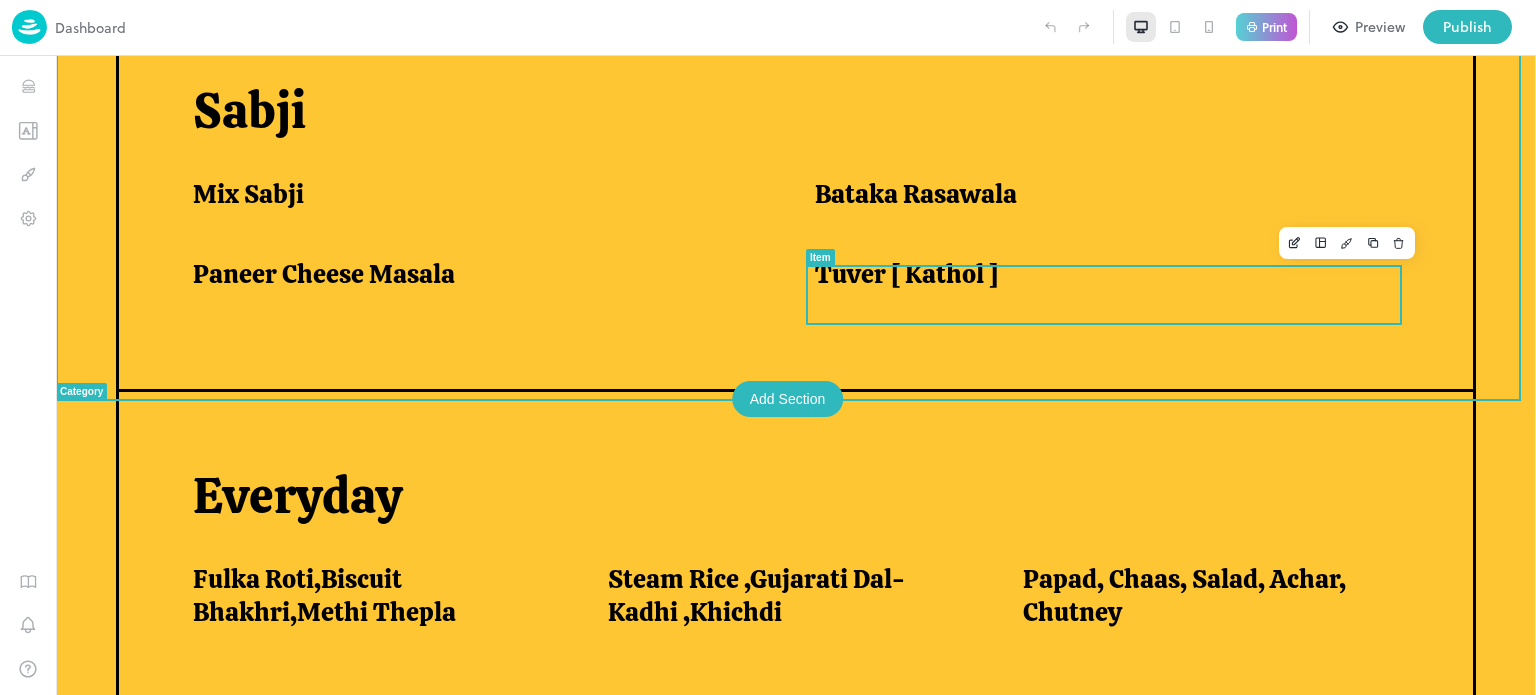 click on "Tuver [ Kathol ]" at bounding box center [1114, 286] 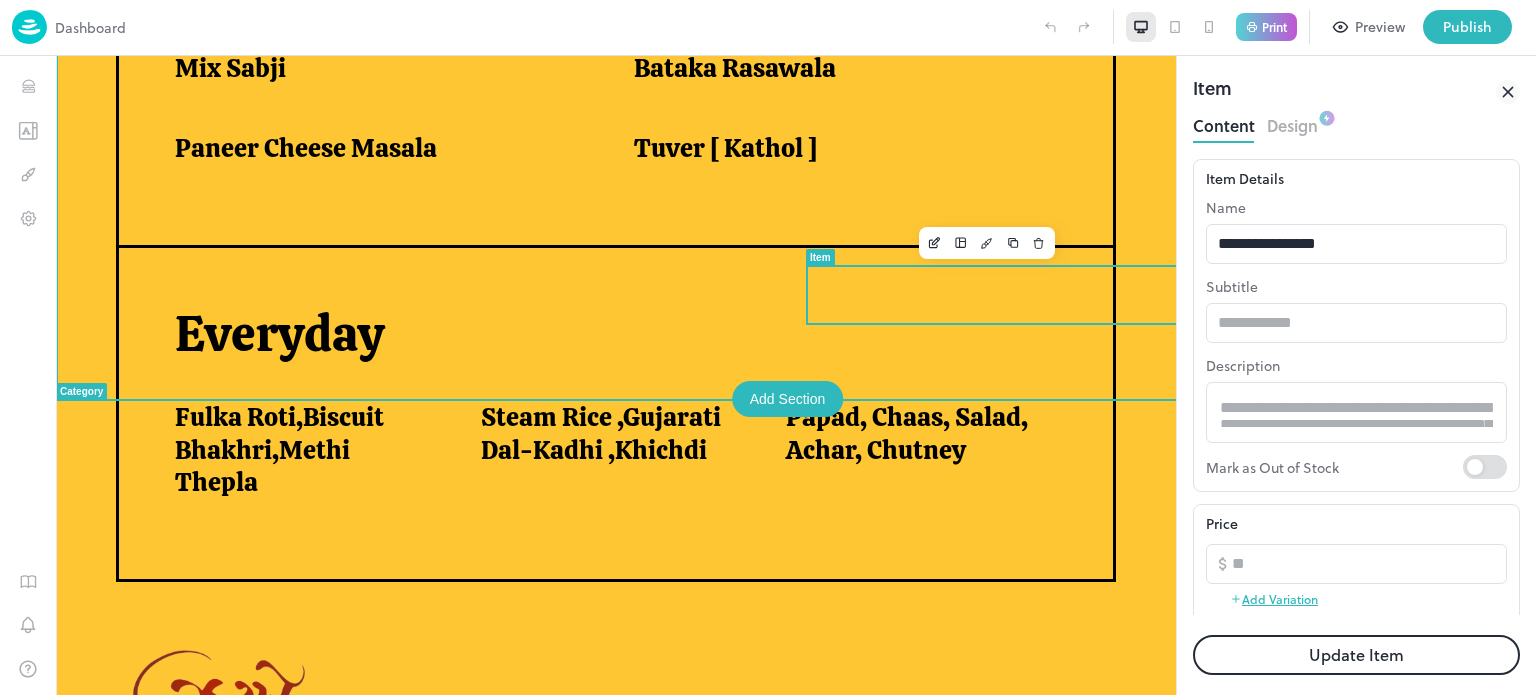 scroll, scrollTop: 1420, scrollLeft: 0, axis: vertical 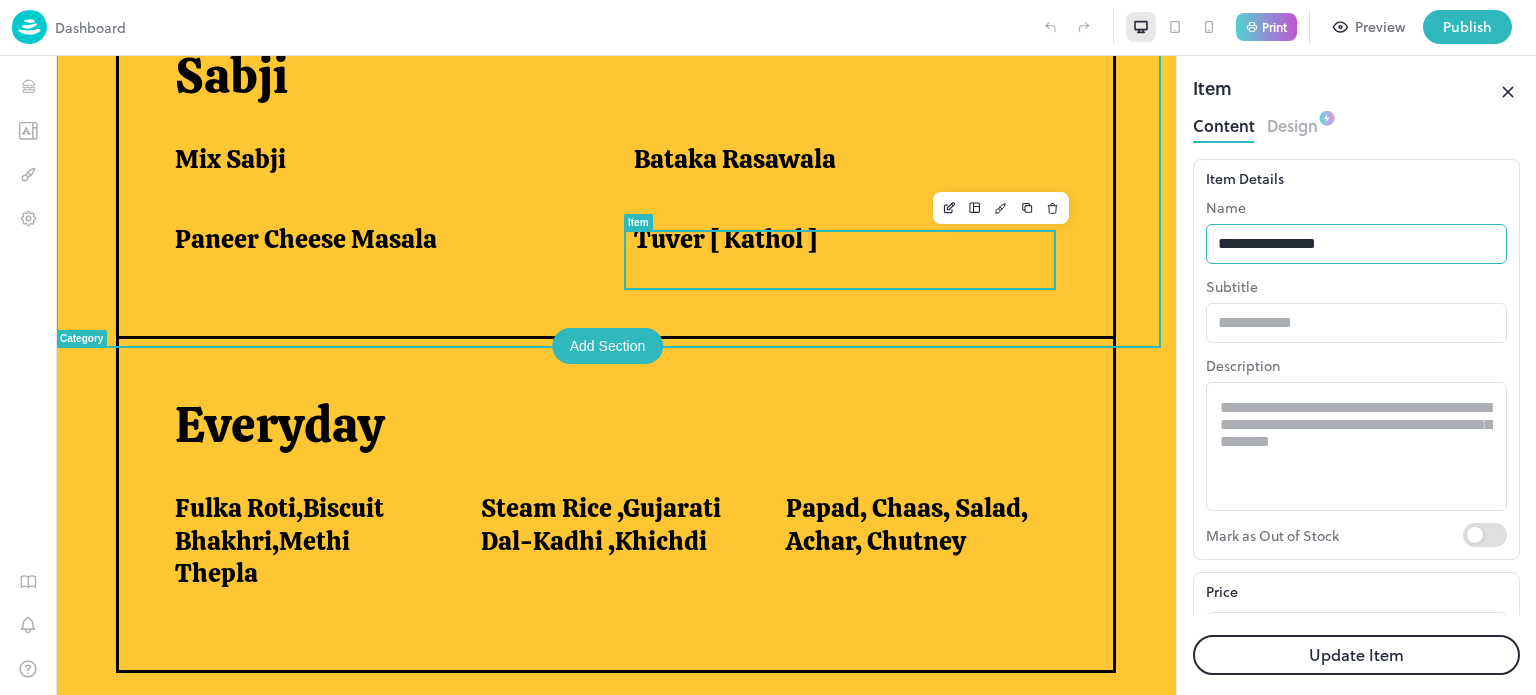 click on "**********" at bounding box center (1356, 244) 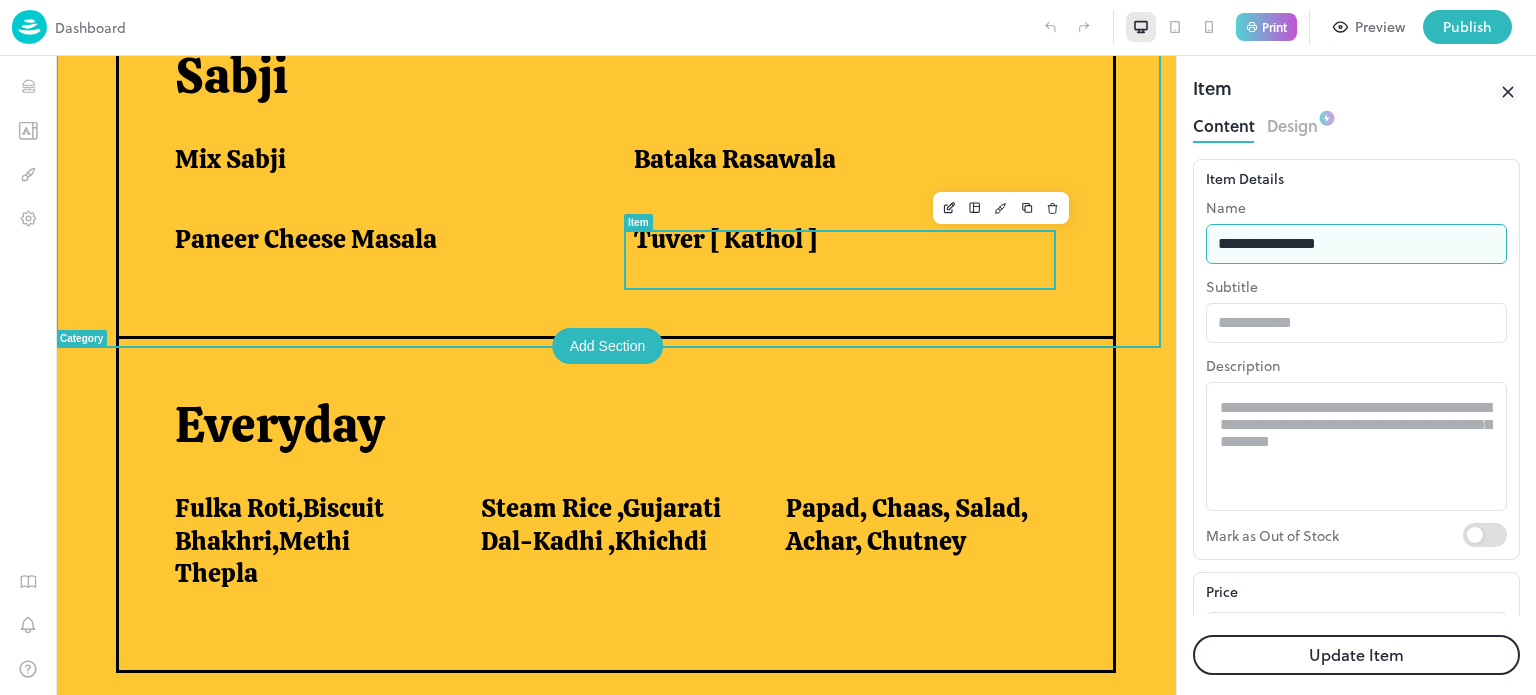 click on "**********" at bounding box center (1356, 244) 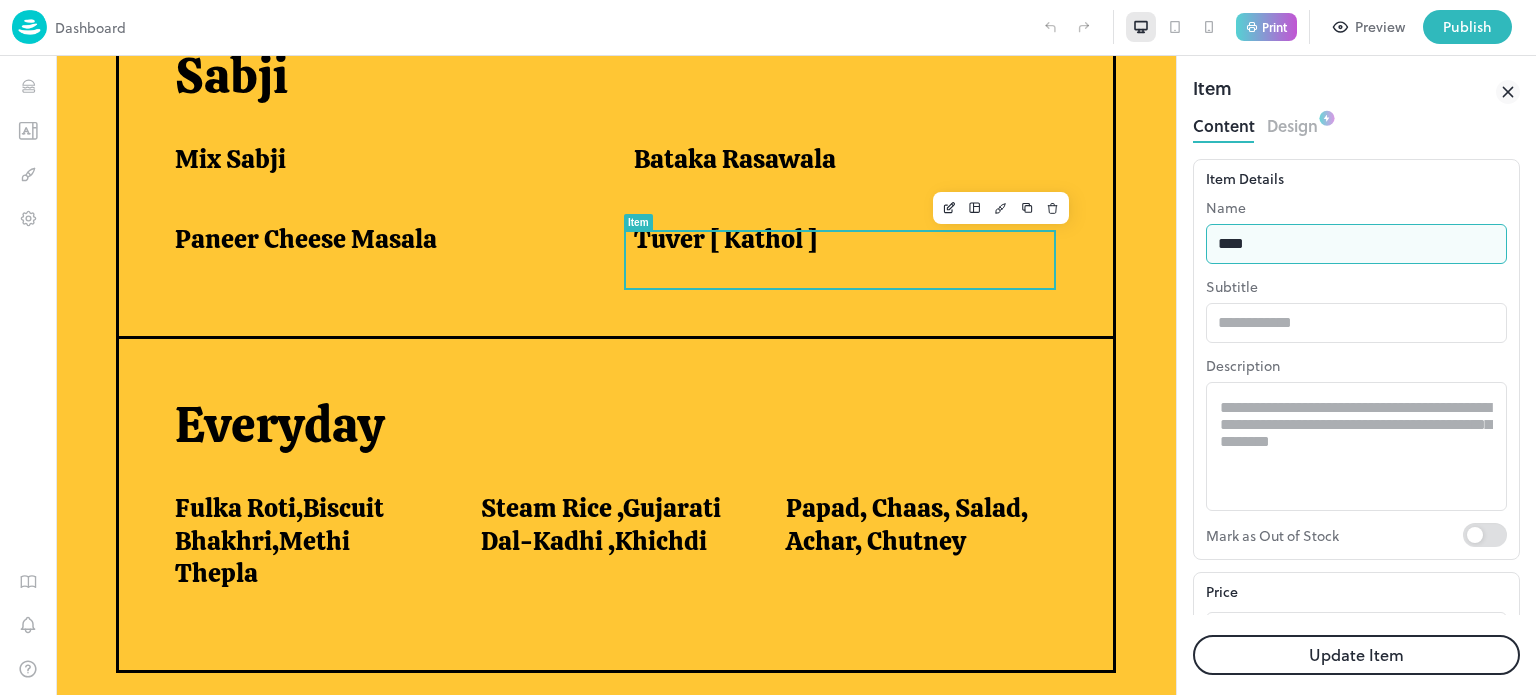 type on "**********" 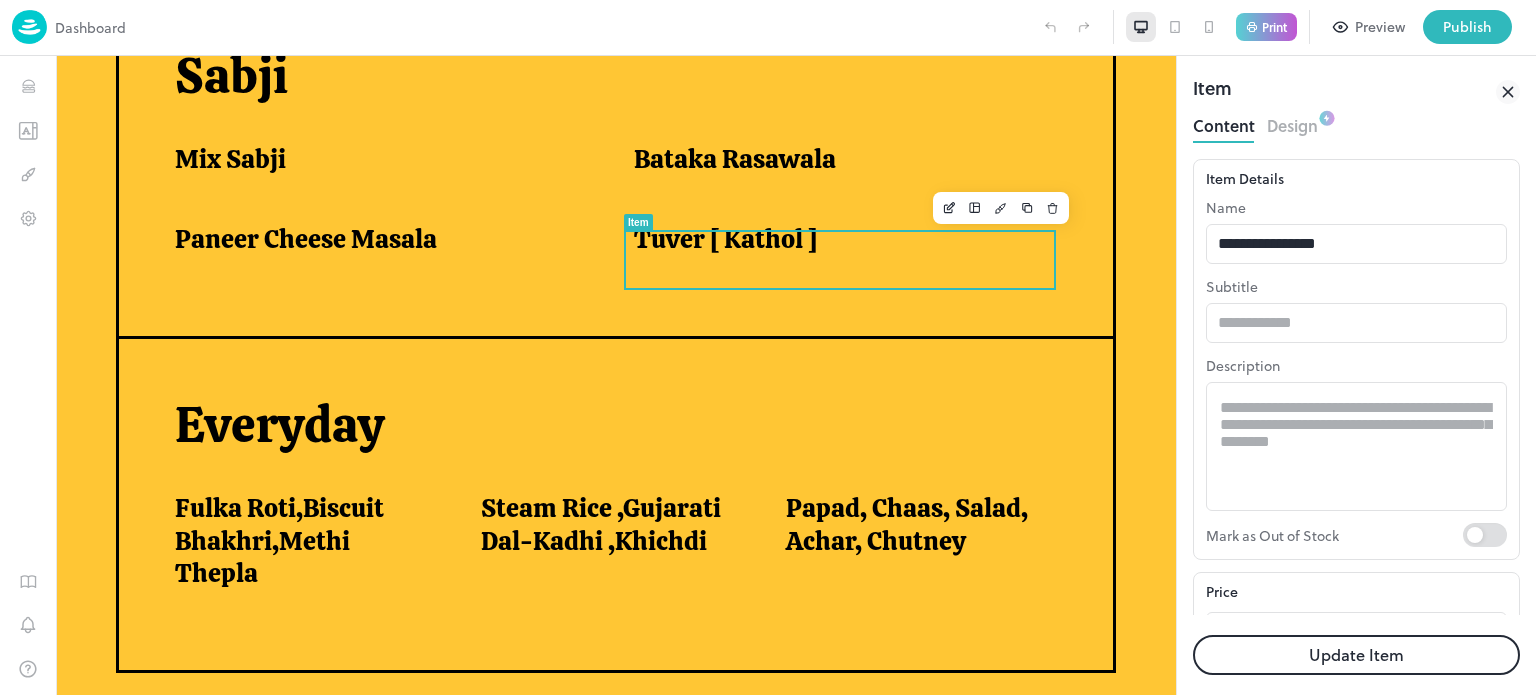 click on "Update Item" at bounding box center (1356, 655) 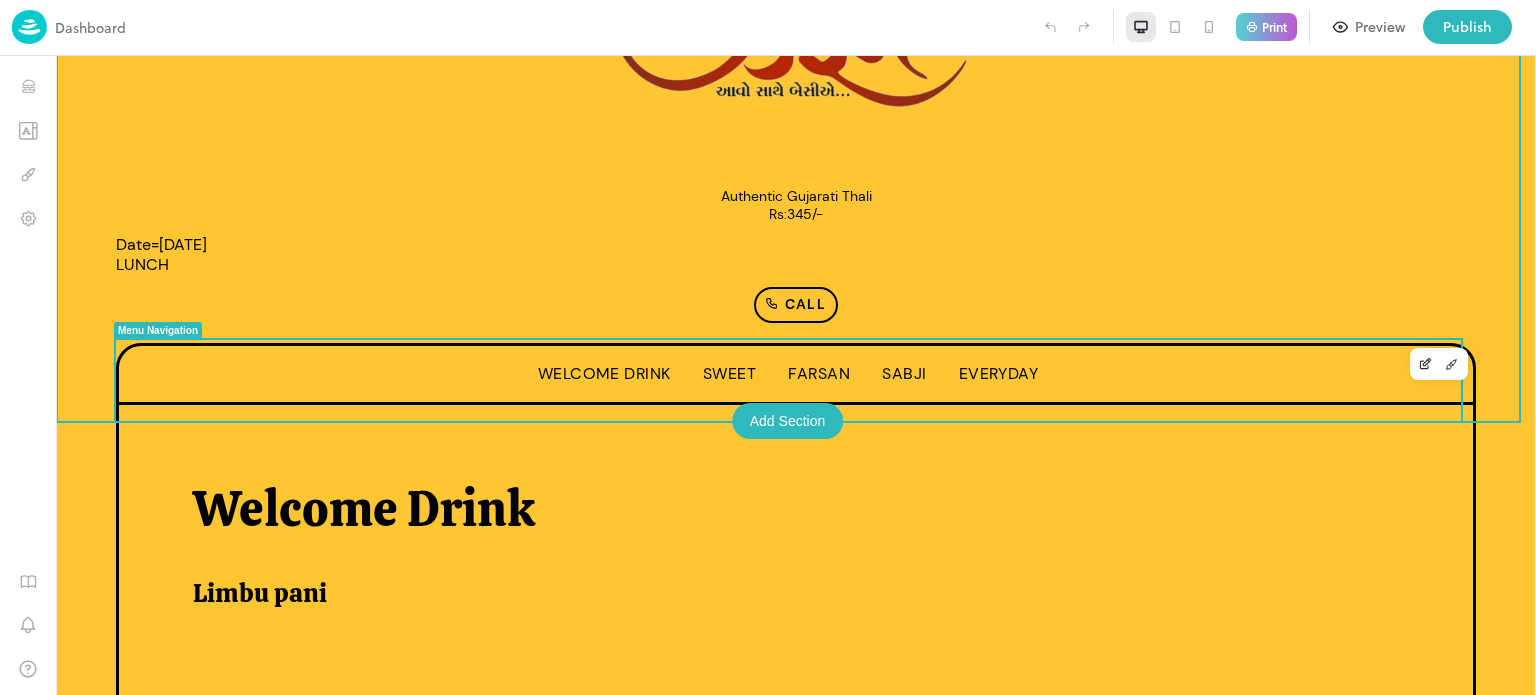 scroll, scrollTop: 195, scrollLeft: 0, axis: vertical 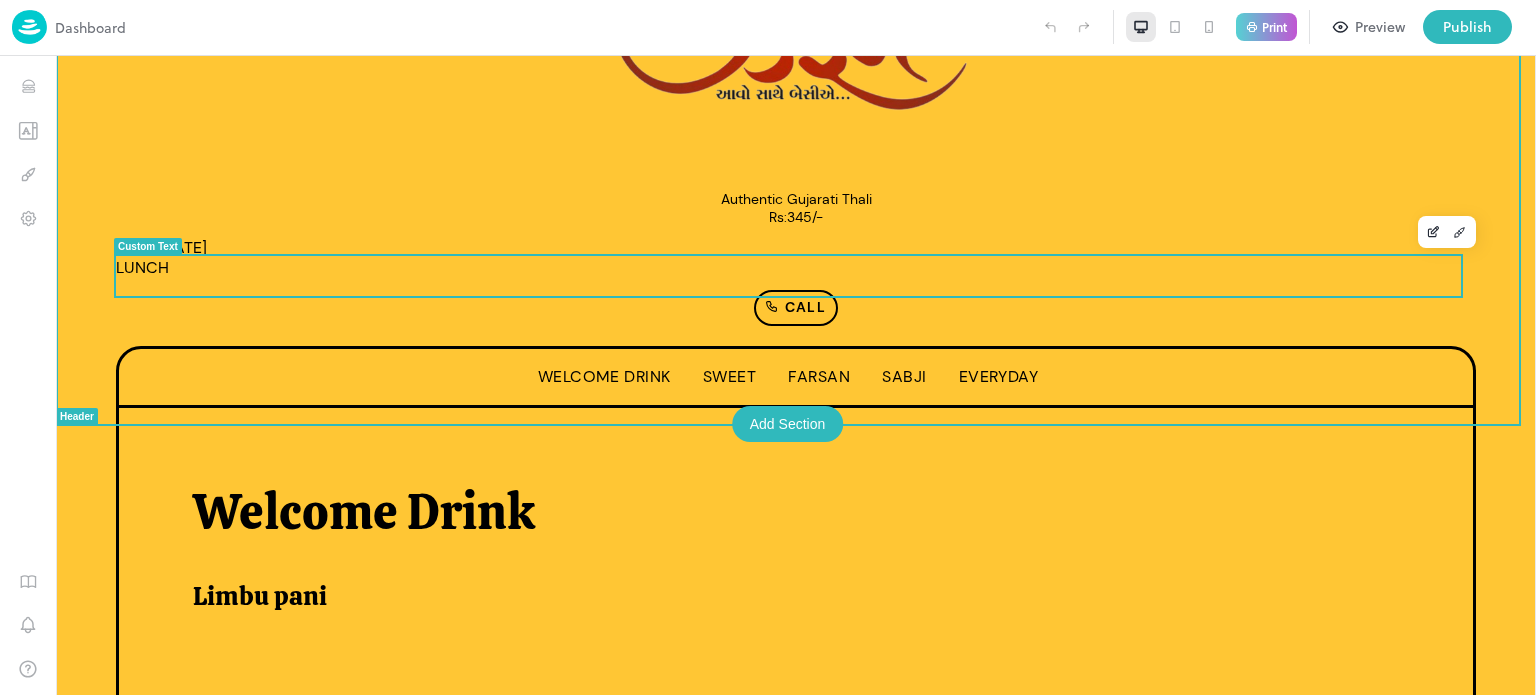 click on "Date=[DATE]
LUNCH" at bounding box center [161, 257] 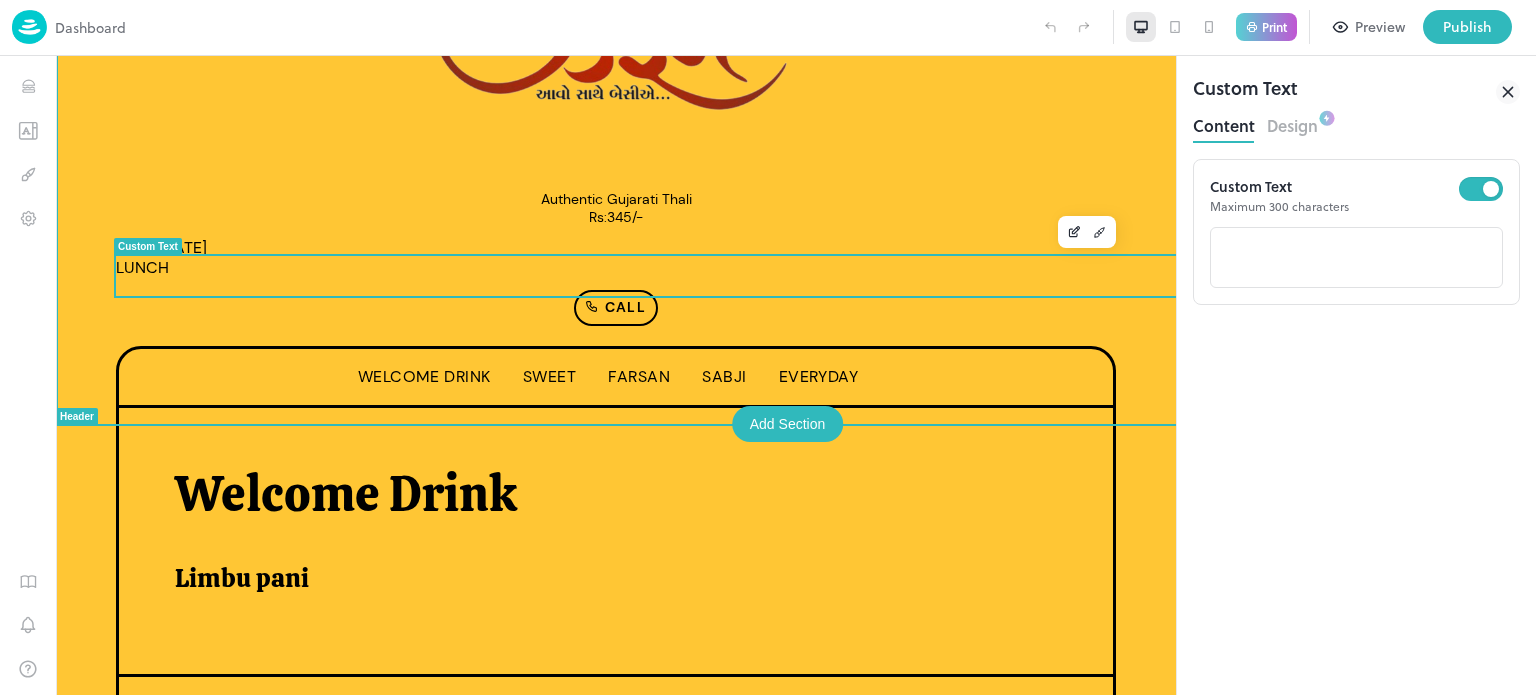 scroll, scrollTop: 0, scrollLeft: 0, axis: both 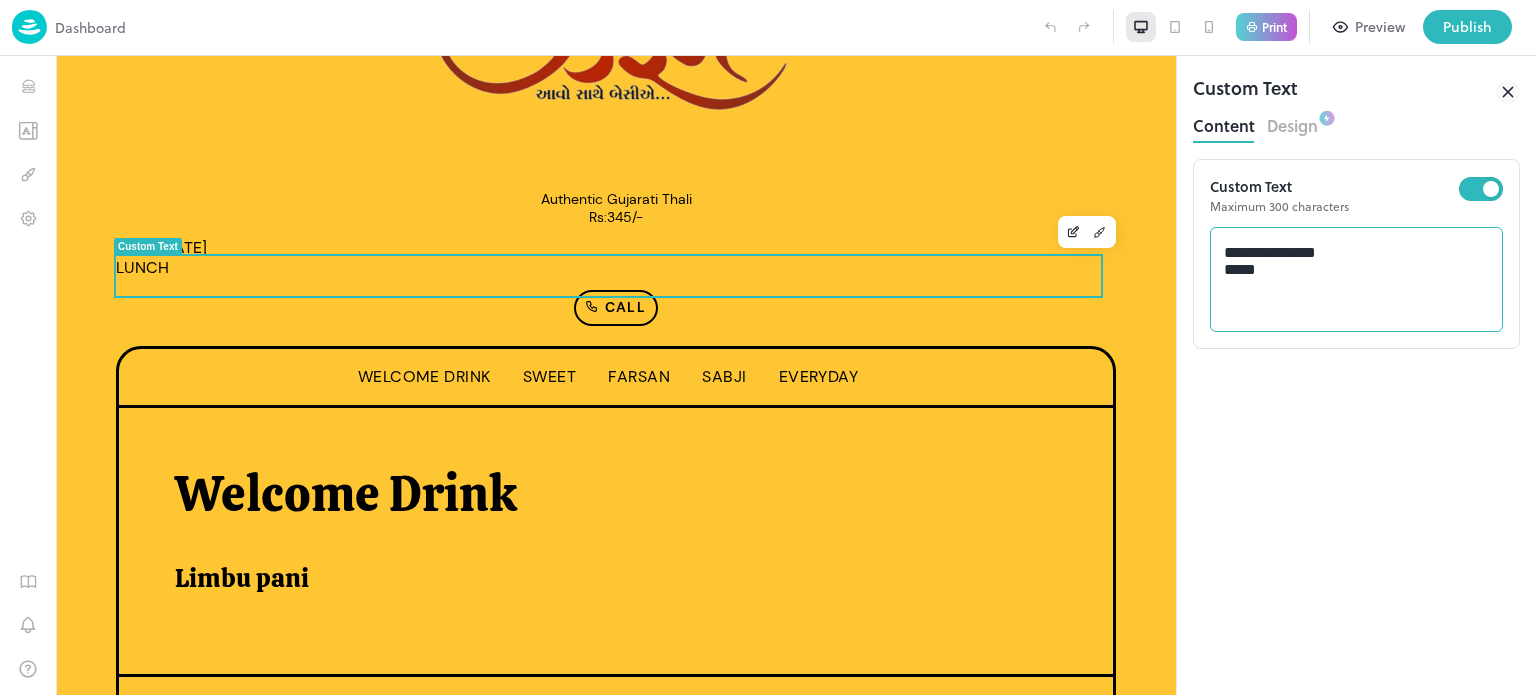 click on "**********" at bounding box center [1357, 280] 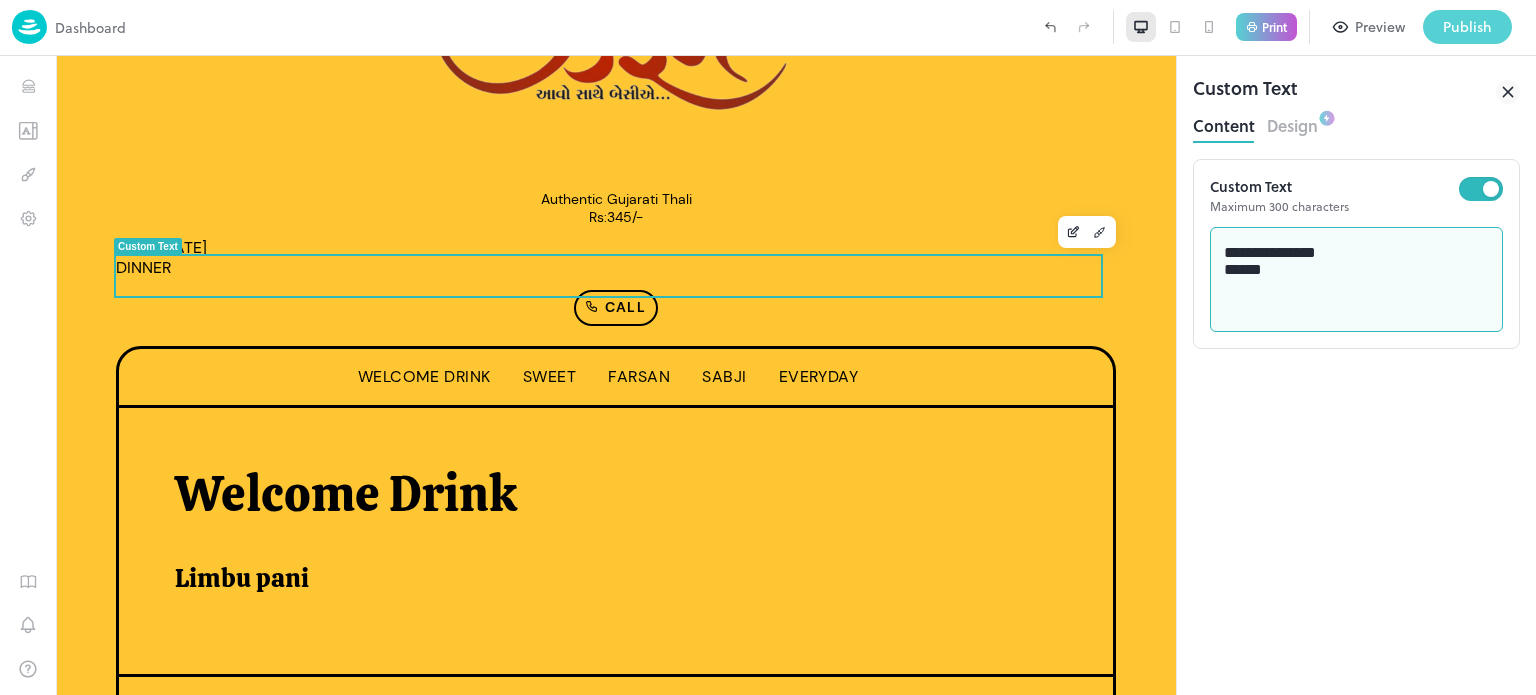type on "**********" 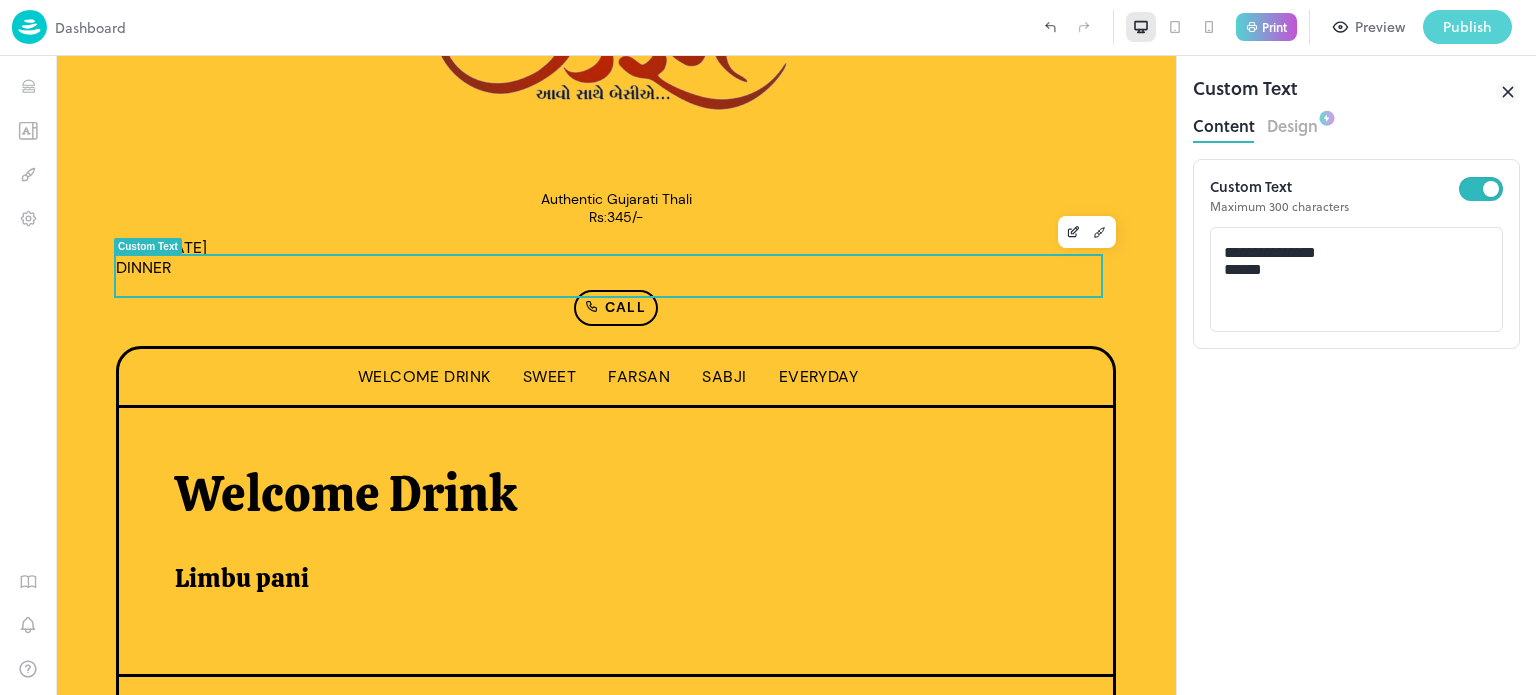 click on "Publish" at bounding box center [1467, 27] 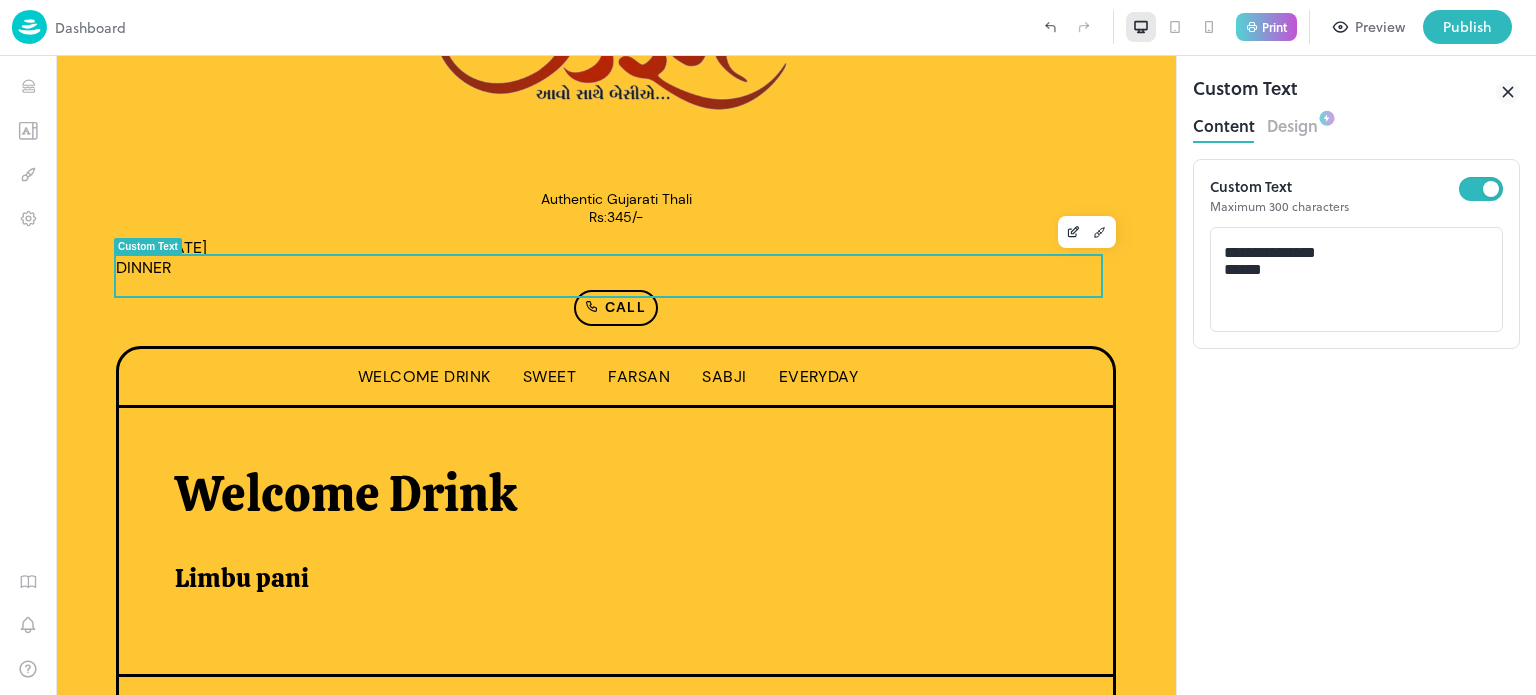 click at bounding box center [768, 695] 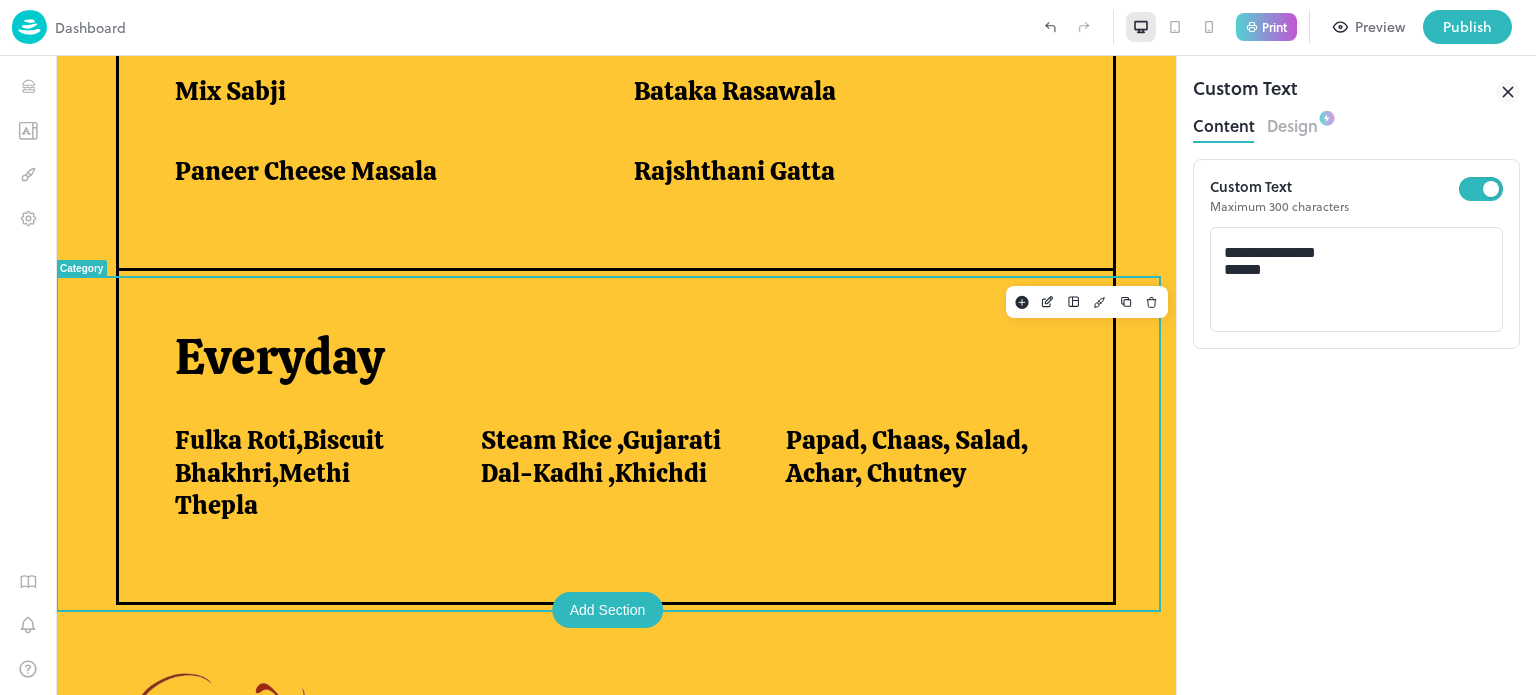 scroll, scrollTop: 1490, scrollLeft: 0, axis: vertical 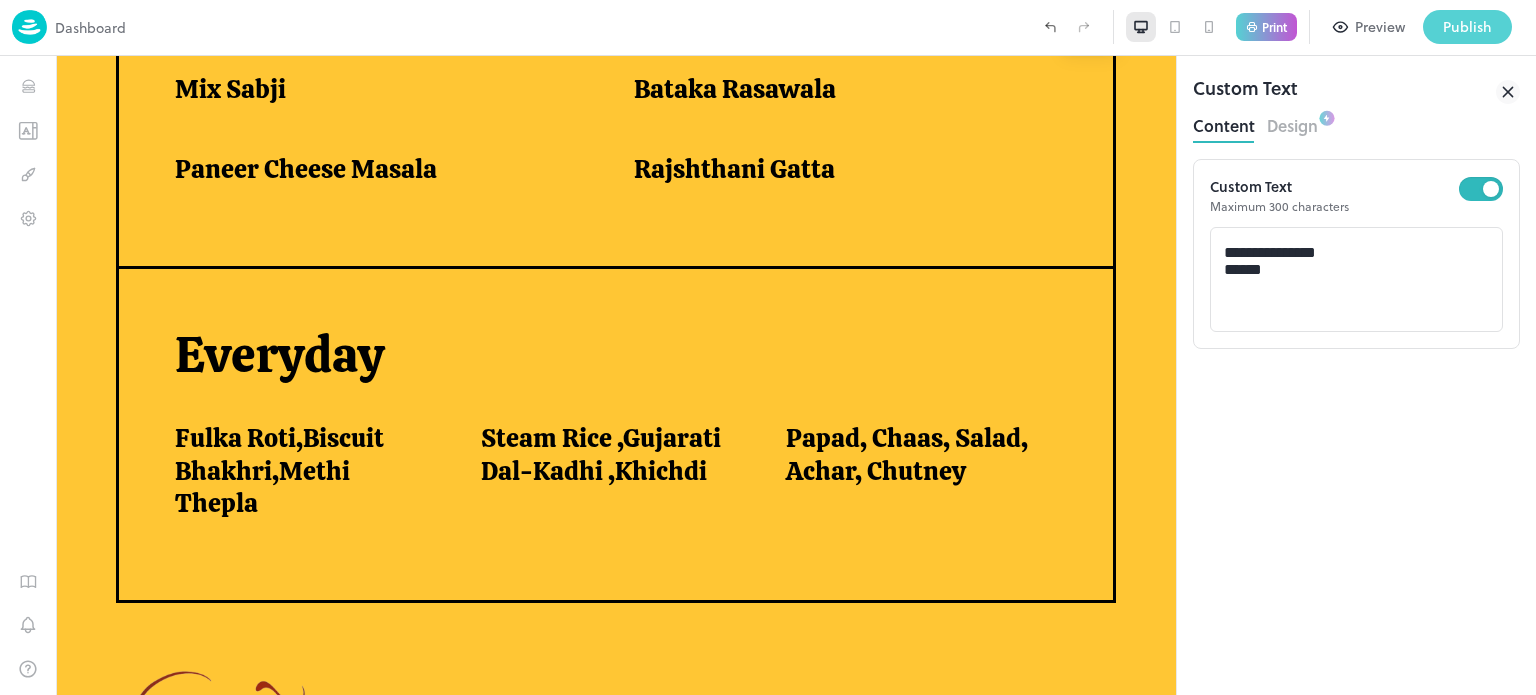 click on "Publish" at bounding box center [1467, 27] 